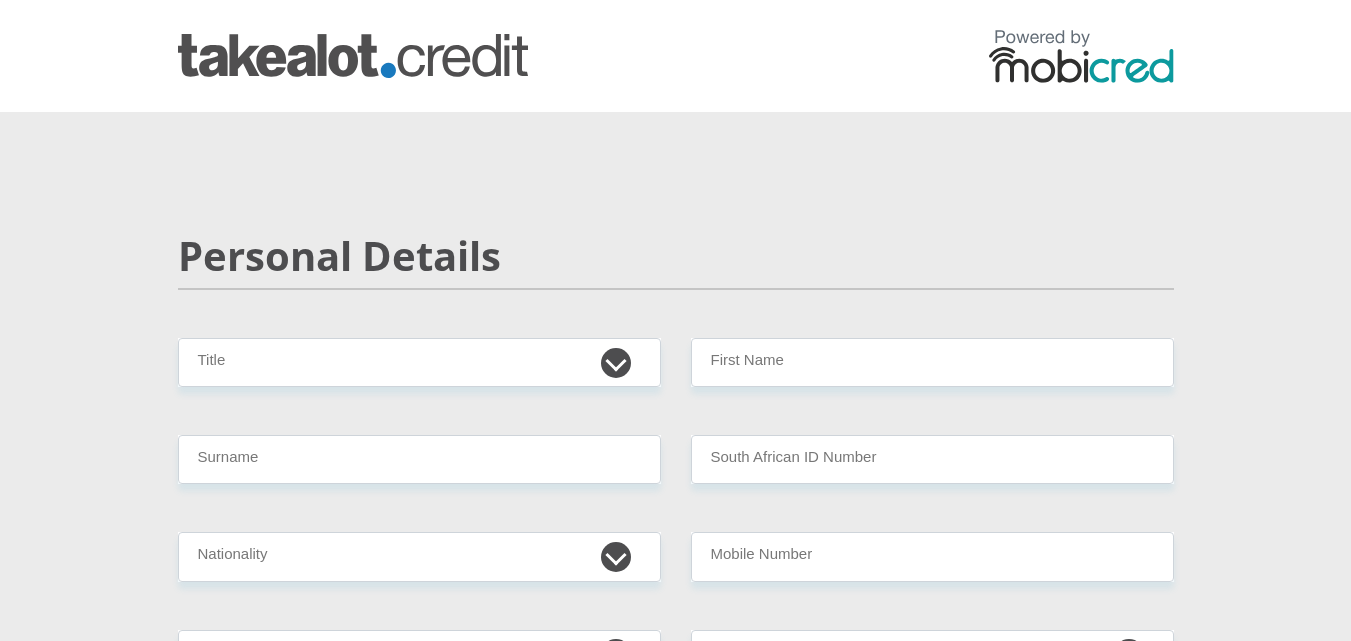 scroll, scrollTop: 0, scrollLeft: 0, axis: both 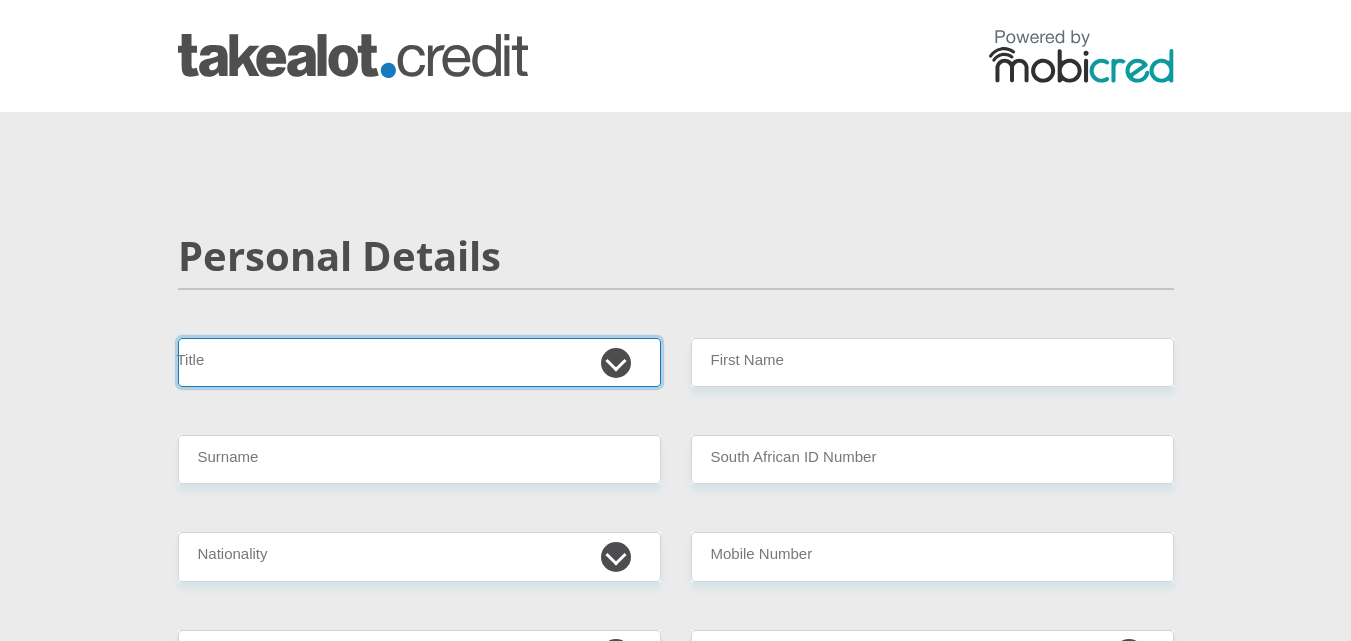click on "Mr
Ms
Mrs
Dr
[PERSON_NAME]" at bounding box center (419, 362) 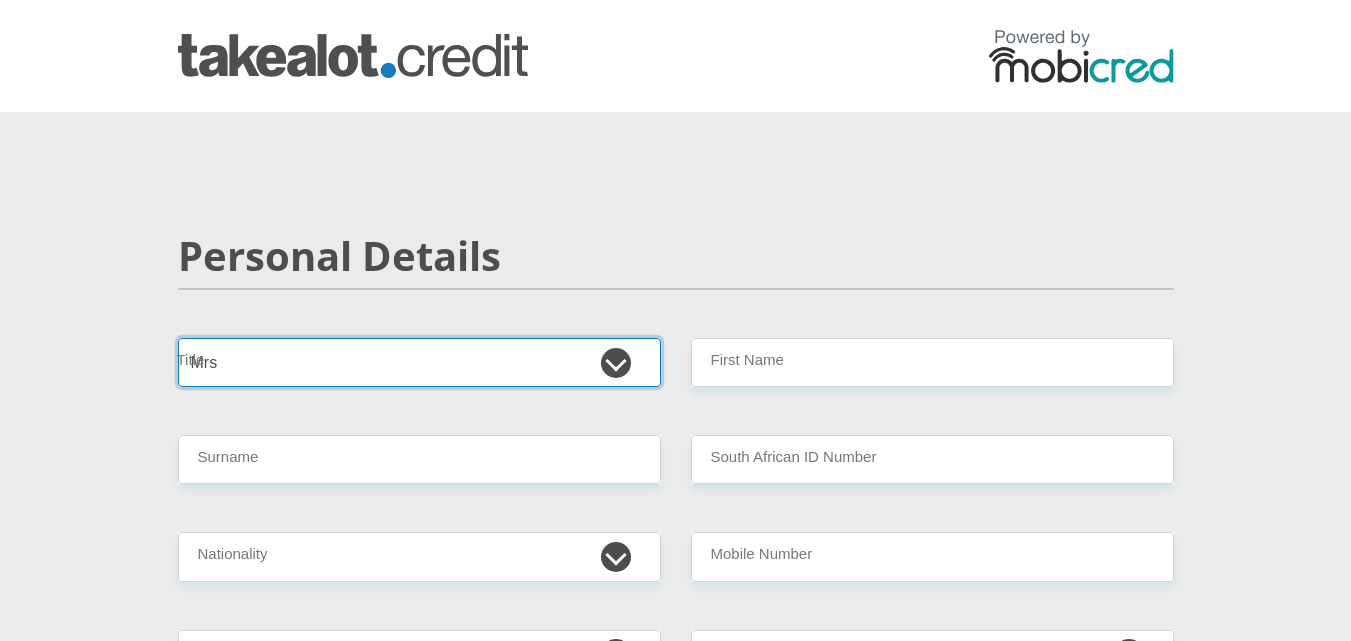 click on "Mr
Ms
Mrs
Dr
[PERSON_NAME]" at bounding box center [419, 362] 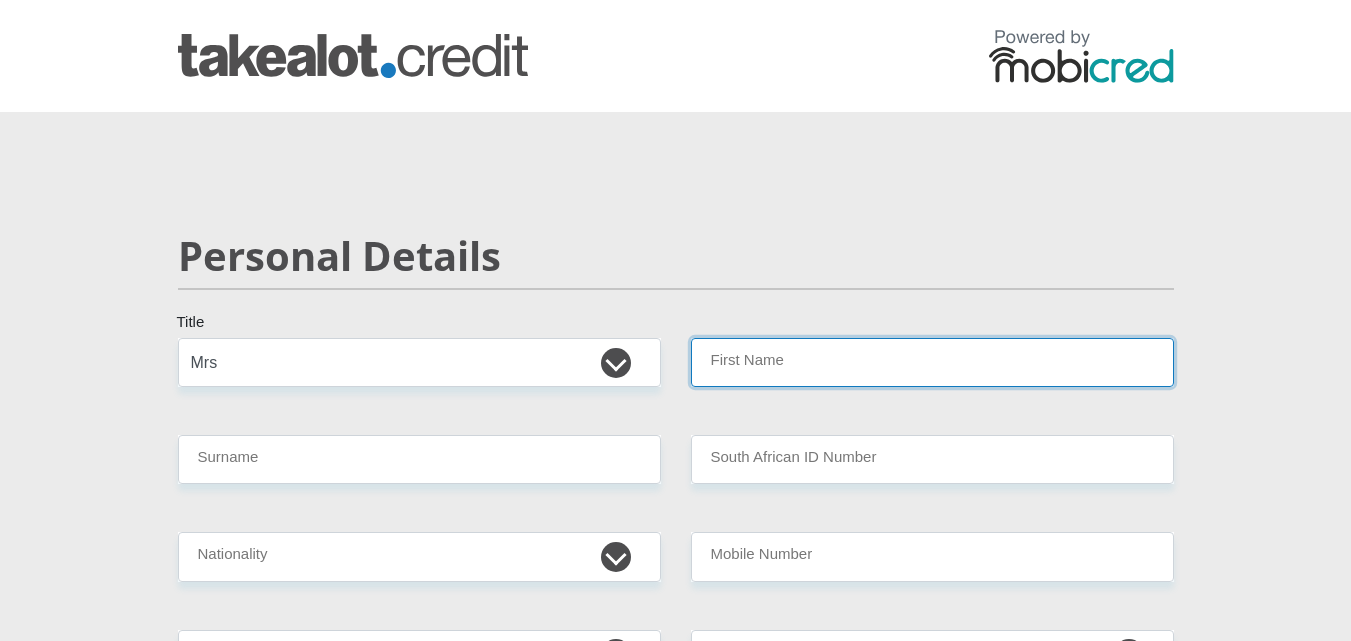 click on "First Name" at bounding box center (932, 362) 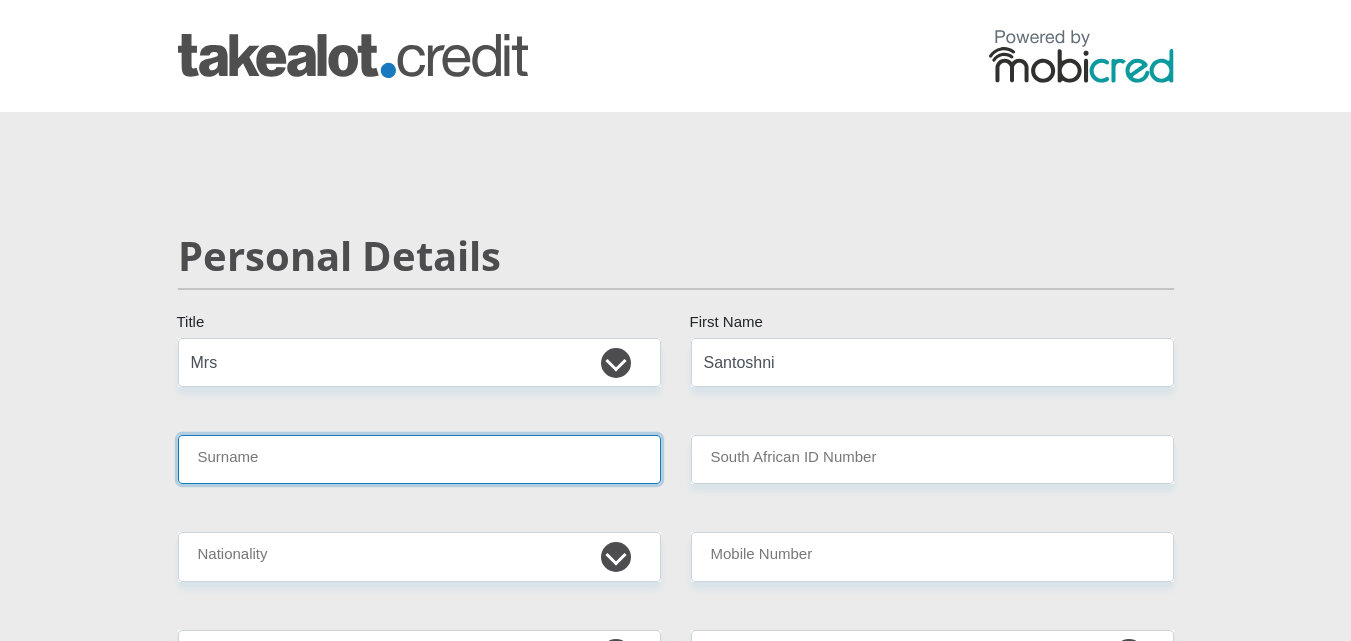 type on "Ramaya" 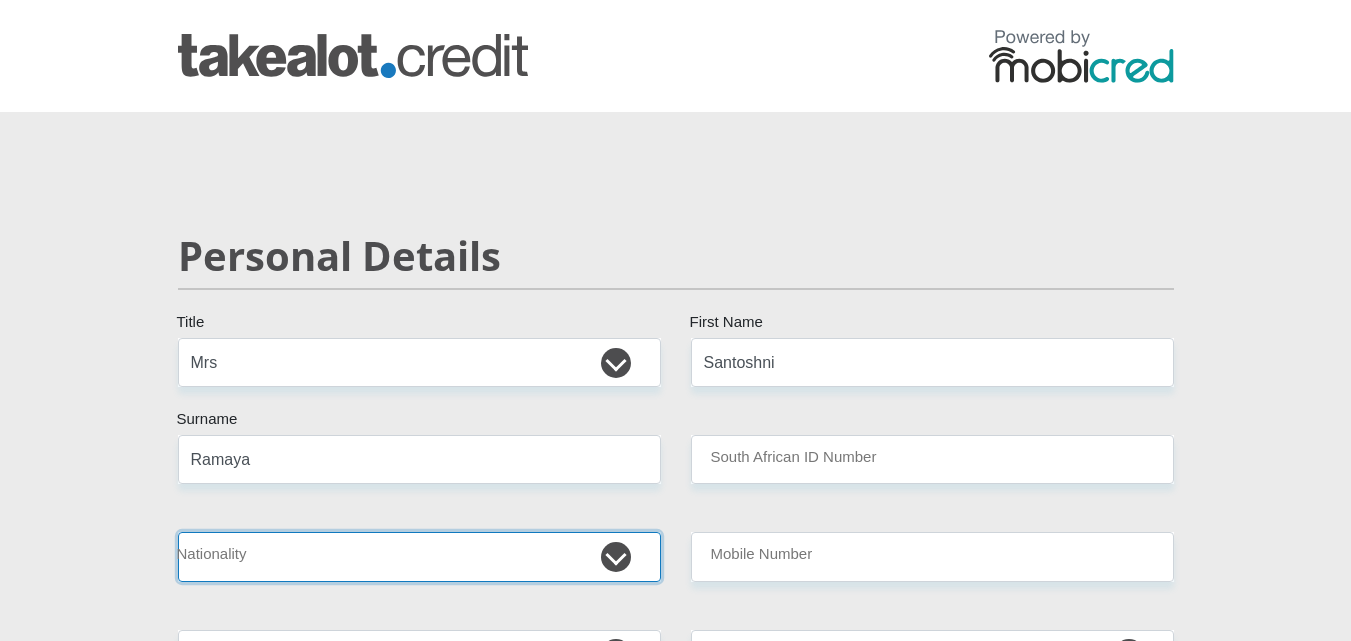 select on "ZAF" 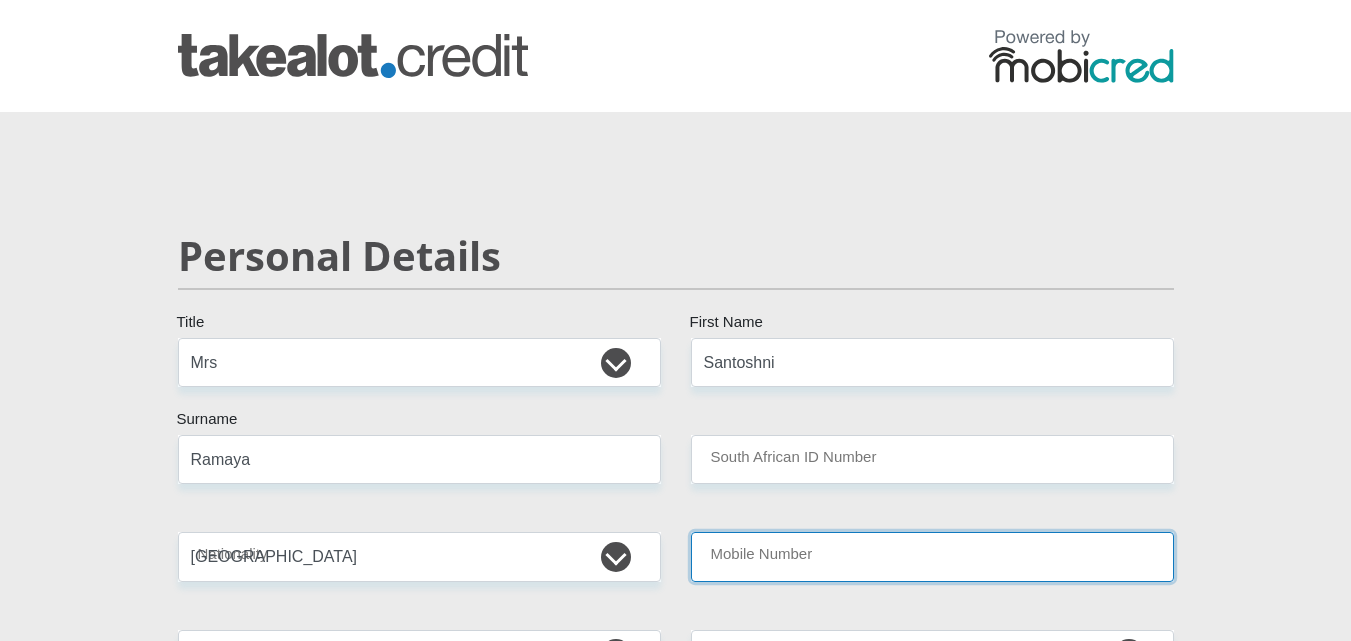 type on "0834239339" 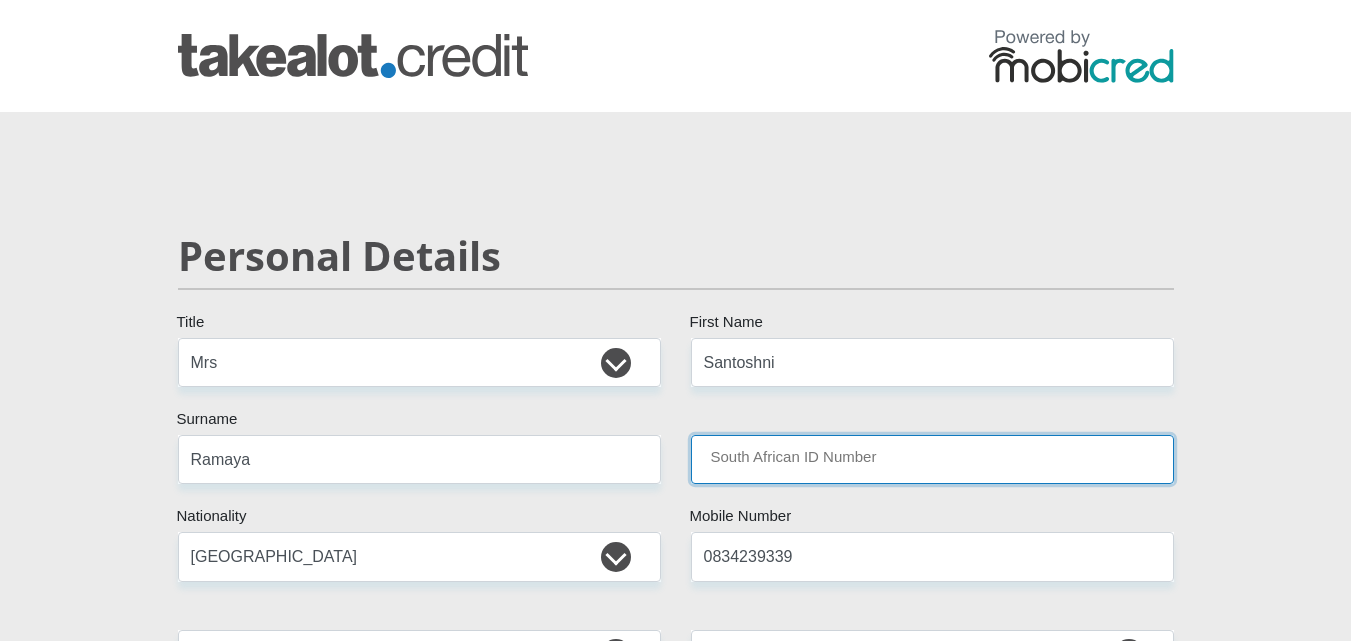click on "South African ID Number" at bounding box center (932, 459) 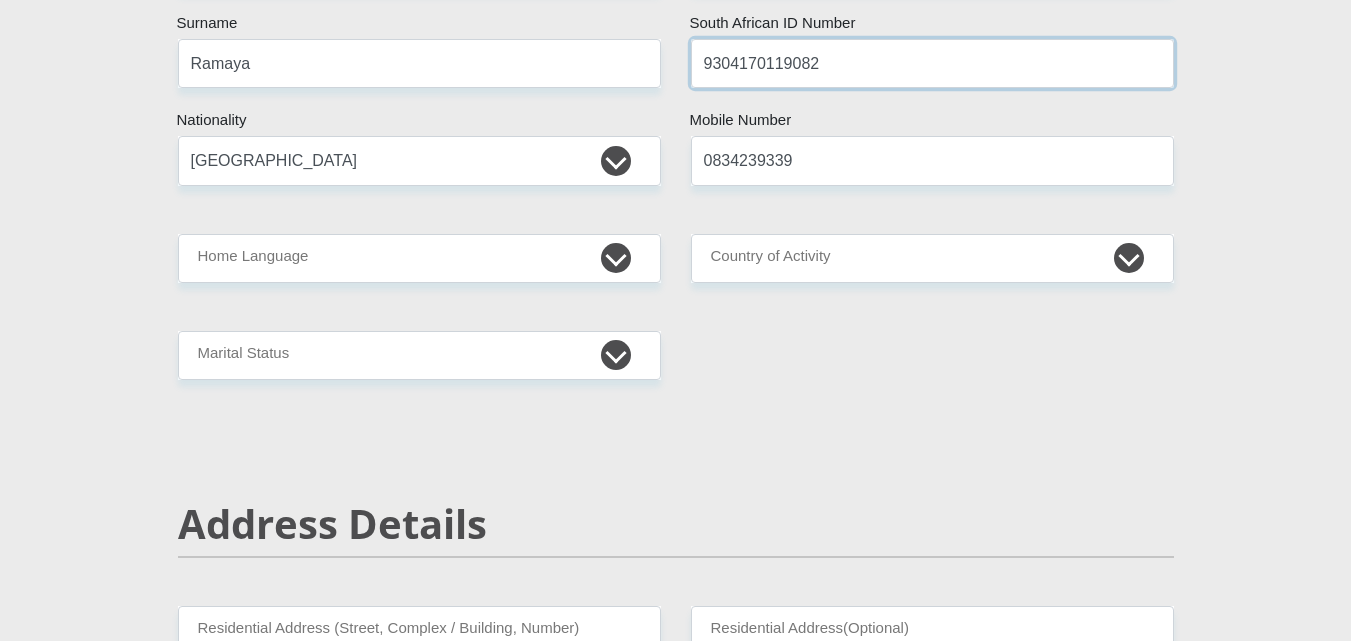 scroll, scrollTop: 400, scrollLeft: 0, axis: vertical 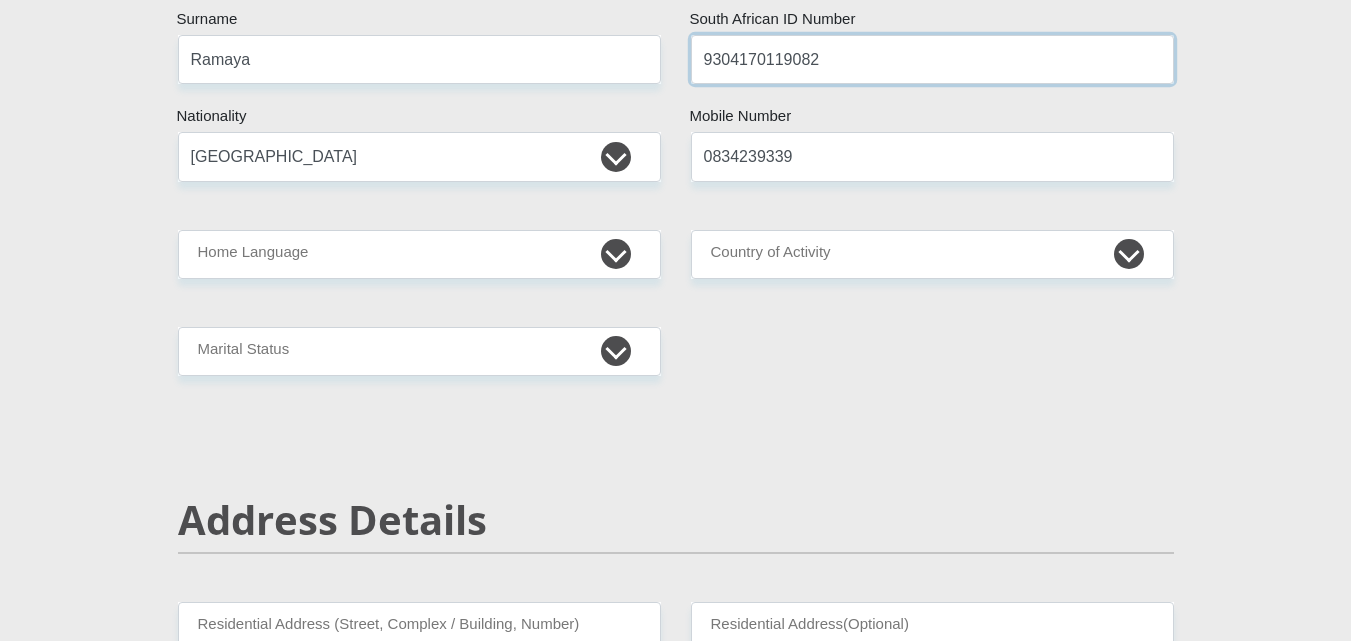 type on "9304170119082" 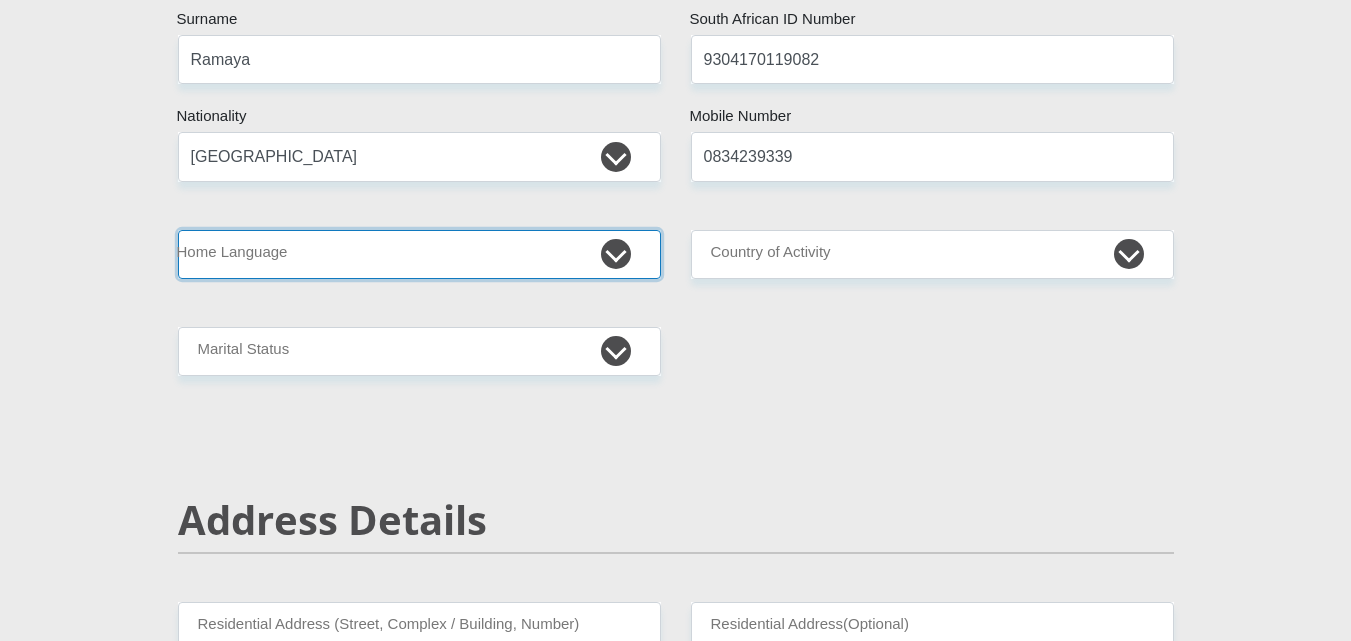 click on "Afrikaans
English
Sepedi
South Ndebele
Southern Sotho
Swati
Tsonga
Tswana
Venda
Xhosa
Zulu
Other" at bounding box center [419, 254] 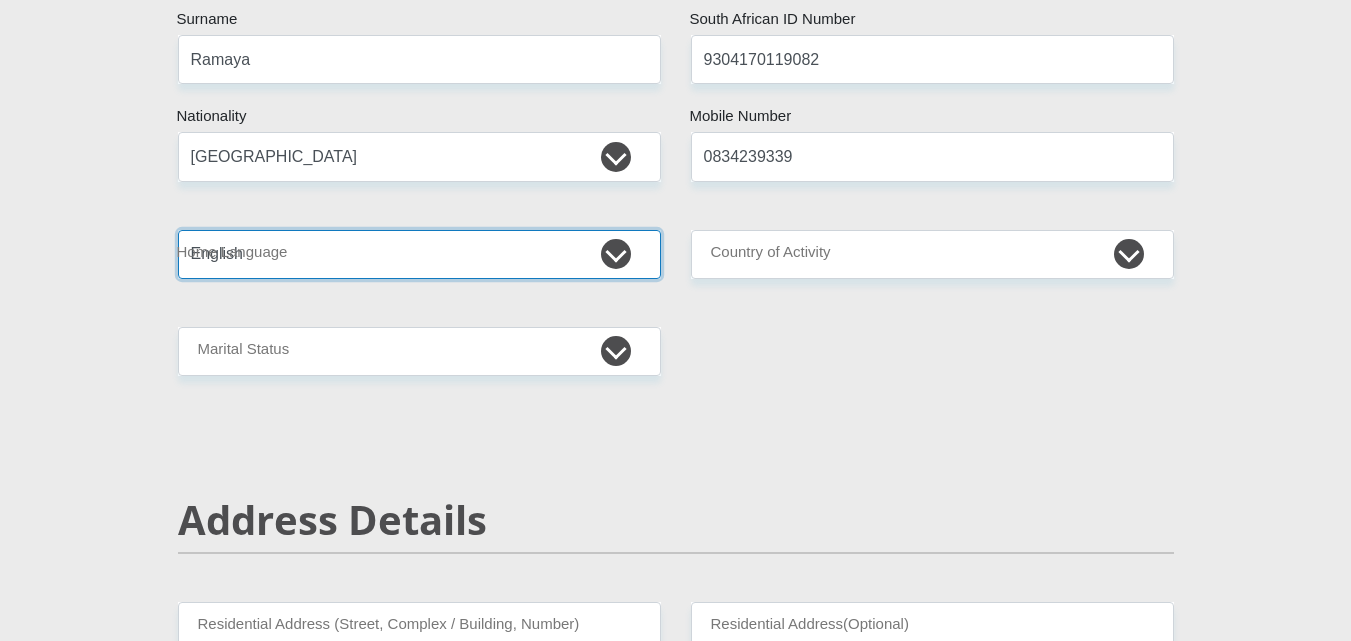 click on "Afrikaans
English
Sepedi
South Ndebele
Southern Sotho
Swati
Tsonga
Tswana
Venda
Xhosa
Zulu
Other" at bounding box center [419, 254] 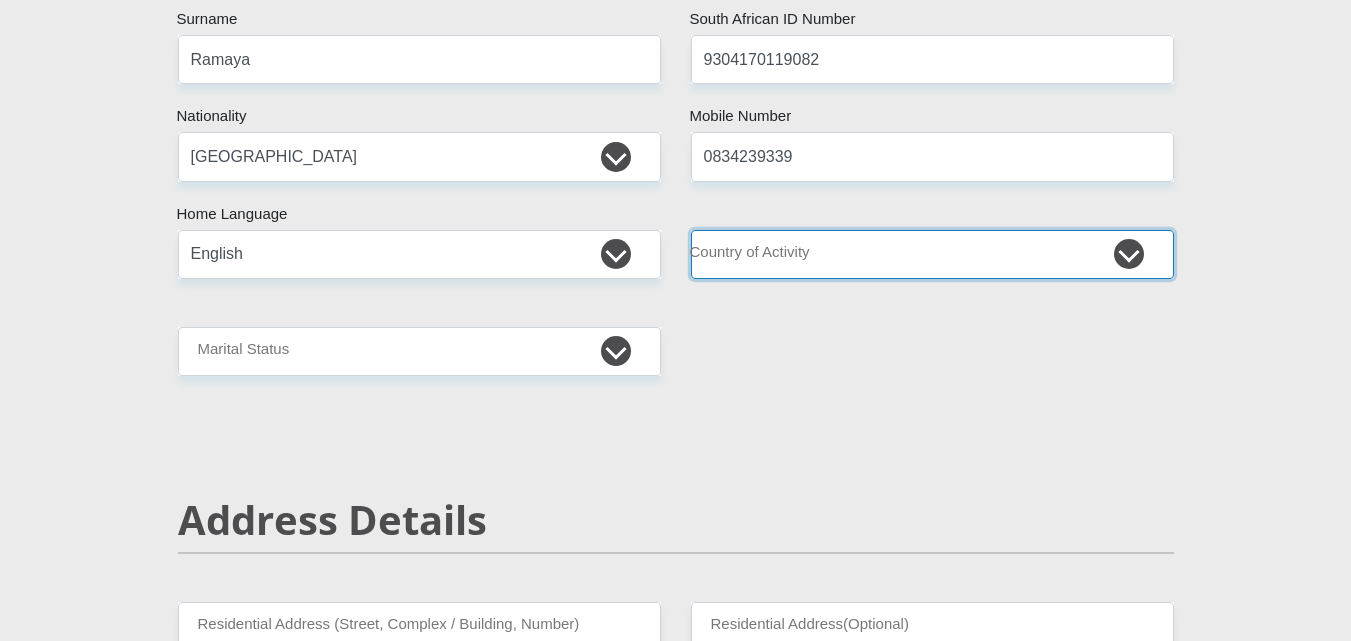 click on "[GEOGRAPHIC_DATA]
[GEOGRAPHIC_DATA]
[GEOGRAPHIC_DATA]
[GEOGRAPHIC_DATA]
[GEOGRAPHIC_DATA]
[GEOGRAPHIC_DATA] [GEOGRAPHIC_DATA]
[GEOGRAPHIC_DATA]
[GEOGRAPHIC_DATA]
[GEOGRAPHIC_DATA]
[GEOGRAPHIC_DATA]
[GEOGRAPHIC_DATA]
[GEOGRAPHIC_DATA]
[GEOGRAPHIC_DATA]
[GEOGRAPHIC_DATA]
[GEOGRAPHIC_DATA]
[DATE][GEOGRAPHIC_DATA]
[GEOGRAPHIC_DATA]
[GEOGRAPHIC_DATA]
[GEOGRAPHIC_DATA]
[GEOGRAPHIC_DATA]" at bounding box center (932, 254) 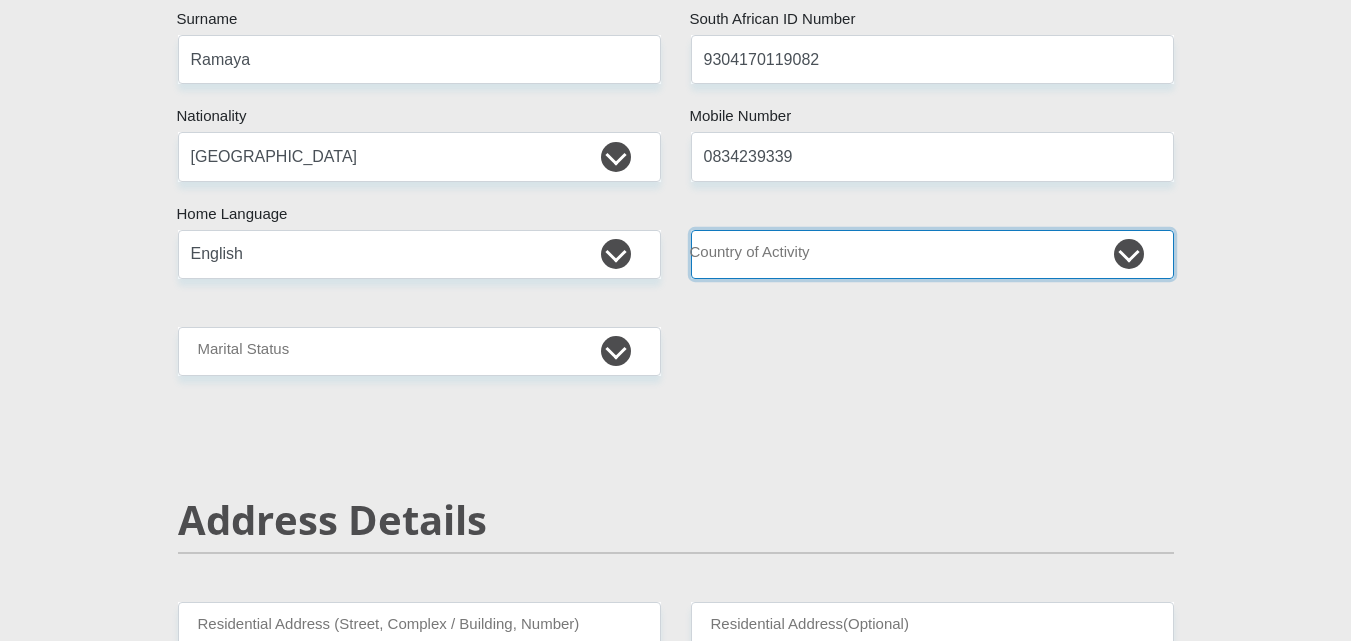 select on "ZAF" 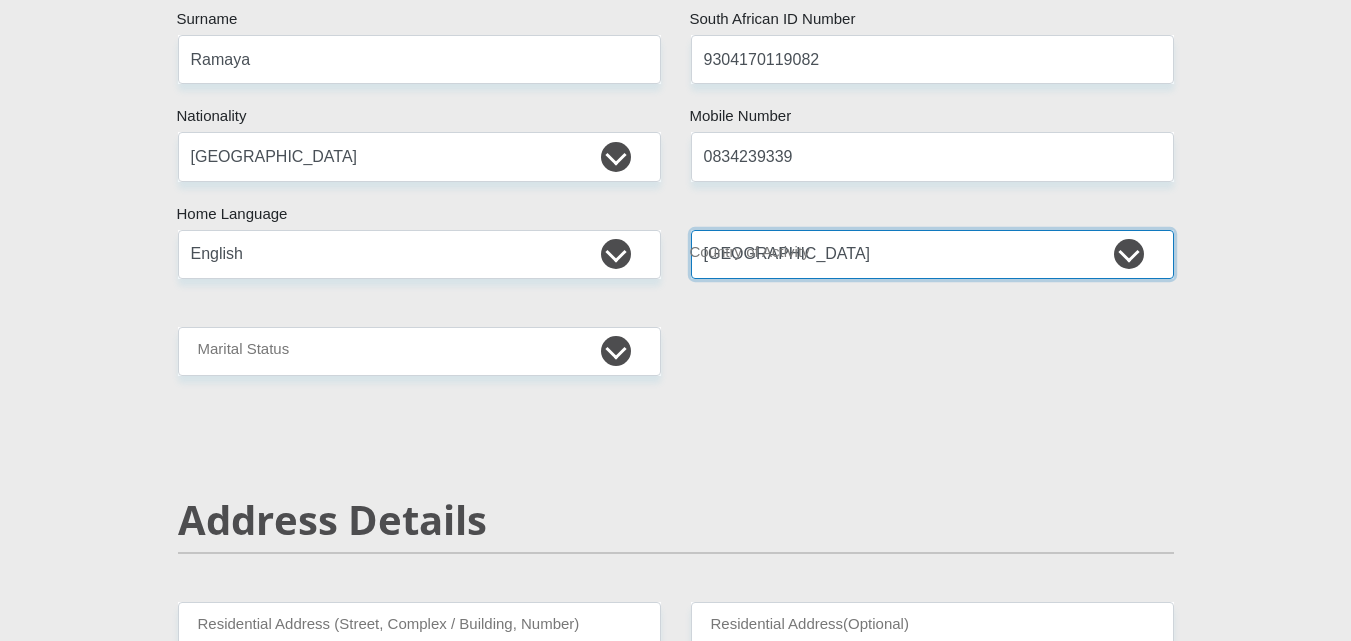 click on "[GEOGRAPHIC_DATA]
[GEOGRAPHIC_DATA]
[GEOGRAPHIC_DATA]
[GEOGRAPHIC_DATA]
[GEOGRAPHIC_DATA]
[GEOGRAPHIC_DATA] [GEOGRAPHIC_DATA]
[GEOGRAPHIC_DATA]
[GEOGRAPHIC_DATA]
[GEOGRAPHIC_DATA]
[GEOGRAPHIC_DATA]
[GEOGRAPHIC_DATA]
[GEOGRAPHIC_DATA]
[GEOGRAPHIC_DATA]
[GEOGRAPHIC_DATA]
[GEOGRAPHIC_DATA]
[DATE][GEOGRAPHIC_DATA]
[GEOGRAPHIC_DATA]
[GEOGRAPHIC_DATA]
[GEOGRAPHIC_DATA]
[GEOGRAPHIC_DATA]" at bounding box center (932, 254) 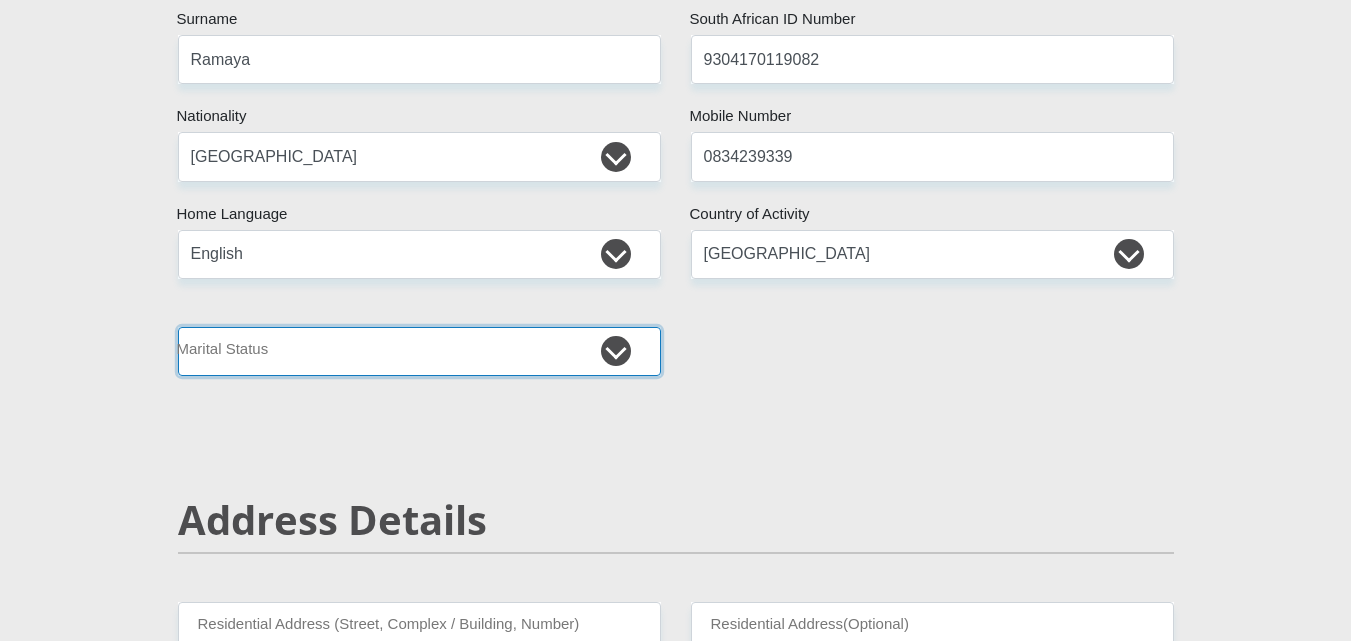 click on "Married ANC
Single
Divorced
Widowed
Married COP or Customary Law" at bounding box center (419, 351) 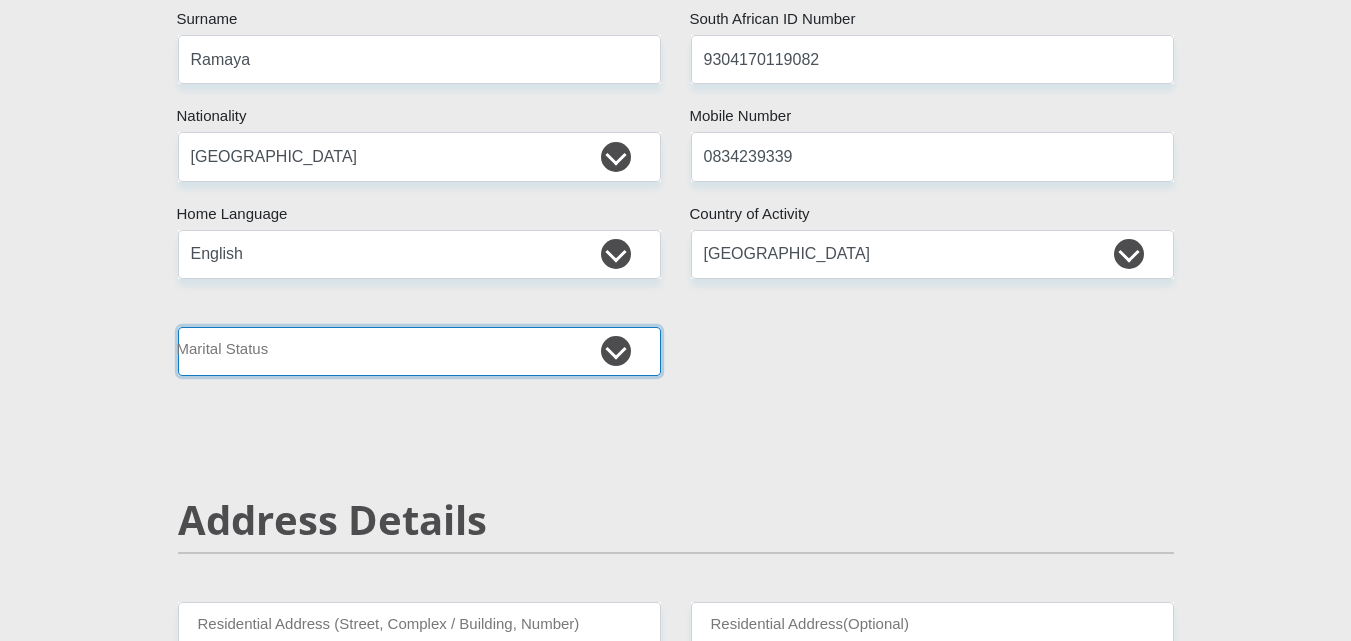 select on "5" 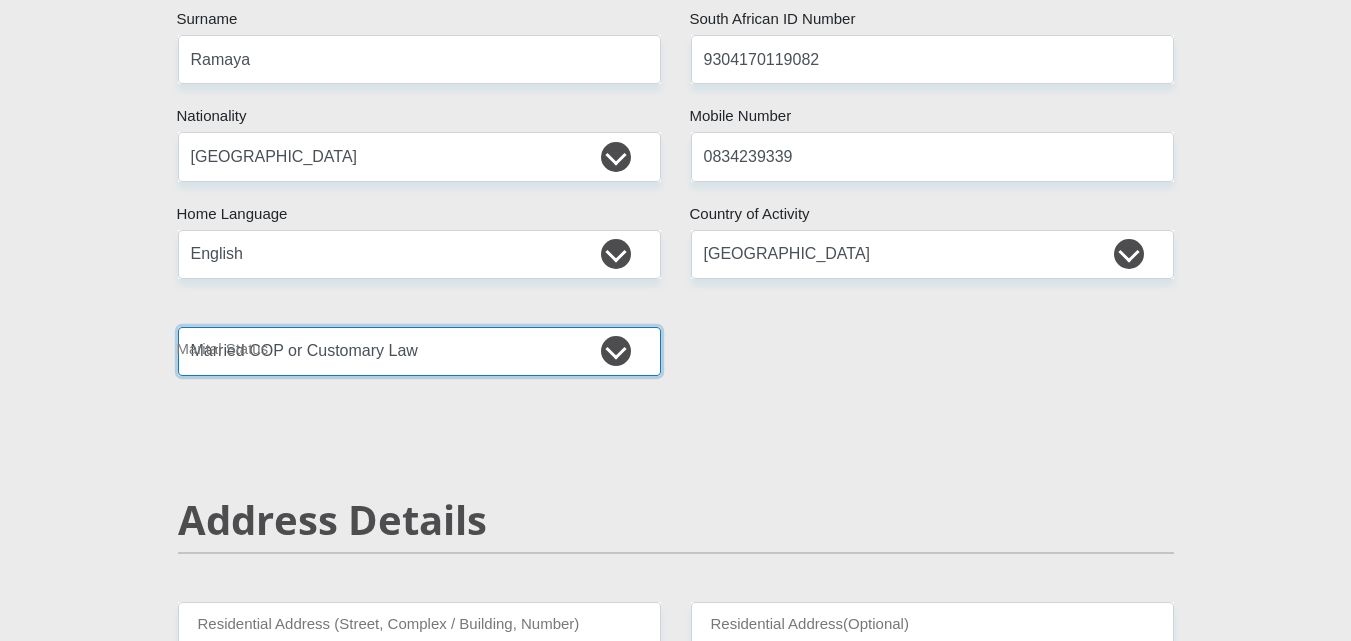click on "Married ANC
Single
Divorced
Widowed
Married COP or Customary Law" at bounding box center (419, 351) 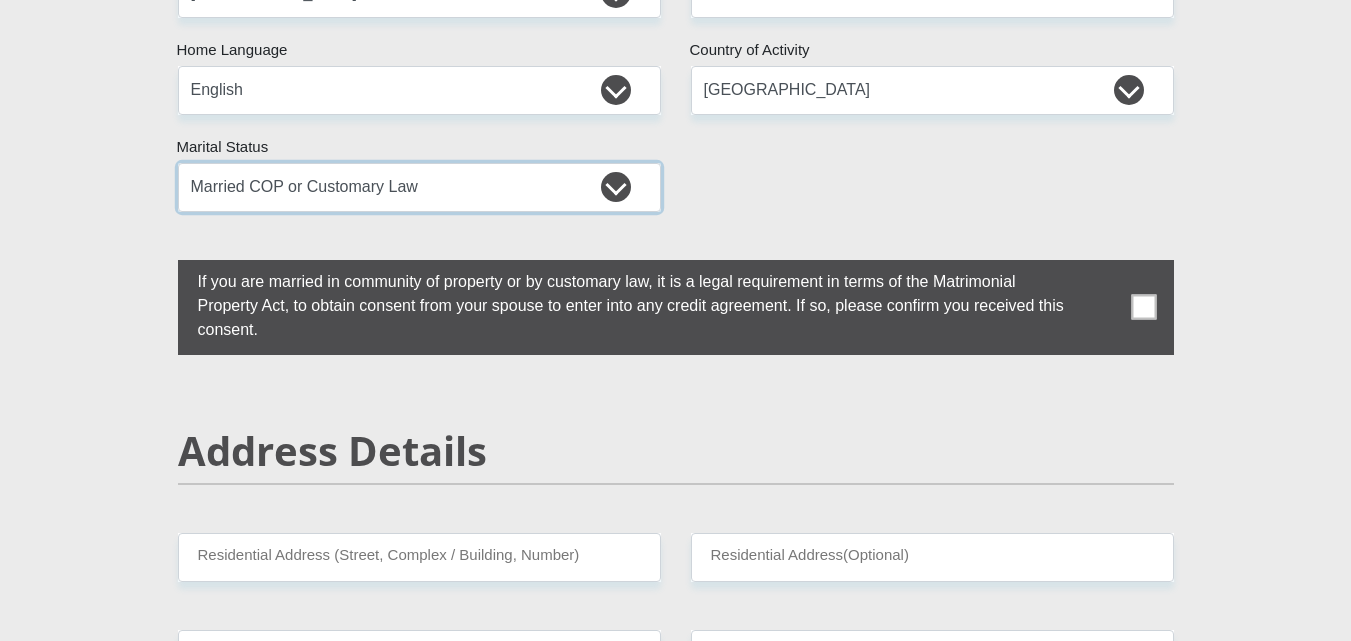 scroll, scrollTop: 700, scrollLeft: 0, axis: vertical 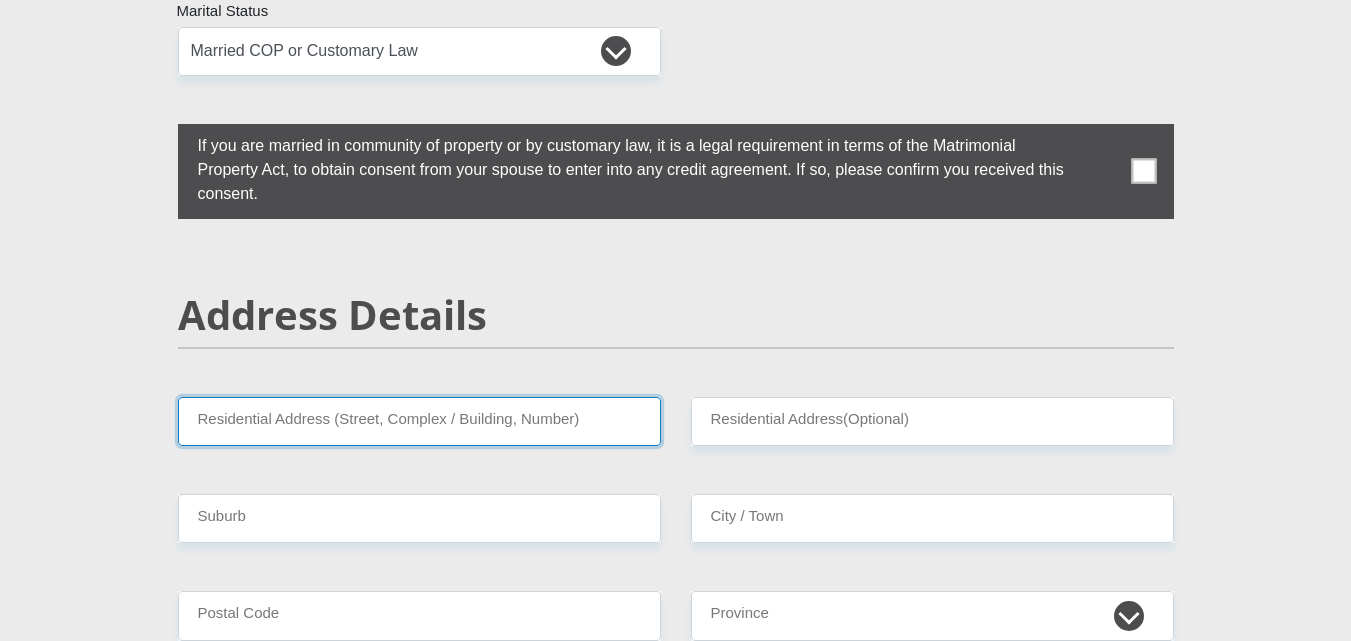 click on "Residential Address (Street, Complex / Building, Number)" at bounding box center (419, 421) 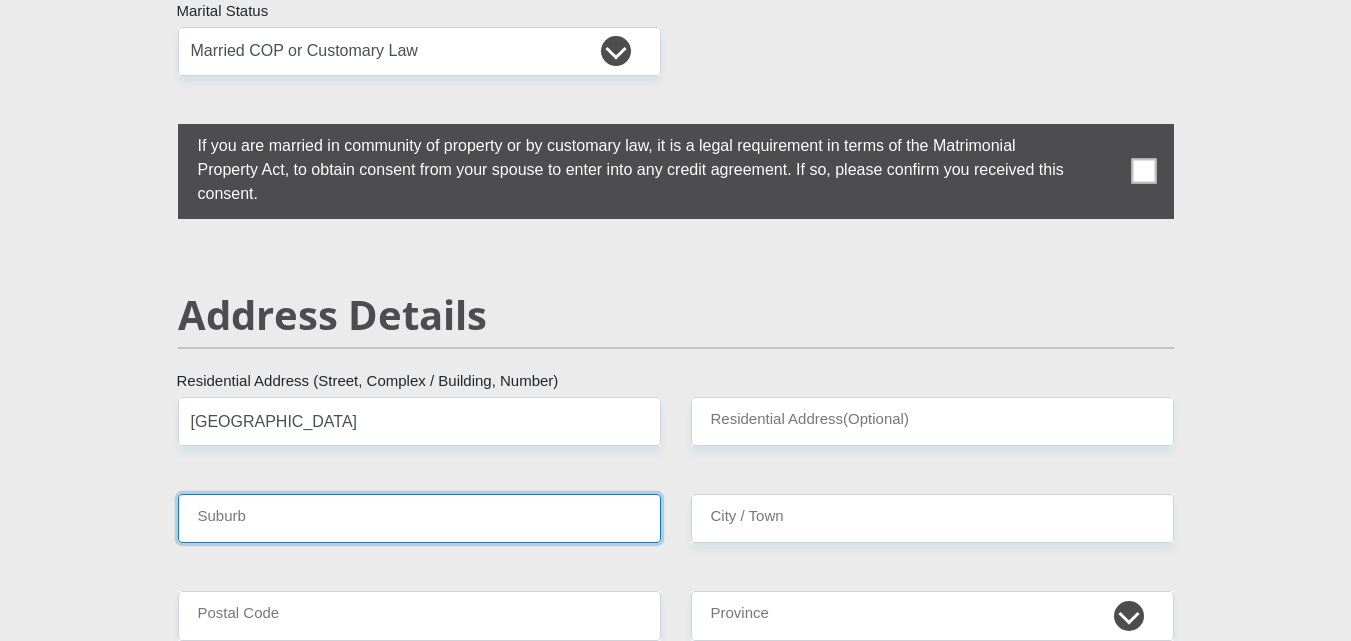 type on "Roodepoort" 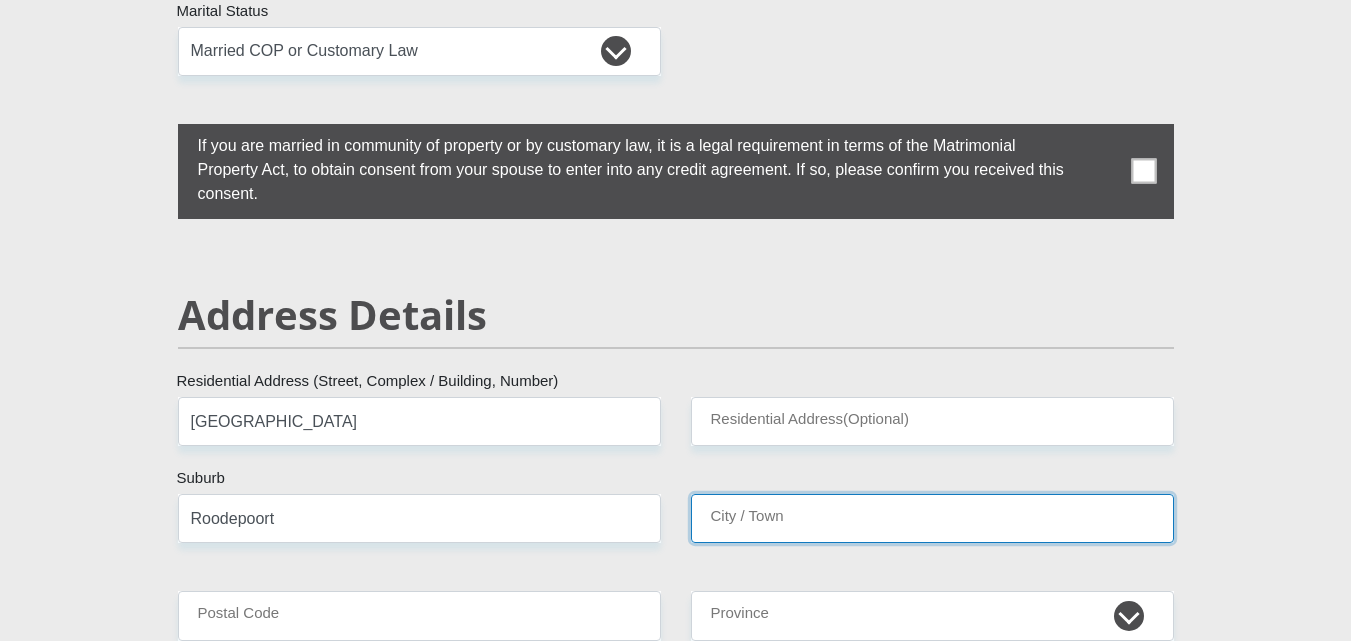 type on "Roodepoort" 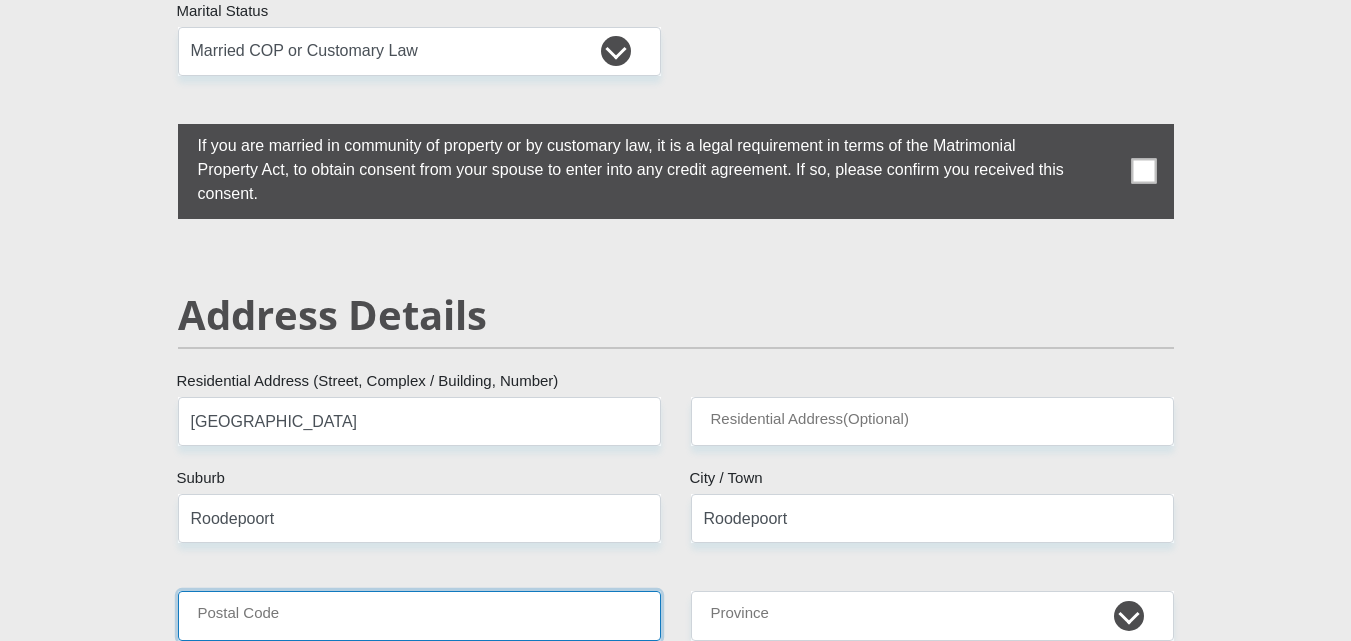 type on "1685" 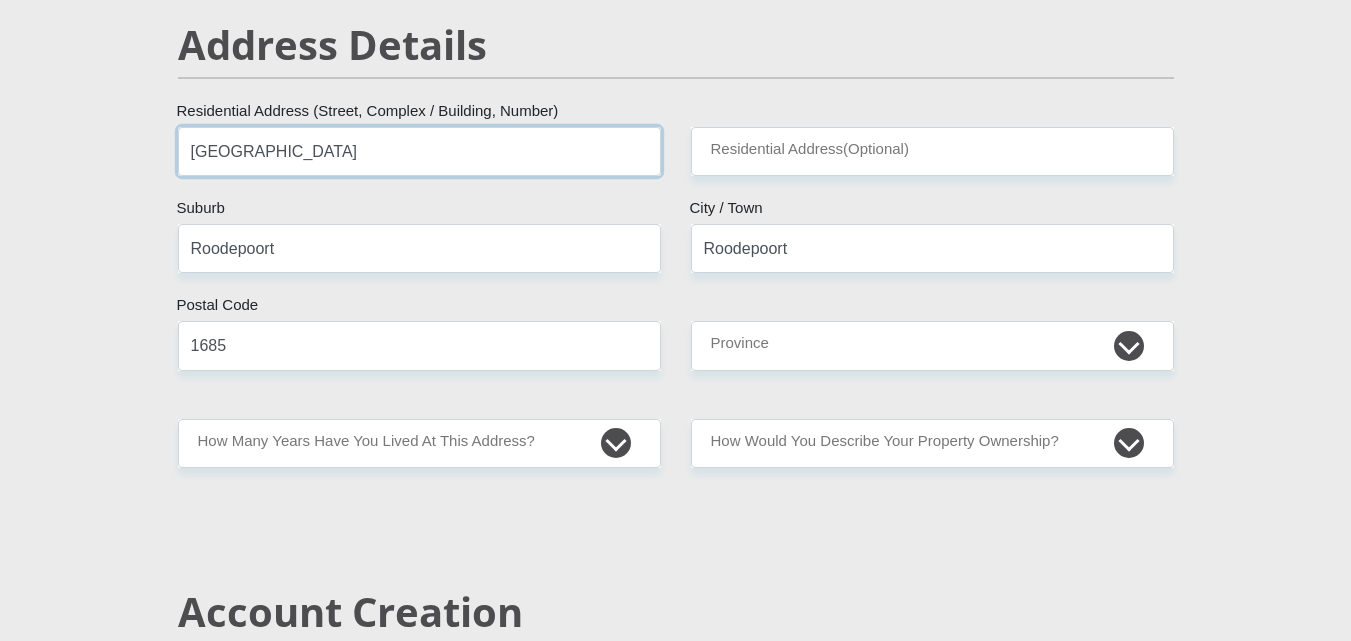 scroll, scrollTop: 1000, scrollLeft: 0, axis: vertical 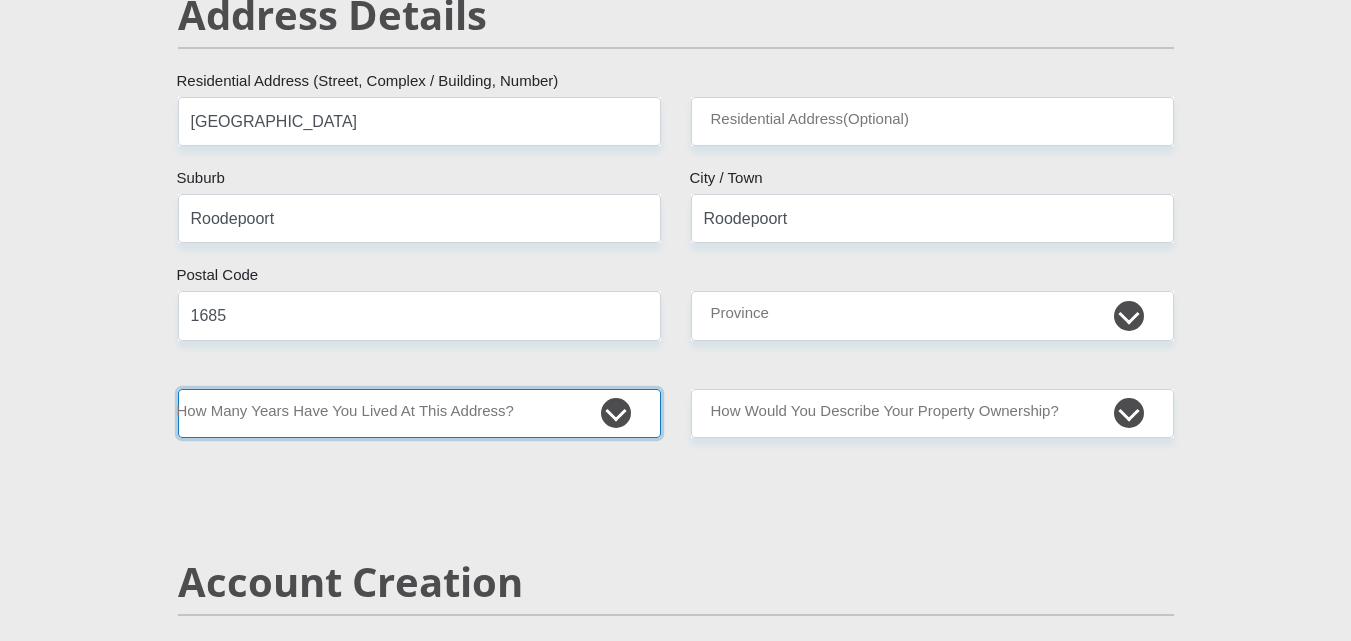 click on "less than 1 year
1-3 years
3-5 years
5+ years" at bounding box center [419, 413] 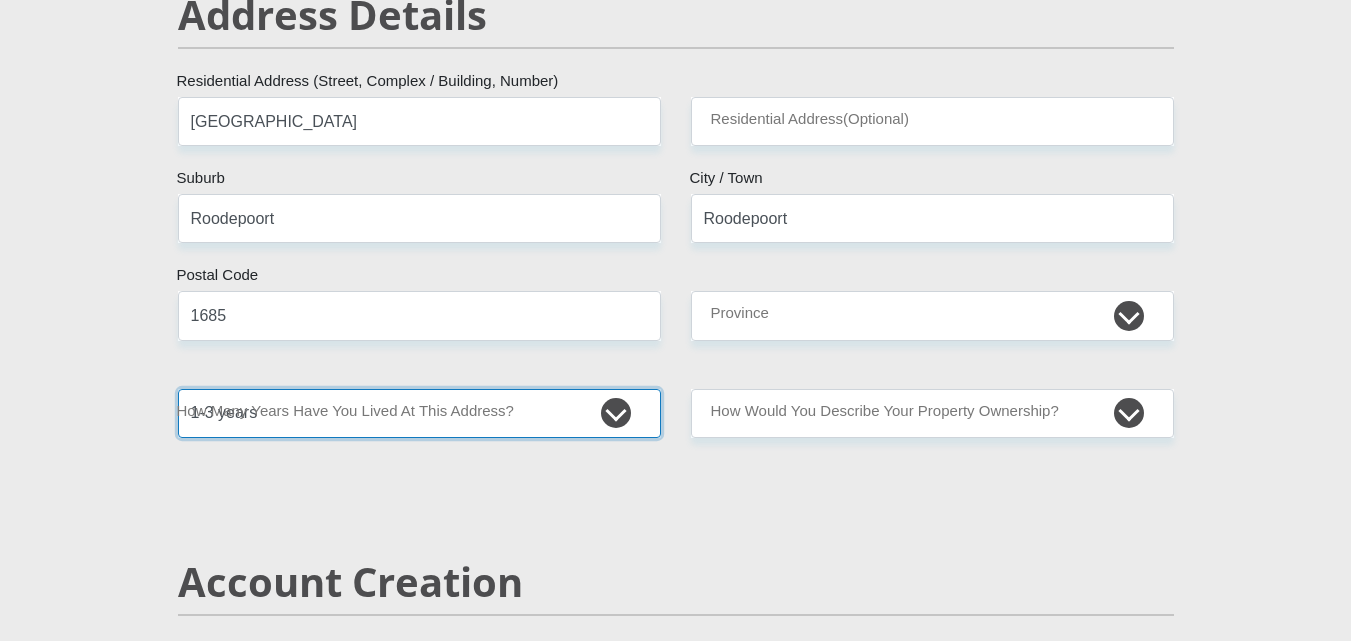 click on "less than 1 year
1-3 years
3-5 years
5+ years" at bounding box center [419, 413] 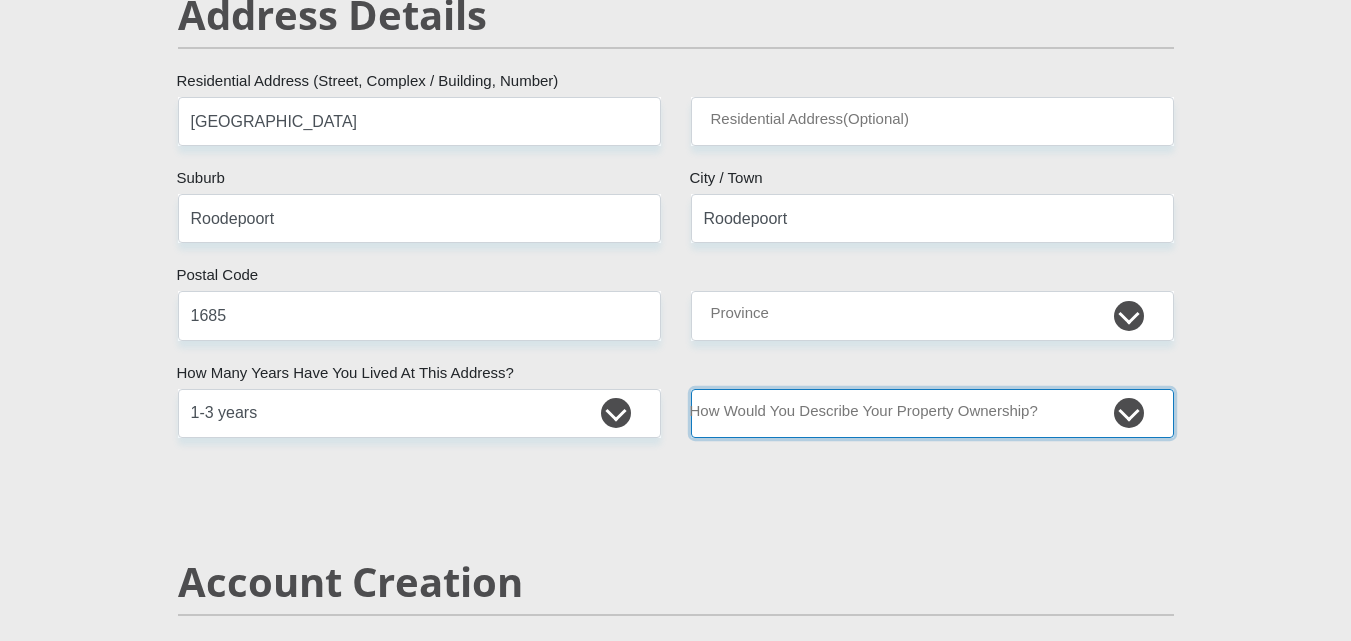 click on "Owned
Rented
Family Owned
Company Dwelling" at bounding box center [932, 413] 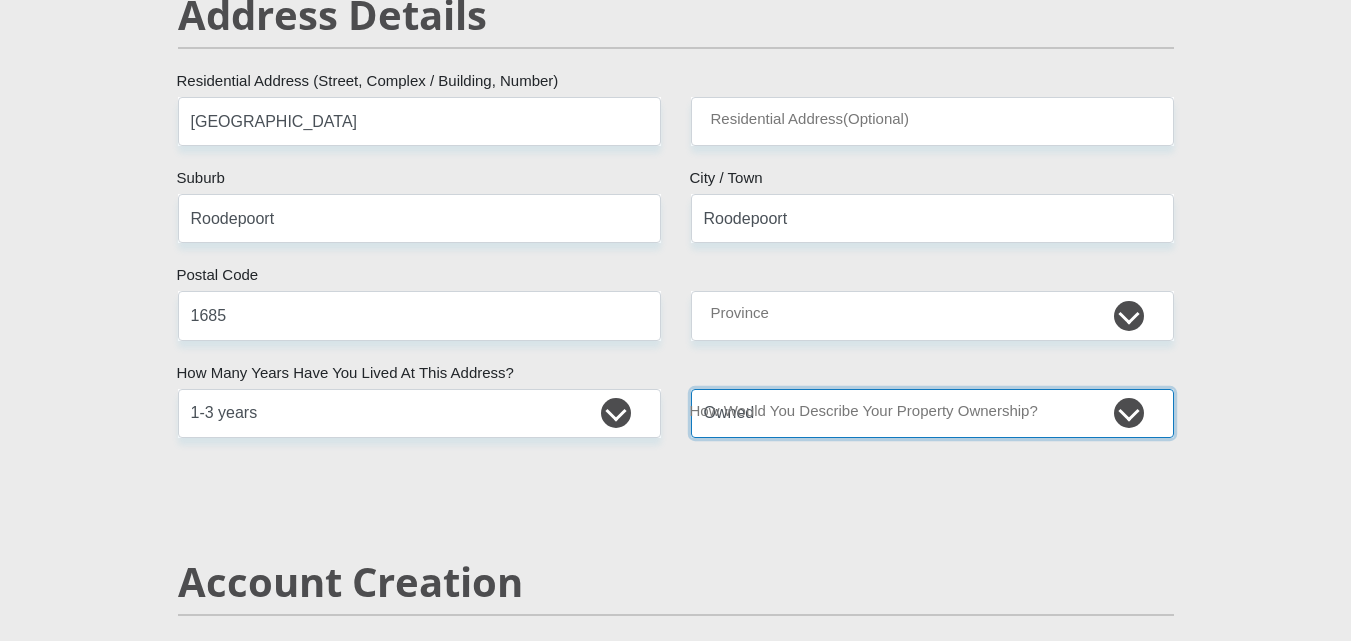 click on "Owned
Rented
Family Owned
Company Dwelling" at bounding box center [932, 413] 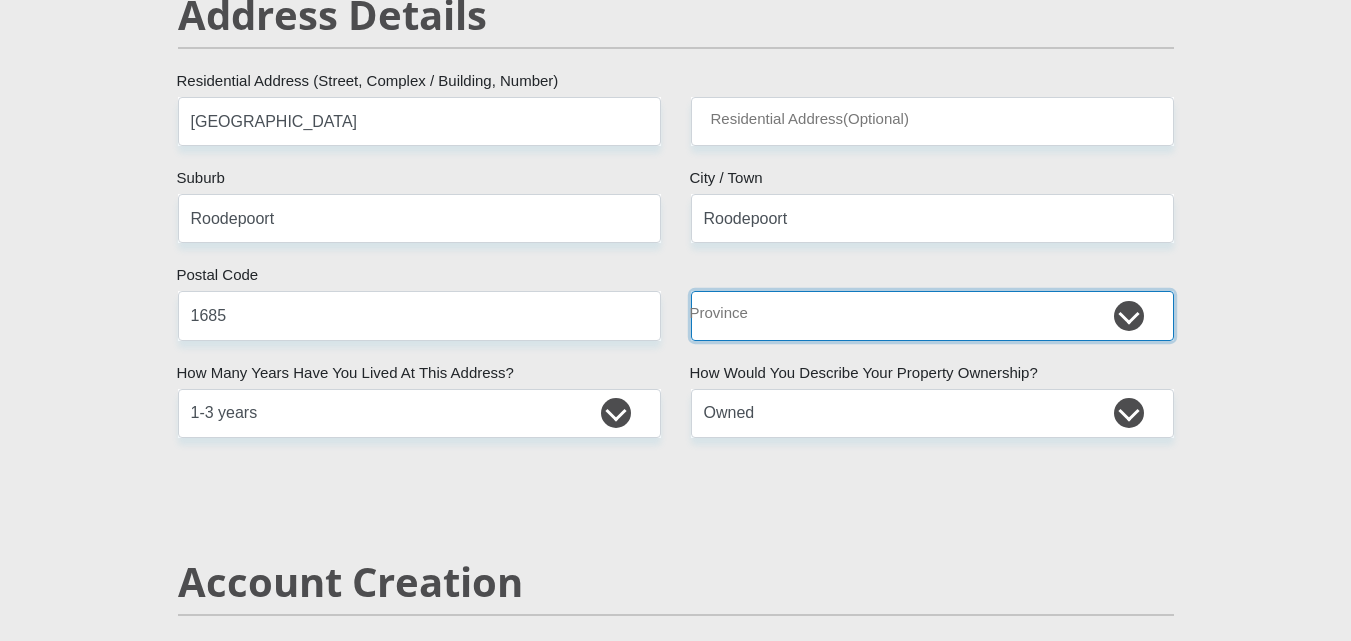 click on "Eastern Cape
Free State
[GEOGRAPHIC_DATA]
[GEOGRAPHIC_DATA][DATE]
[GEOGRAPHIC_DATA]
[GEOGRAPHIC_DATA]
[GEOGRAPHIC_DATA]
[GEOGRAPHIC_DATA]" at bounding box center [932, 315] 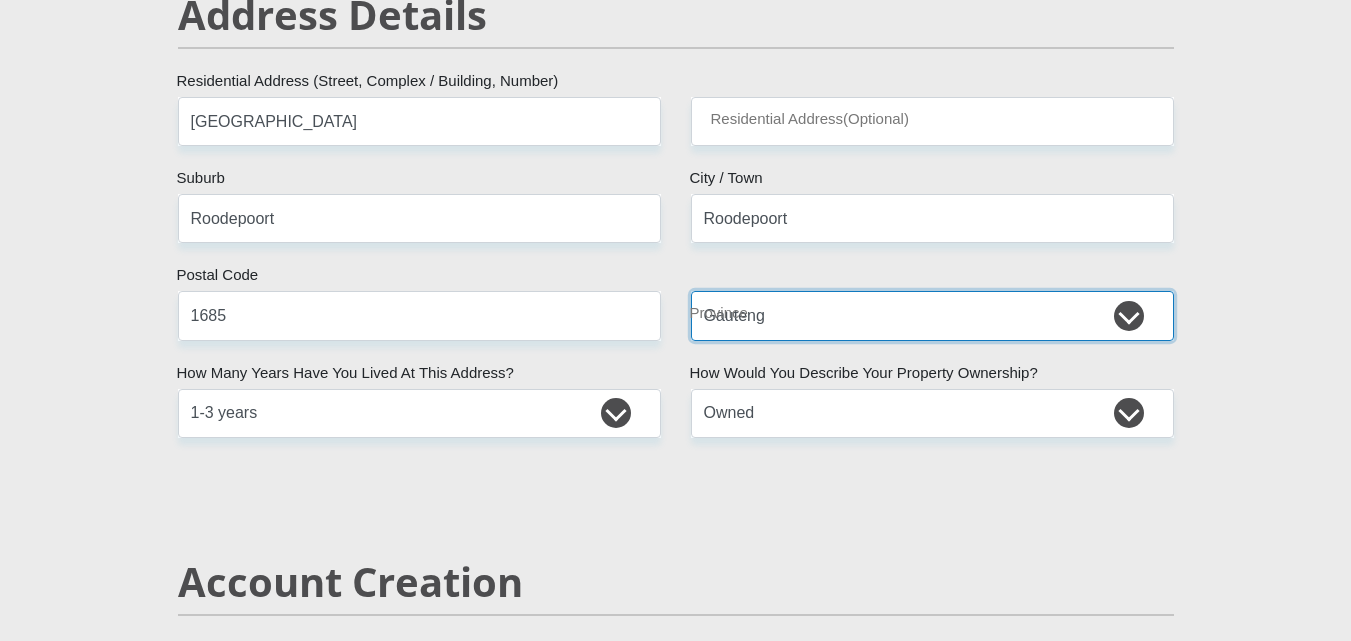 click on "Eastern Cape
Free State
[GEOGRAPHIC_DATA]
[GEOGRAPHIC_DATA][DATE]
[GEOGRAPHIC_DATA]
[GEOGRAPHIC_DATA]
[GEOGRAPHIC_DATA]
[GEOGRAPHIC_DATA]" at bounding box center [932, 315] 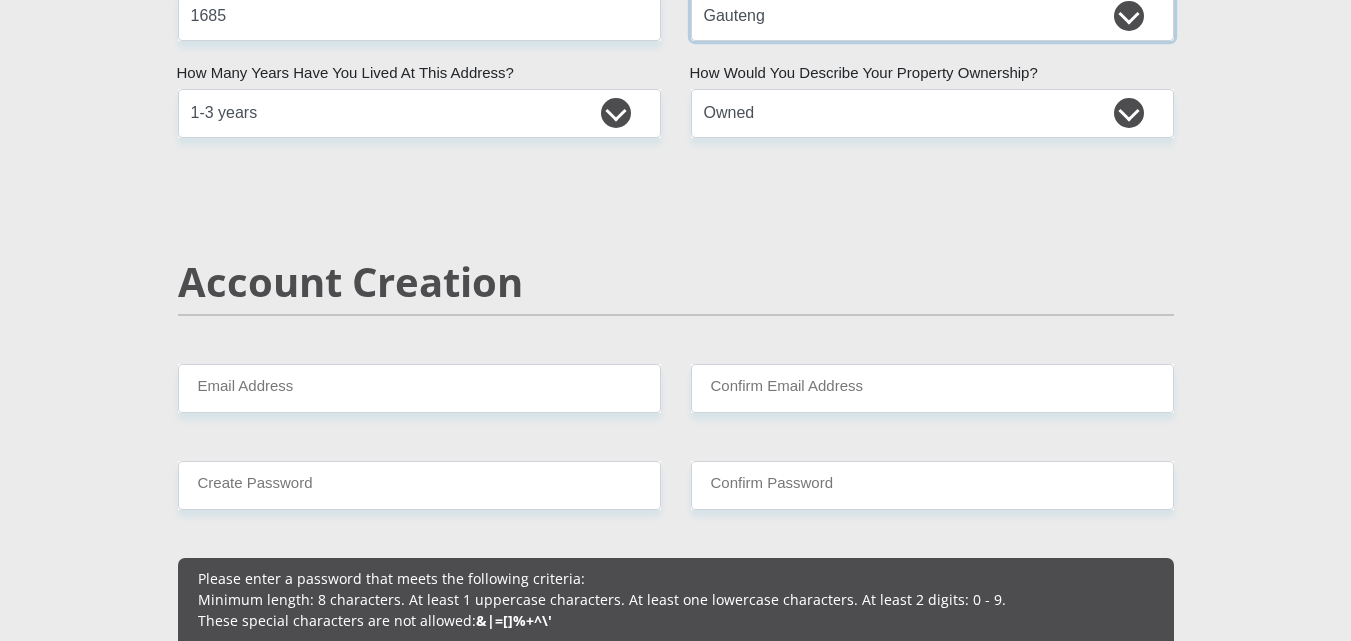 scroll, scrollTop: 1400, scrollLeft: 0, axis: vertical 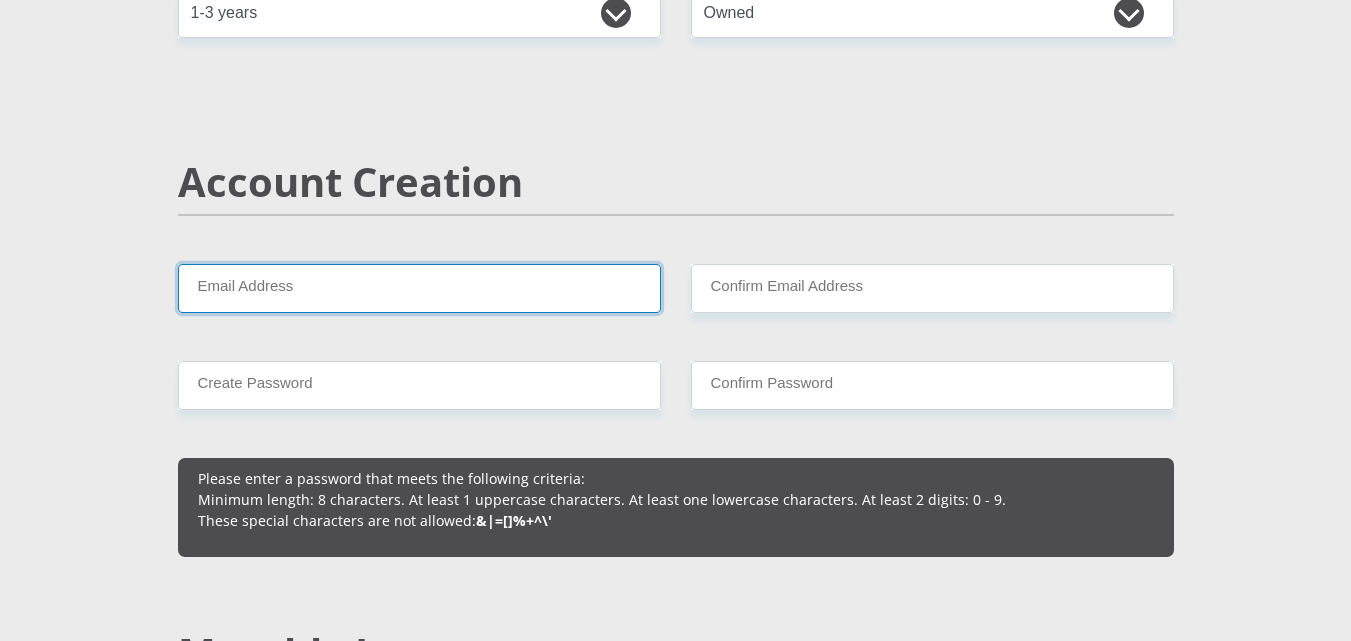 drag, startPoint x: 291, startPoint y: 302, endPoint x: 296, endPoint y: 311, distance: 10.29563 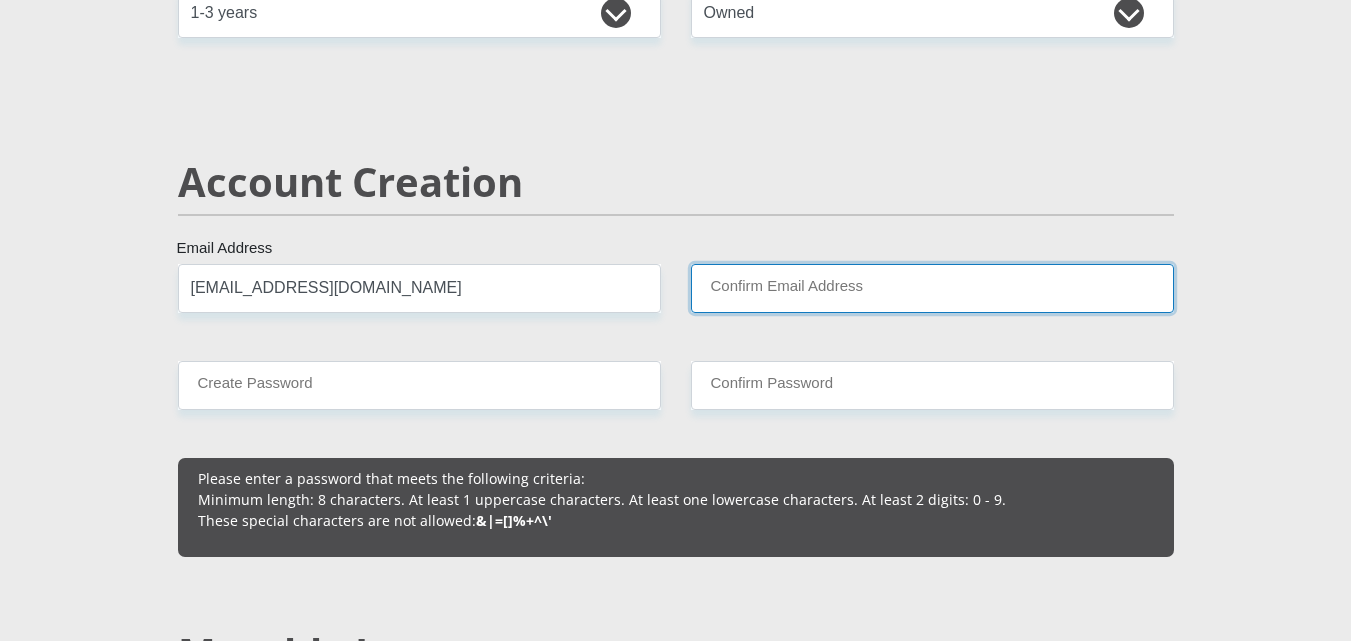type on "[EMAIL_ADDRESS][DOMAIN_NAME]" 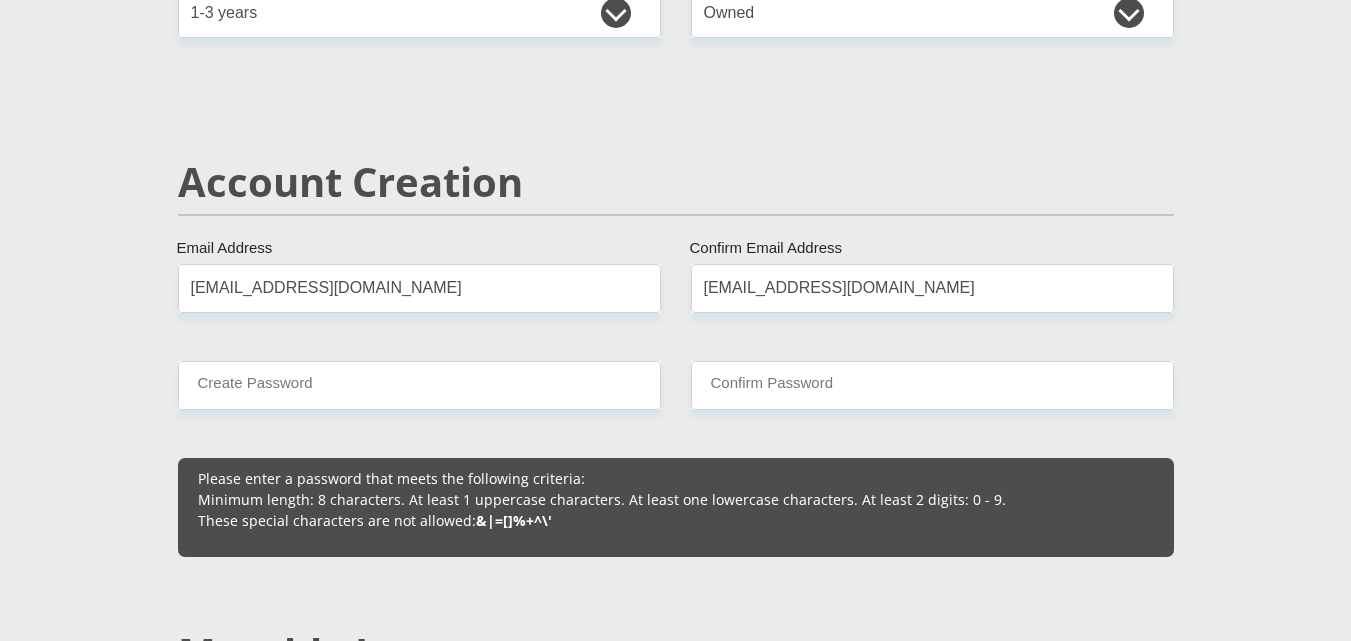 type 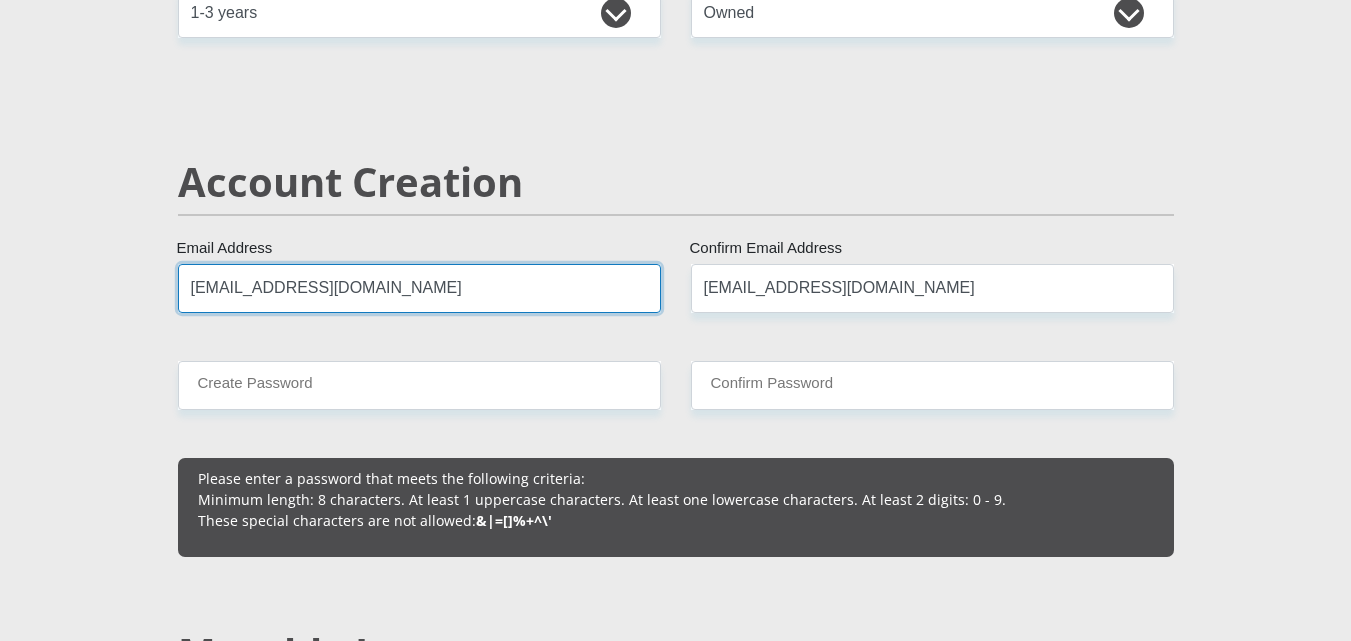 type 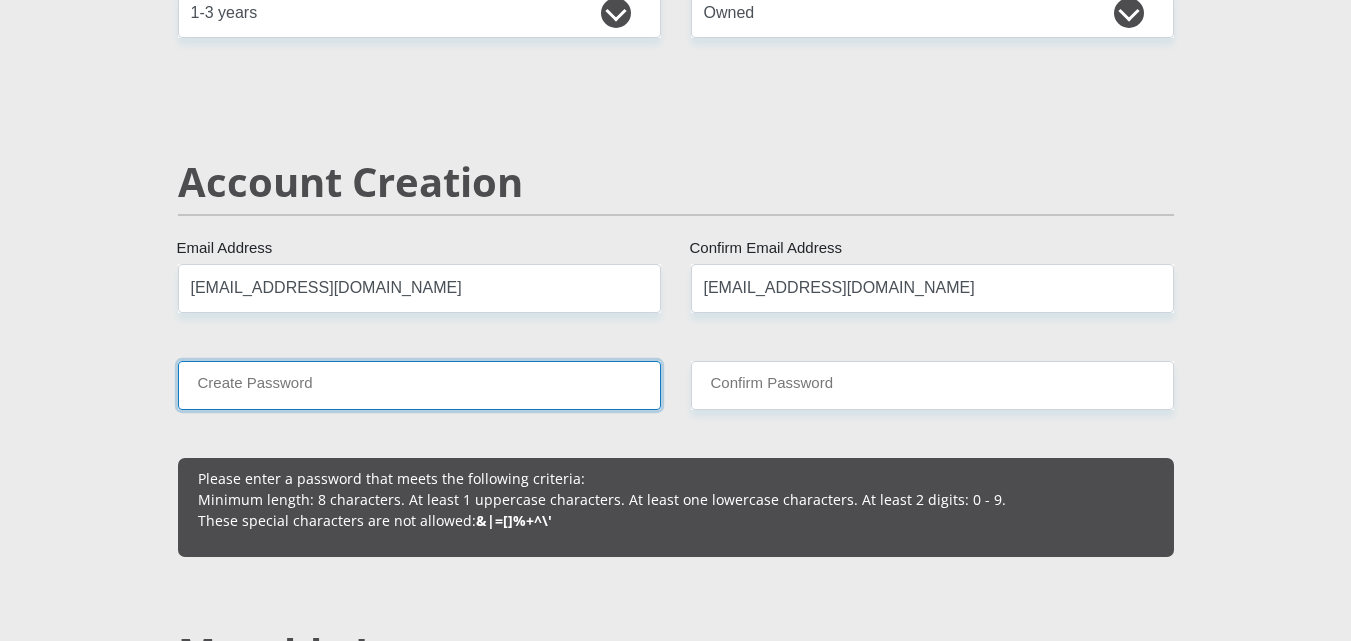 click on "Create Password" at bounding box center [419, 385] 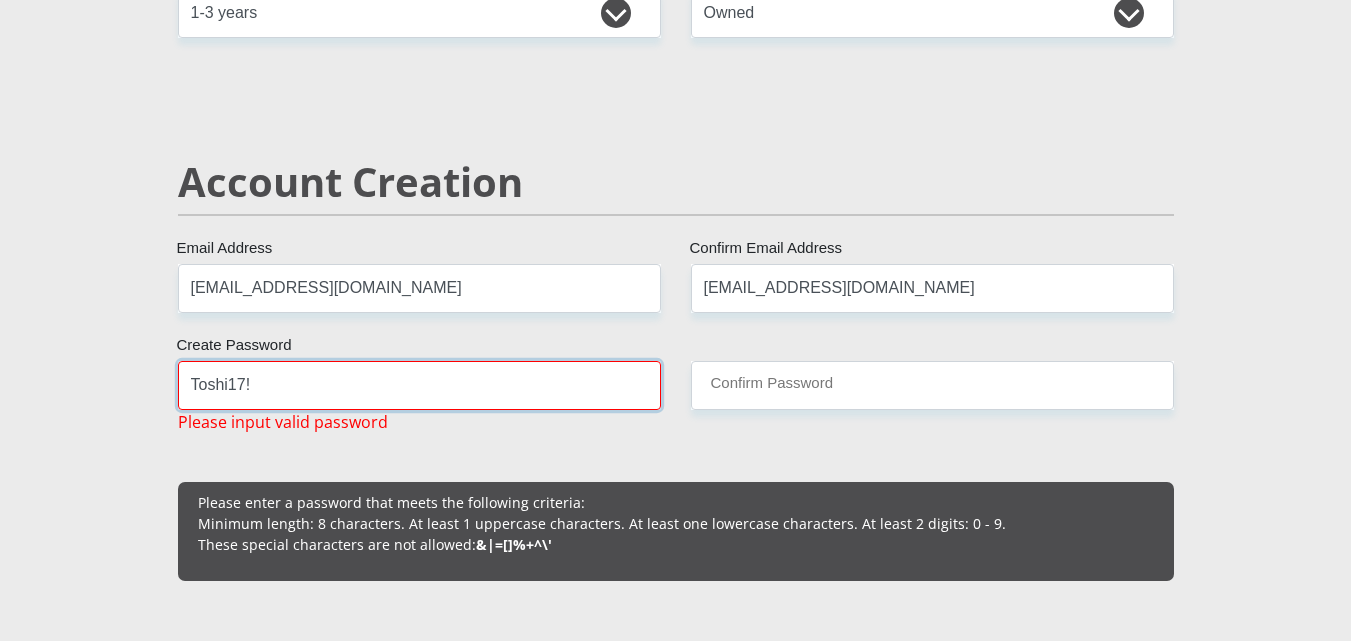 click on "Toshi17!" at bounding box center (419, 385) 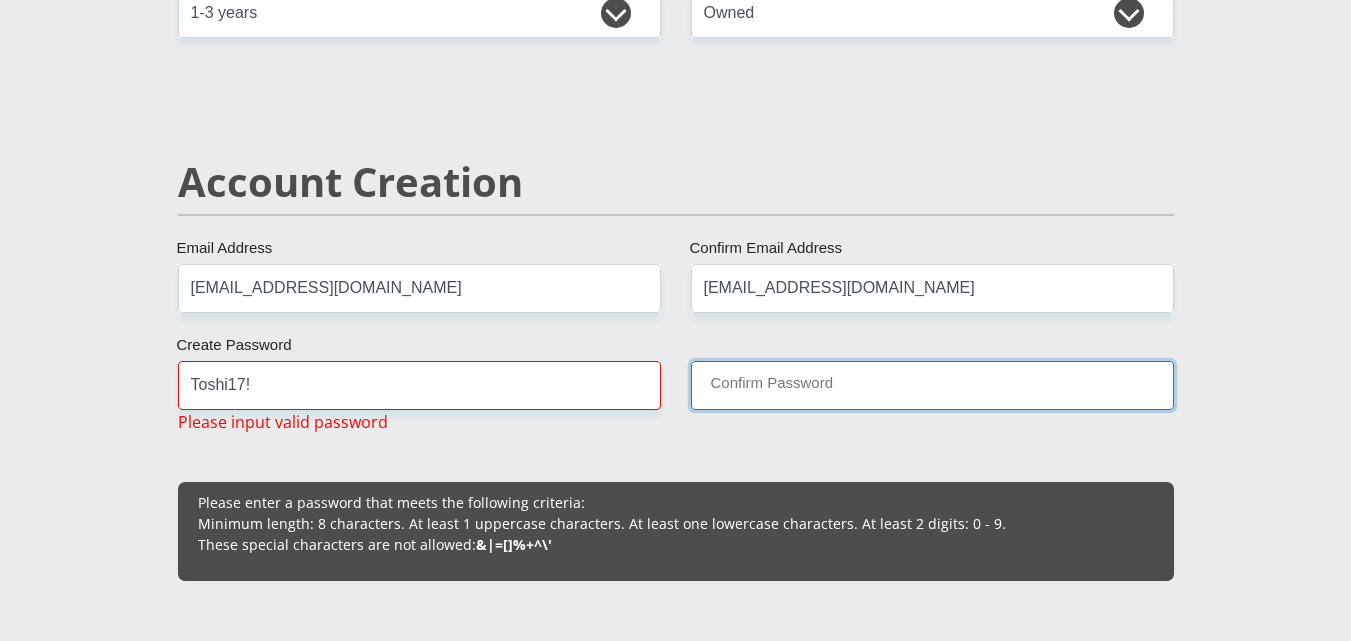click on "Confirm Password" at bounding box center [932, 385] 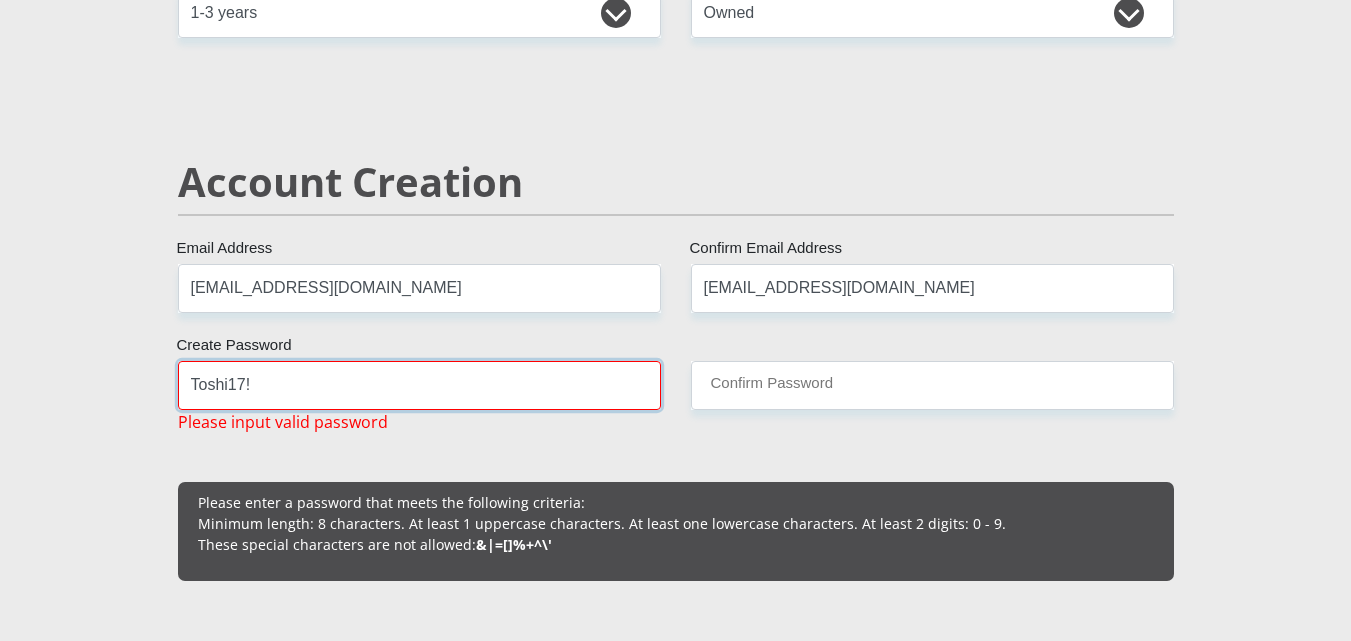 click on "Toshi17!" at bounding box center [419, 385] 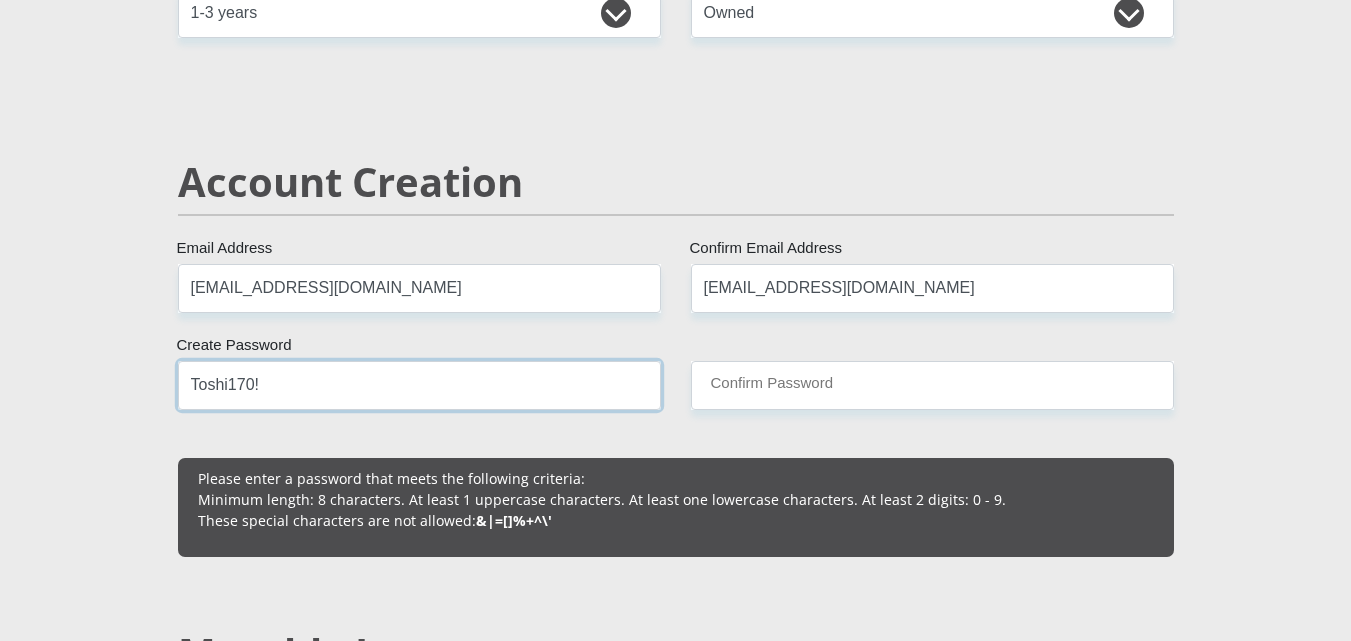 click on "Proceed" at bounding box center (826, 4864) 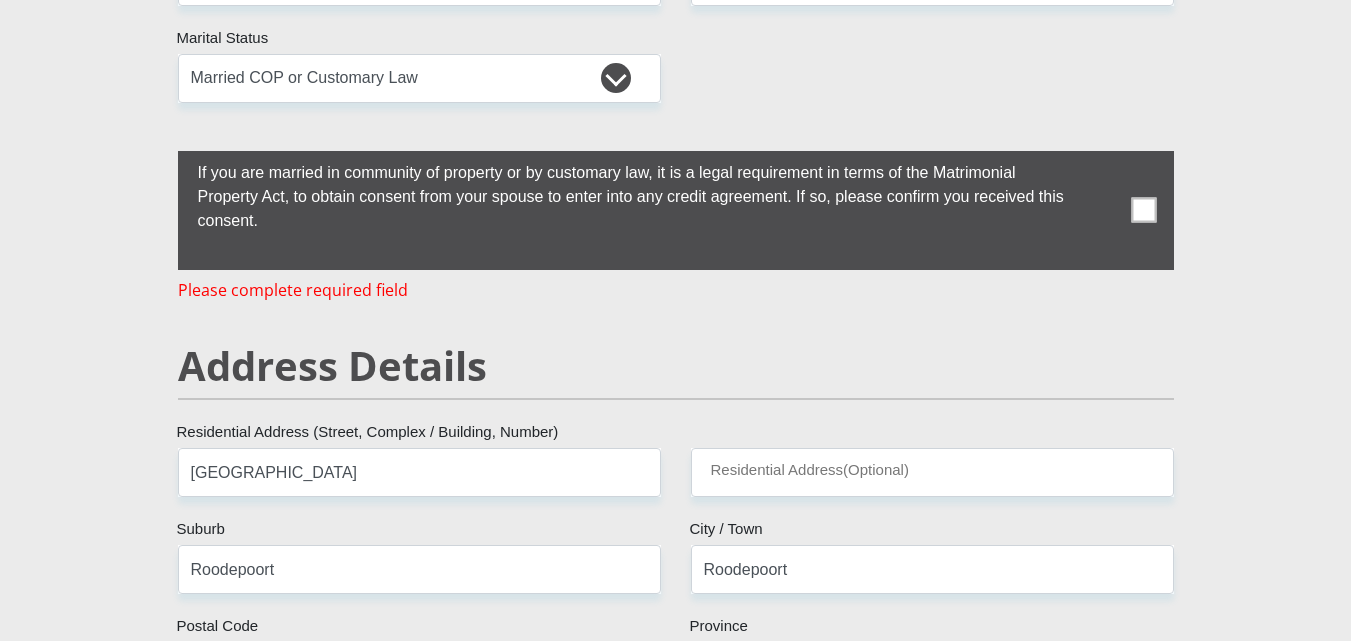 scroll, scrollTop: 638, scrollLeft: 0, axis: vertical 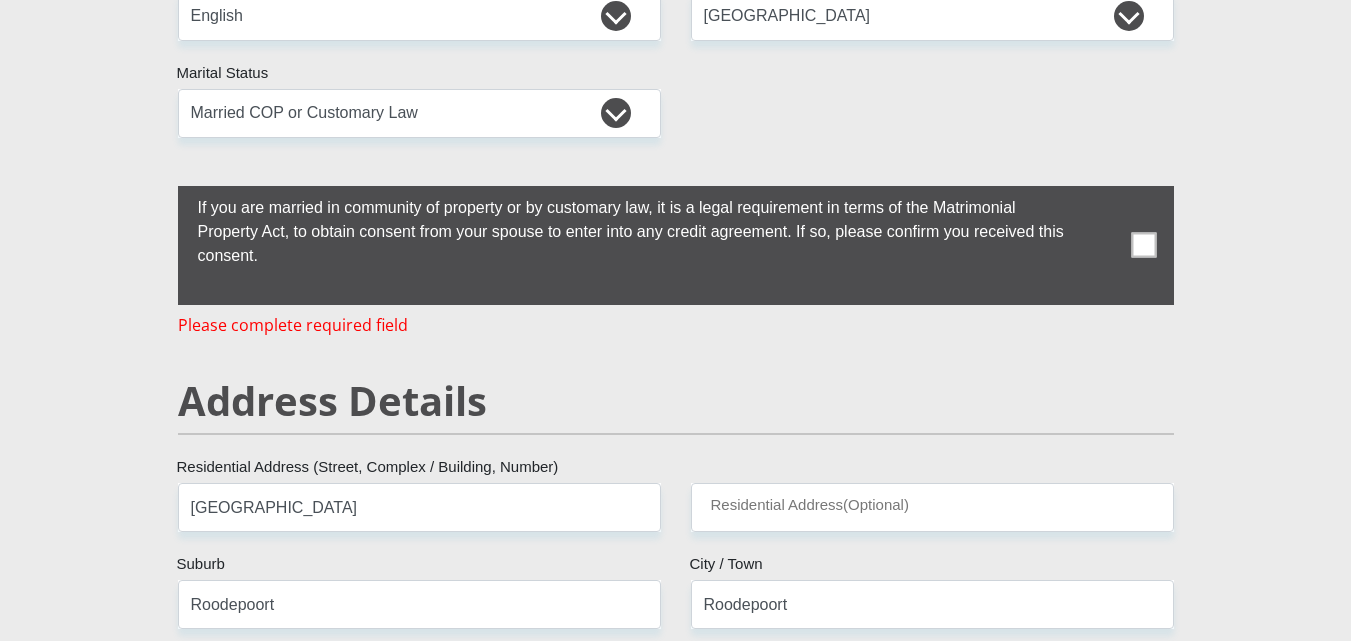 click at bounding box center (676, 245) 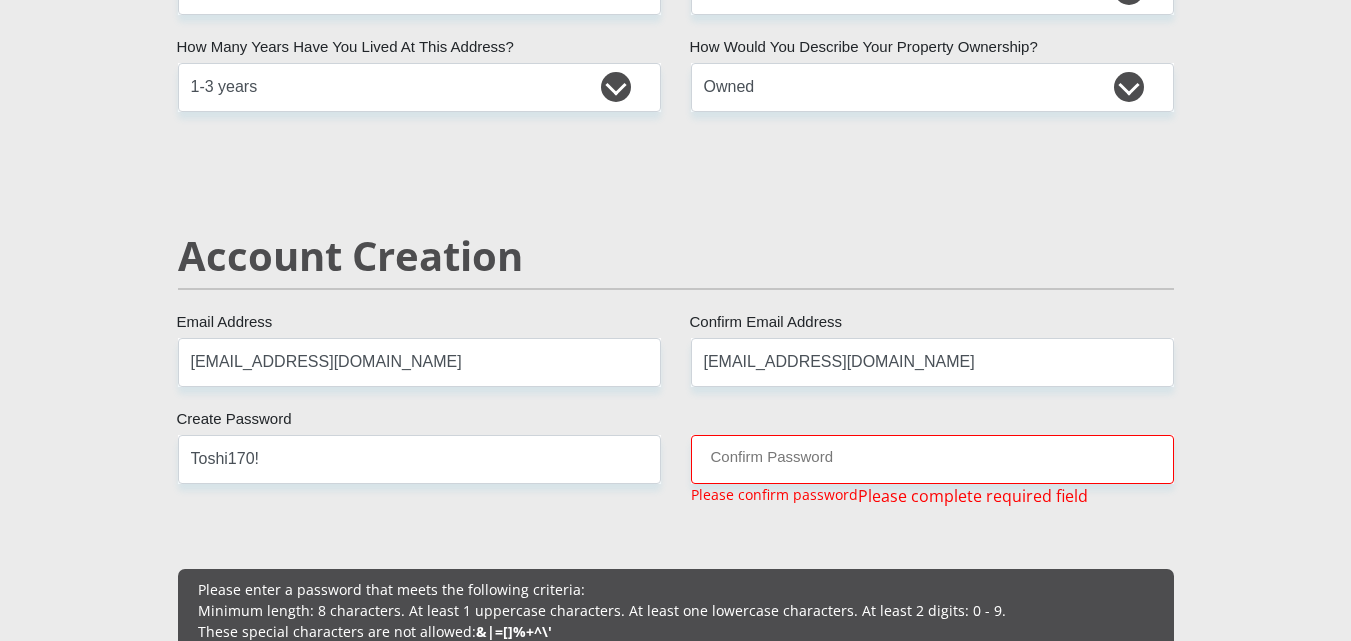 scroll, scrollTop: 1338, scrollLeft: 0, axis: vertical 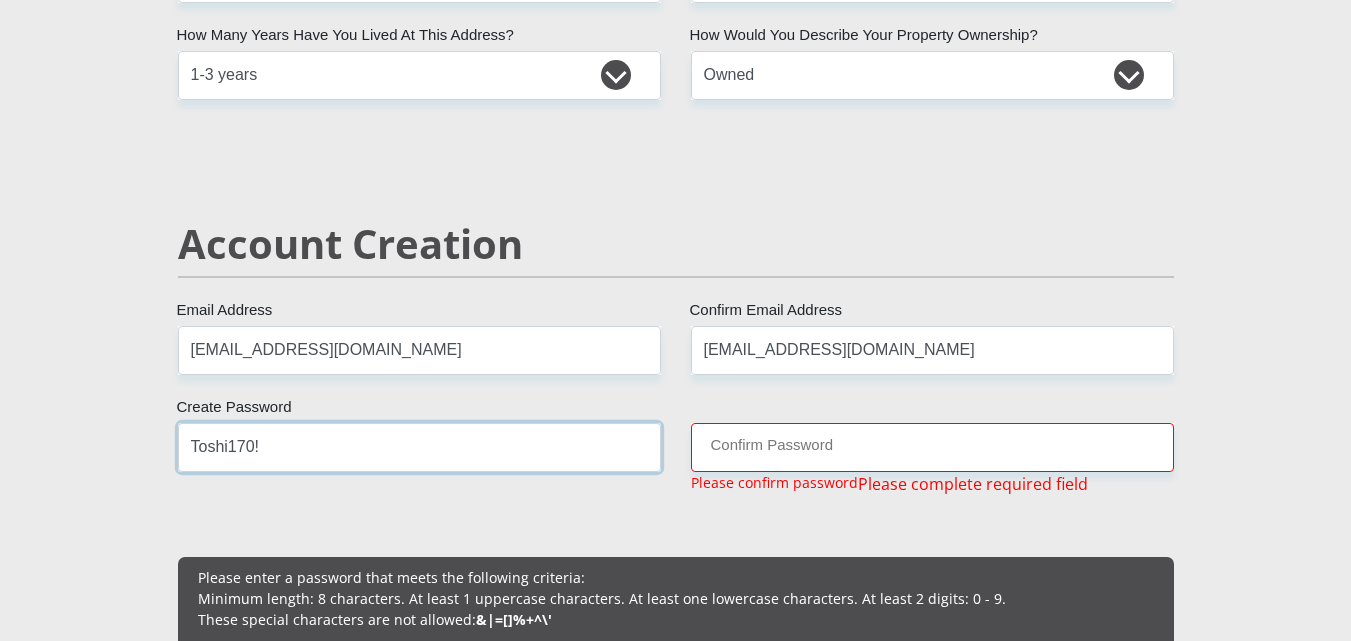 click on "Toshi170!" at bounding box center [419, 447] 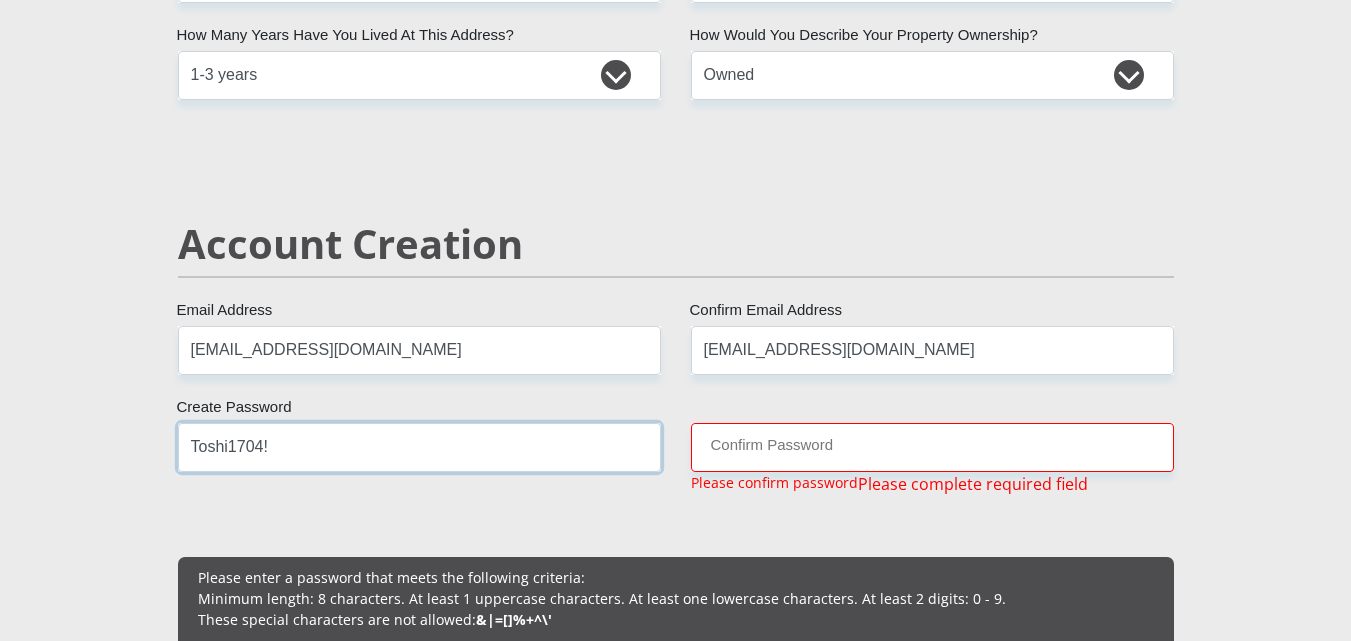 type on "Toshi1704!" 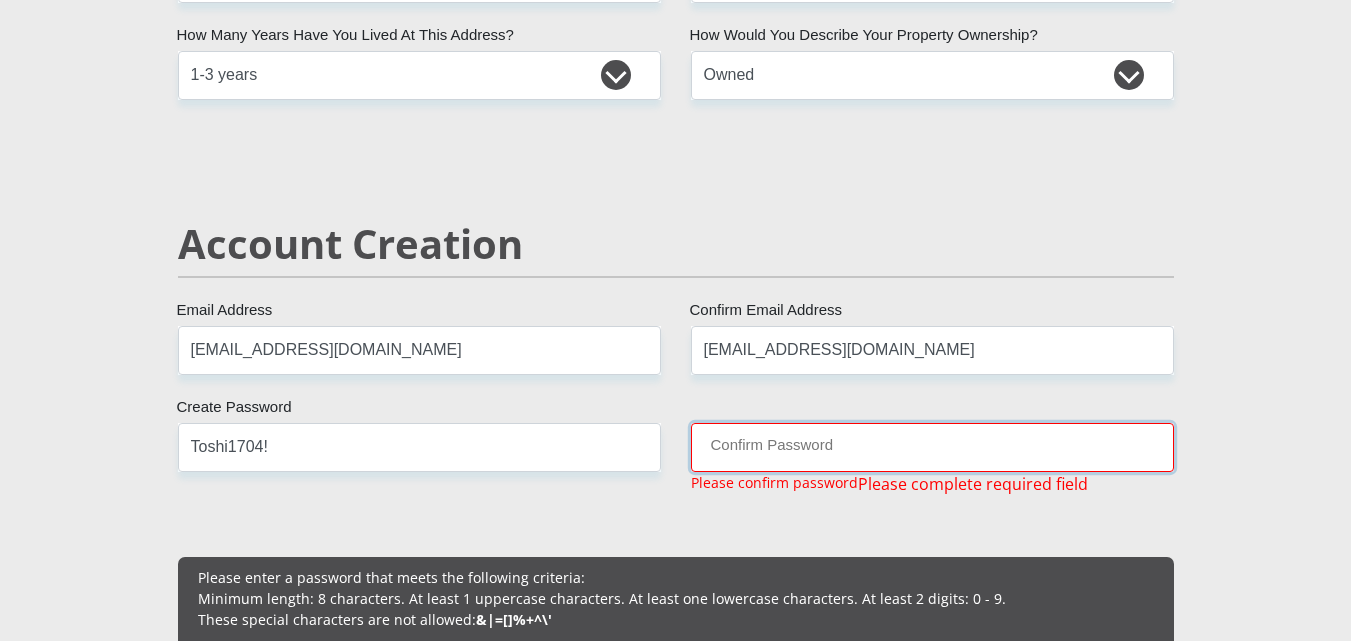 click on "Confirm Password" at bounding box center (932, 447) 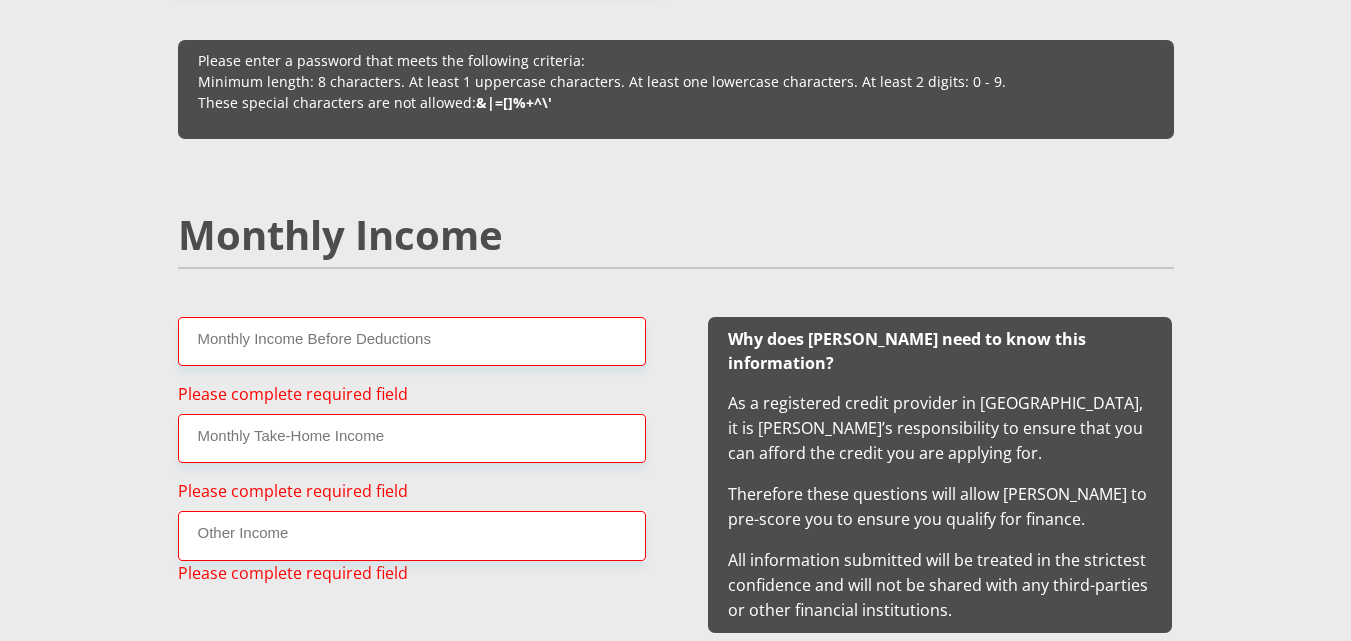 scroll, scrollTop: 1838, scrollLeft: 0, axis: vertical 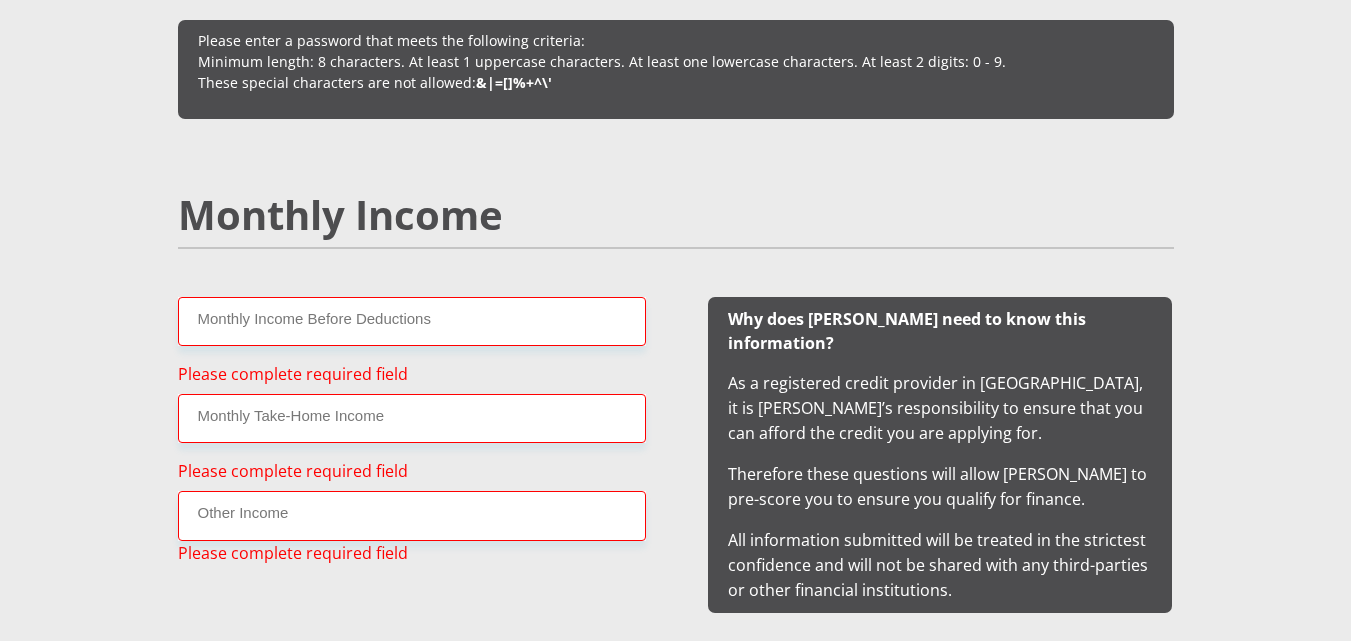 type on "Toshi1704!" 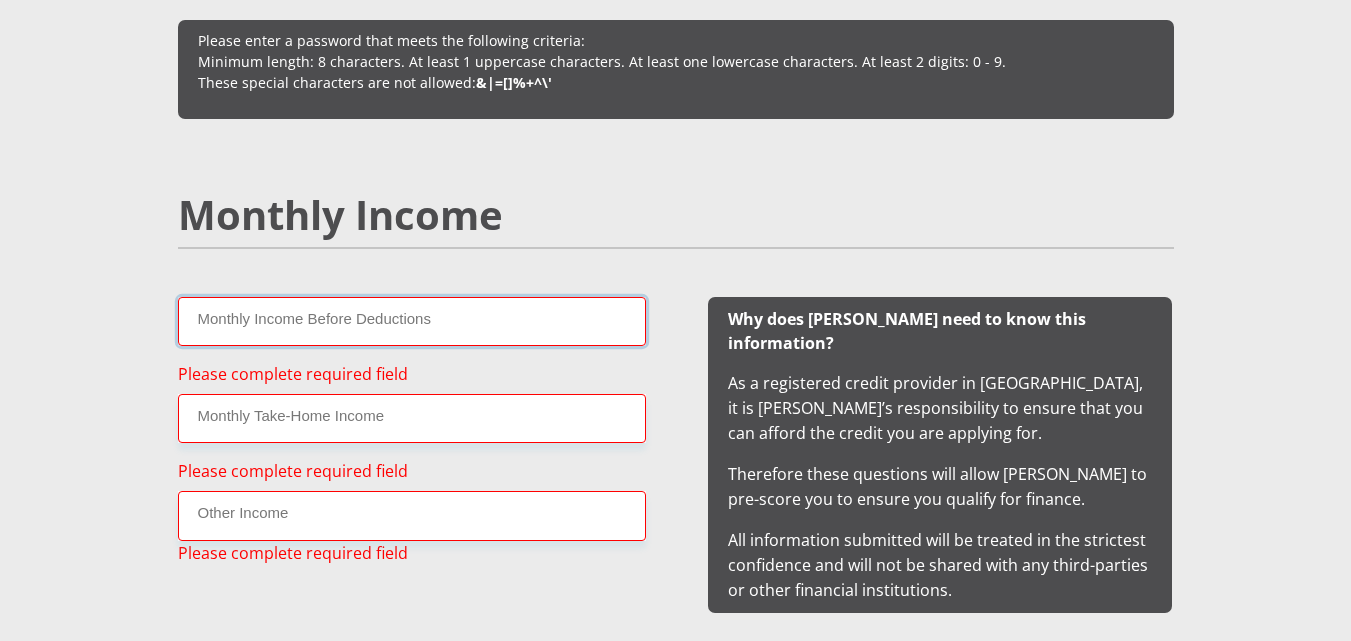 click on "Monthly Income Before Deductions" at bounding box center (412, 321) 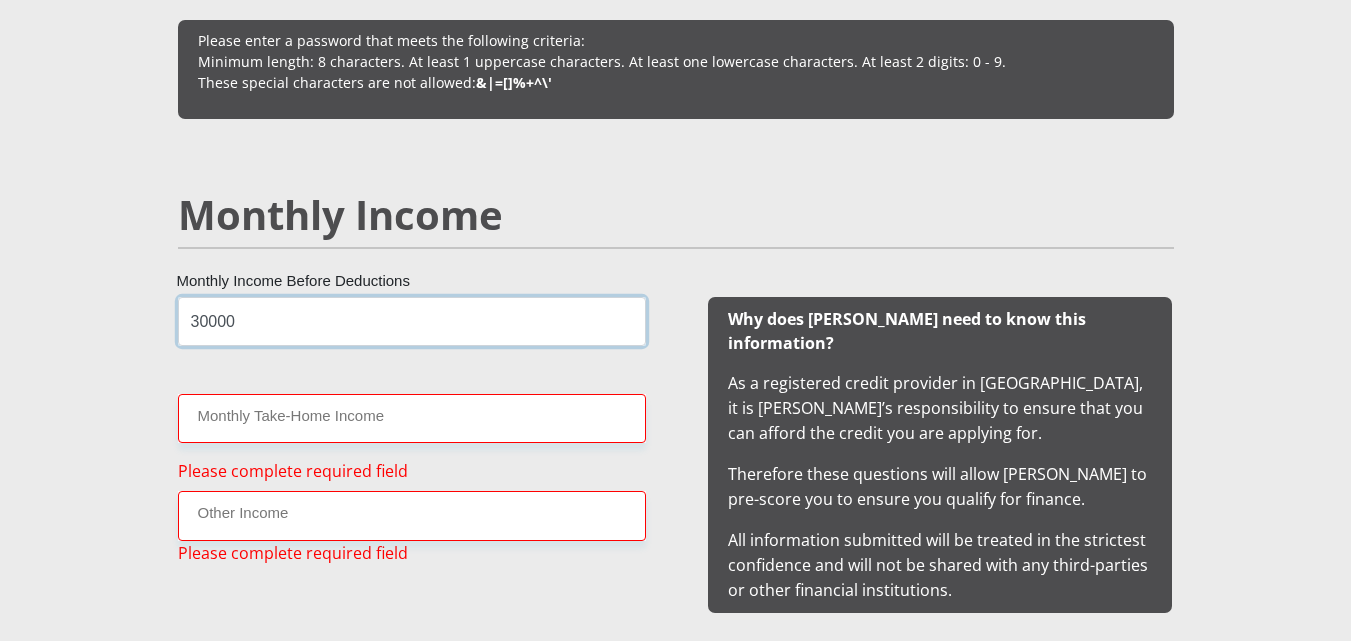 type on "30000" 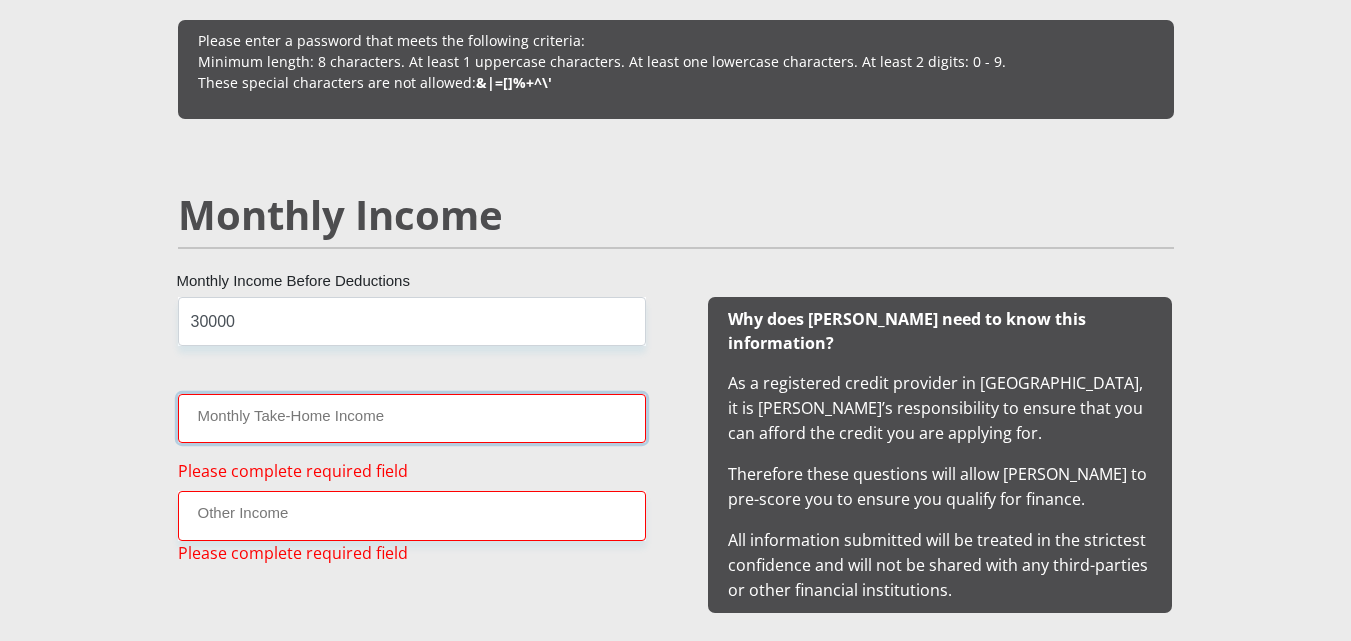 click on "Monthly Take-Home Income" at bounding box center [412, 418] 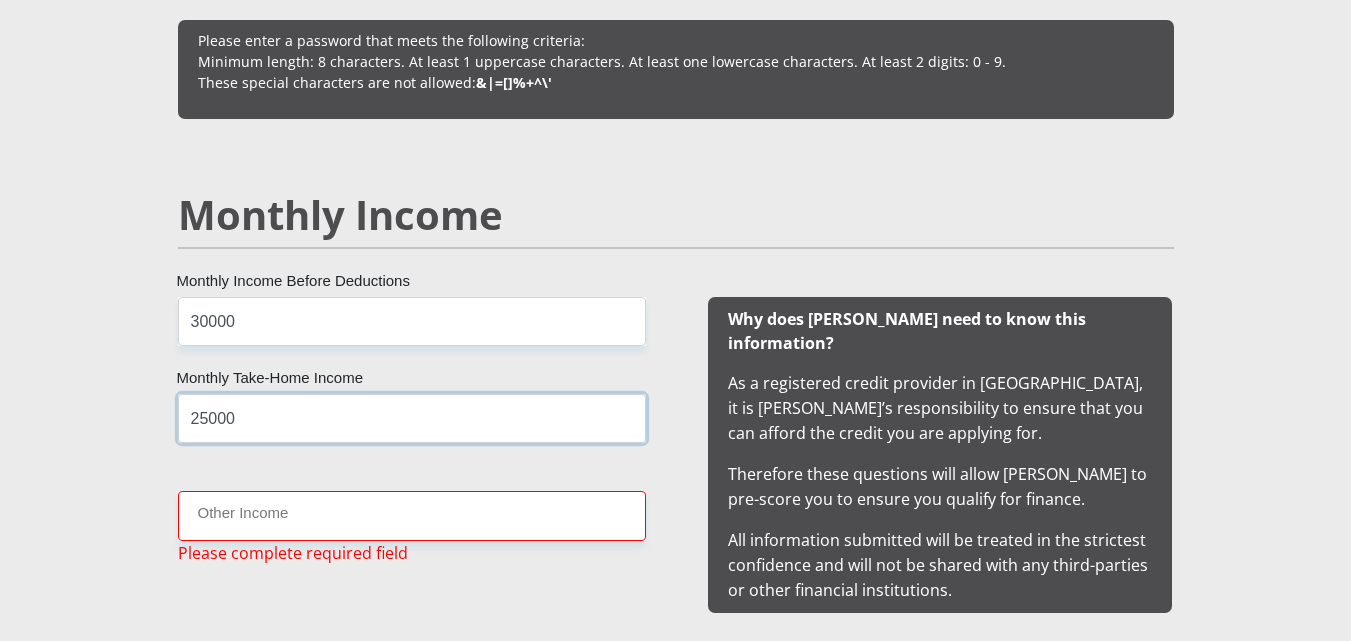 type on "25000" 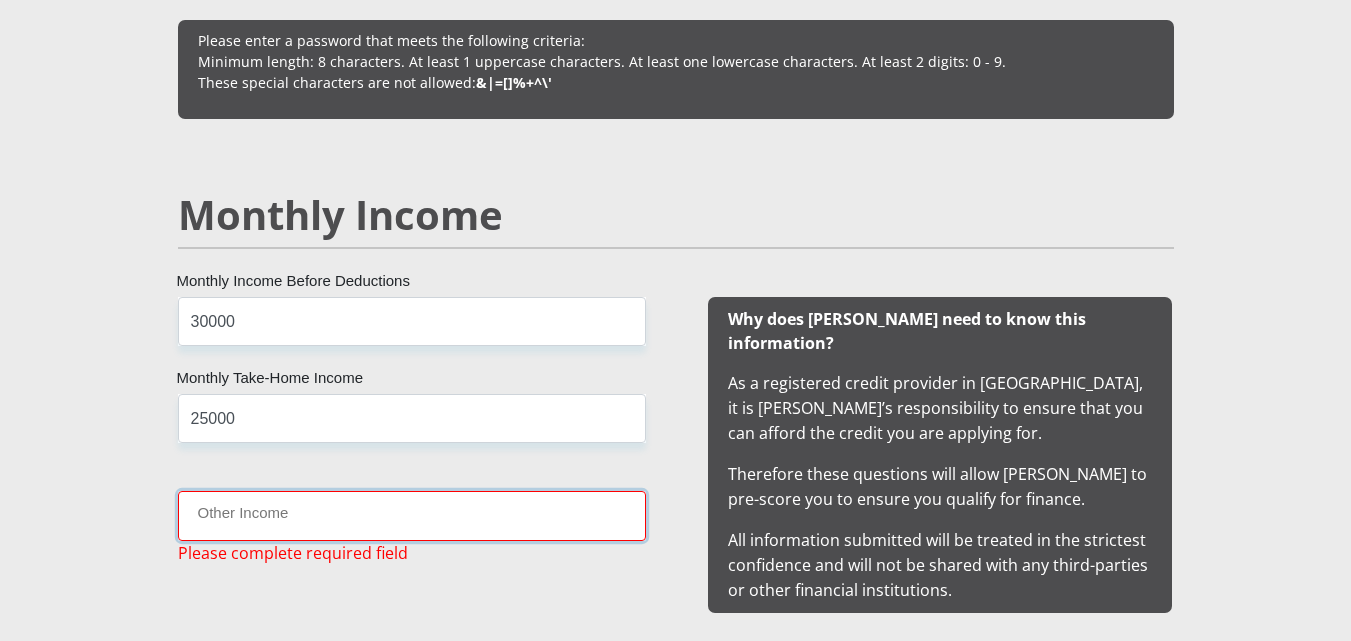 click on "Other Income" at bounding box center (412, 515) 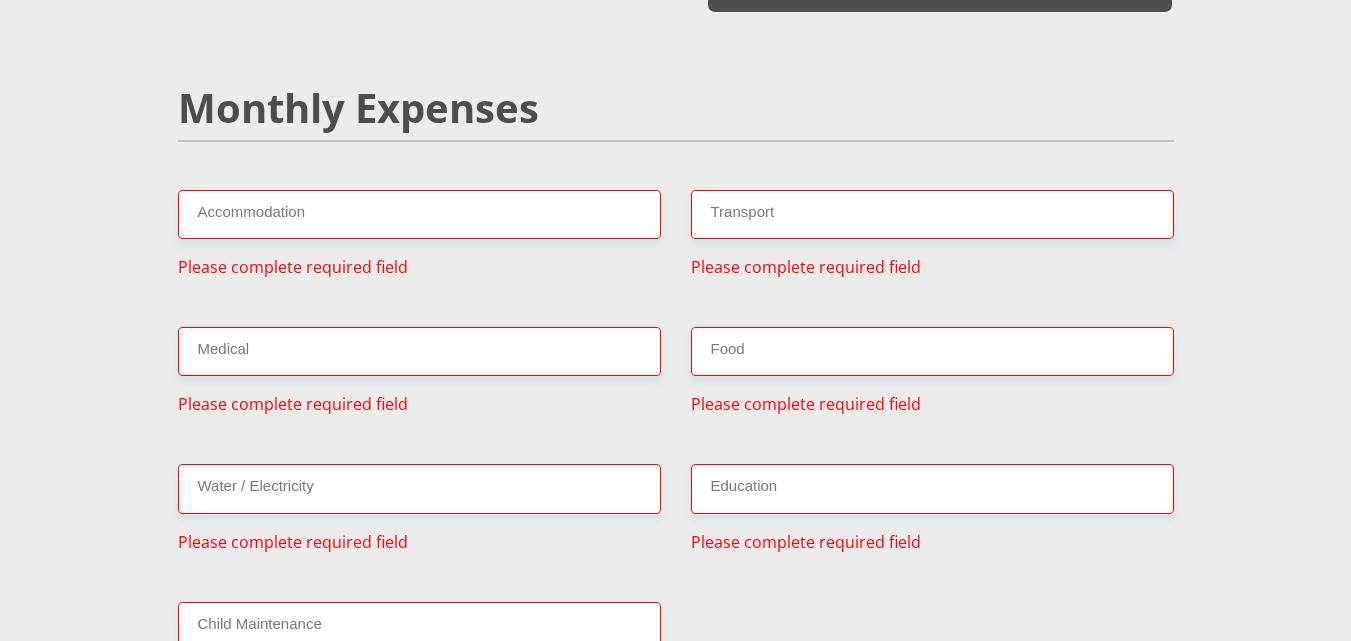 scroll, scrollTop: 2438, scrollLeft: 0, axis: vertical 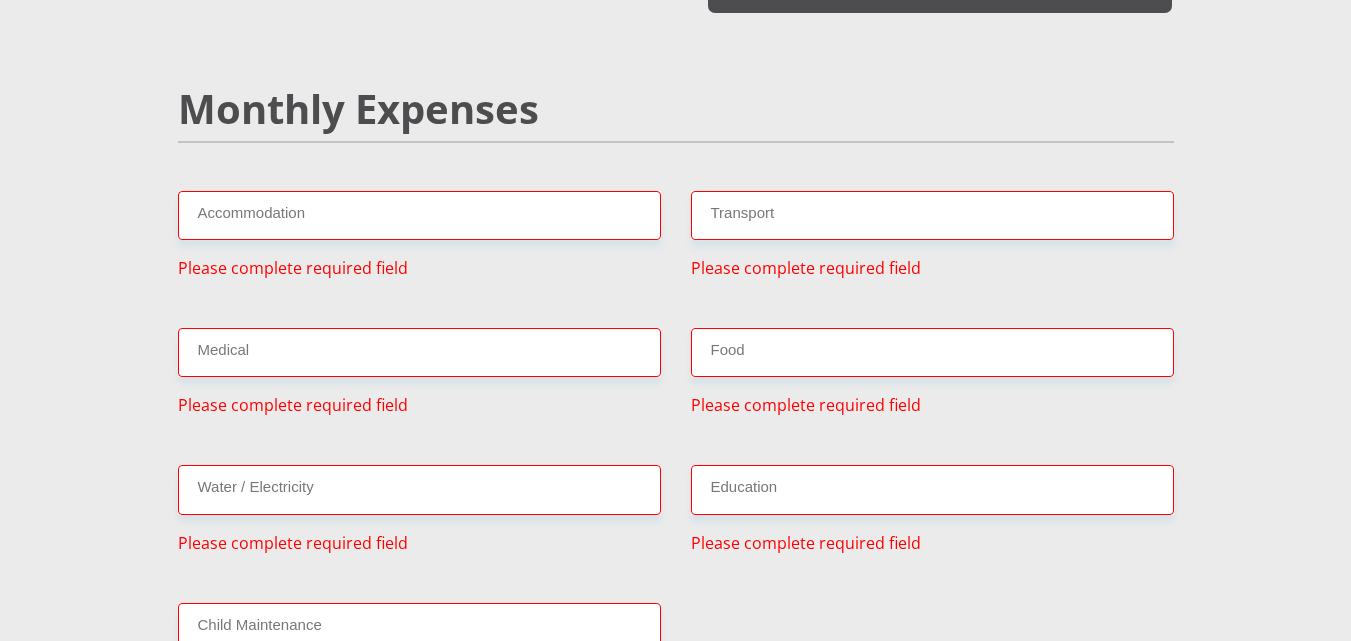 type on "0" 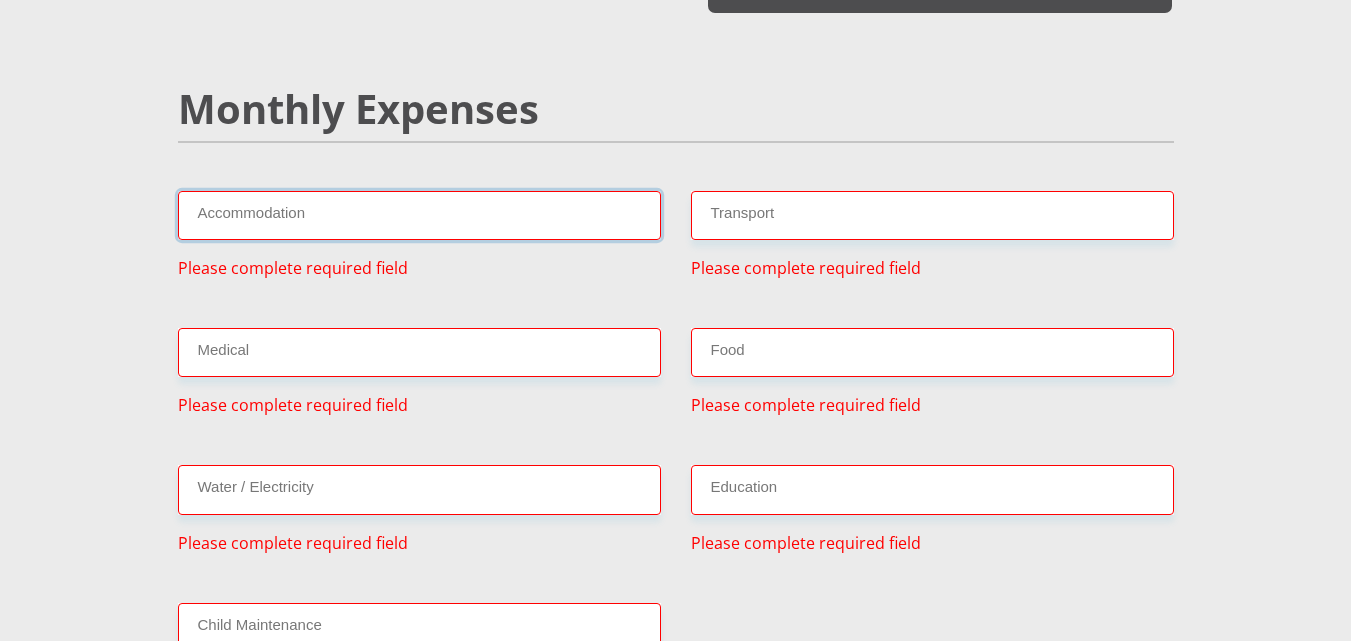 click on "Accommodation" at bounding box center [419, 215] 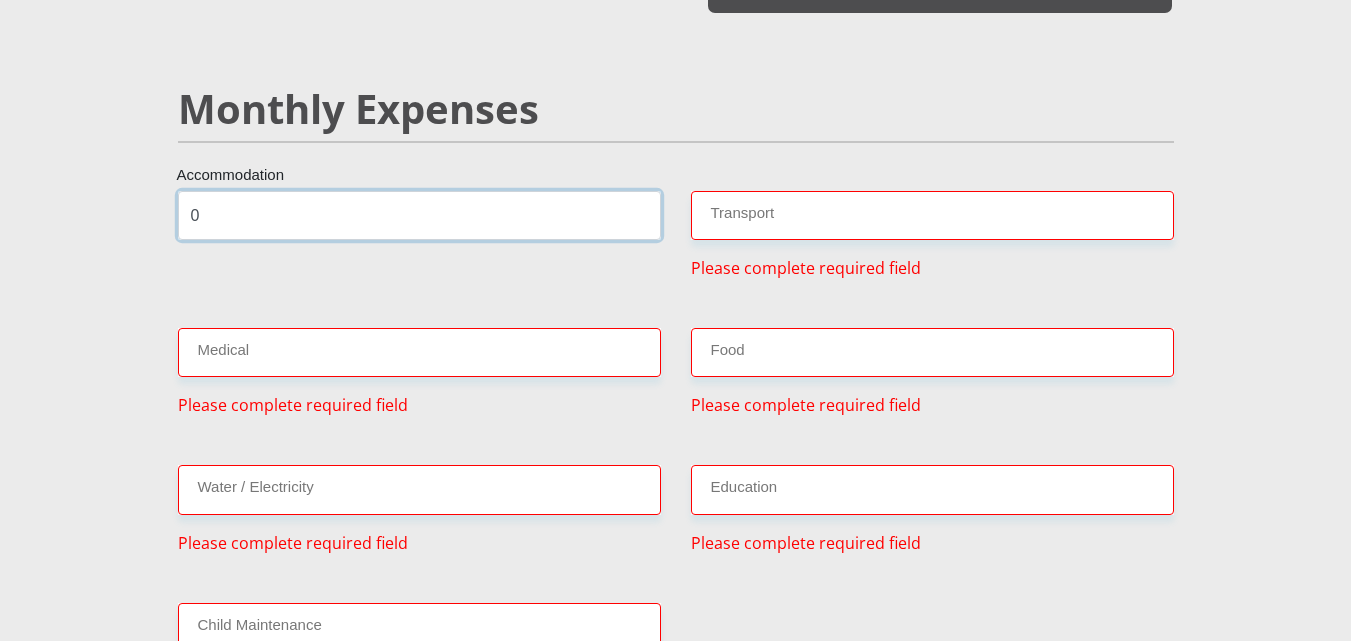 type on "0" 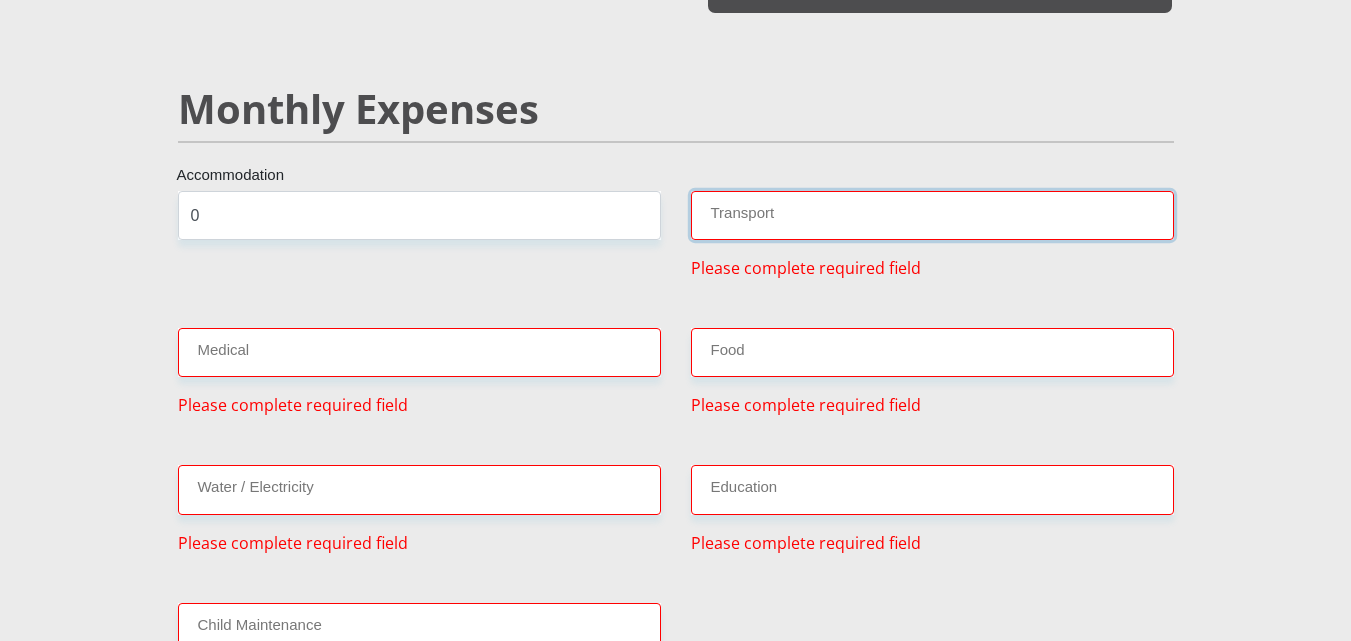 click on "Transport" at bounding box center (932, 215) 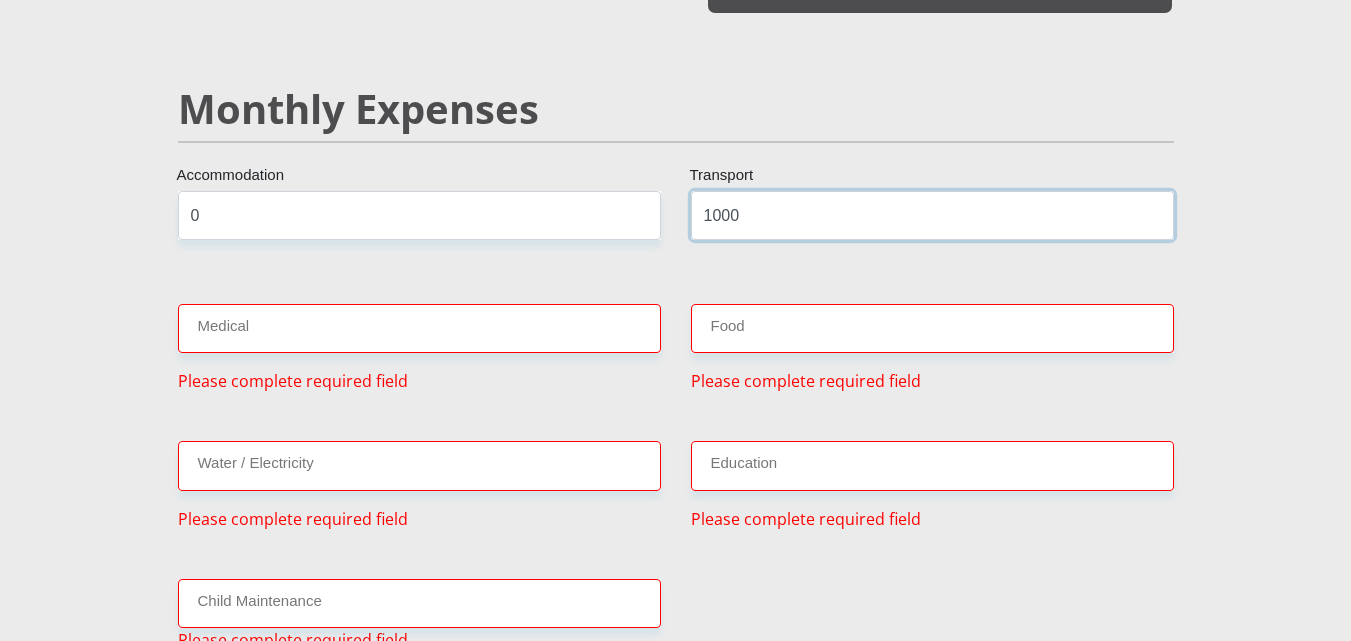 type on "1000" 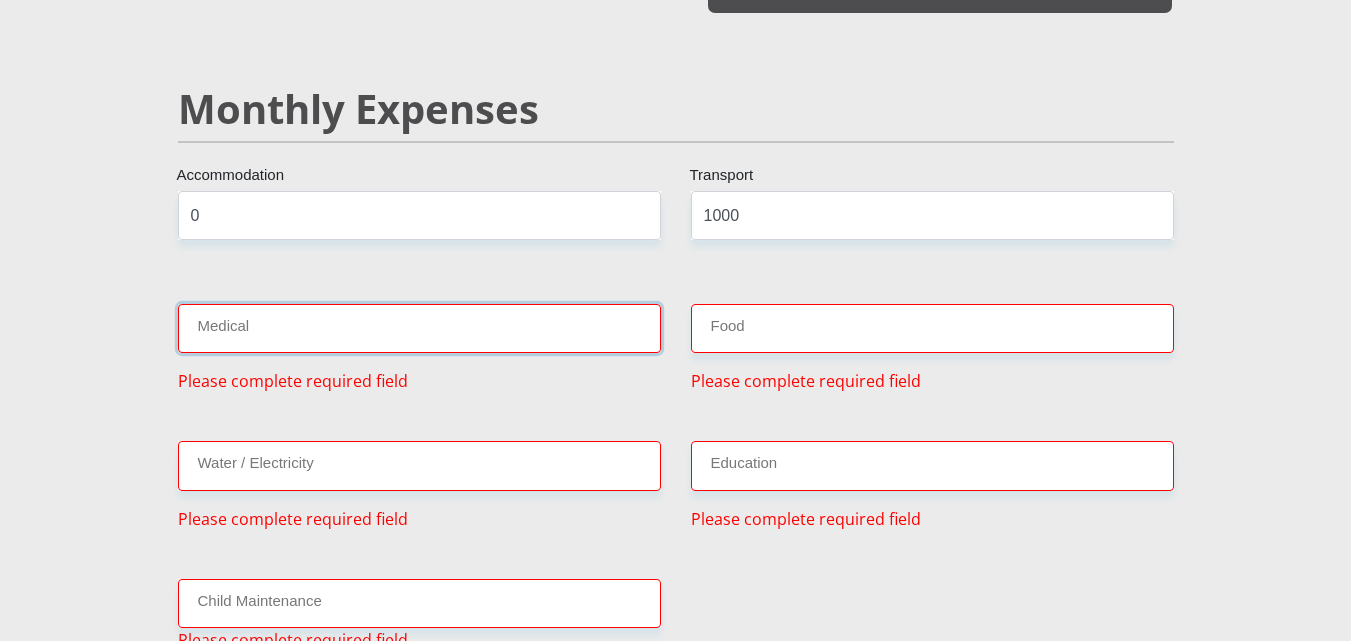 click on "Medical" at bounding box center [419, 328] 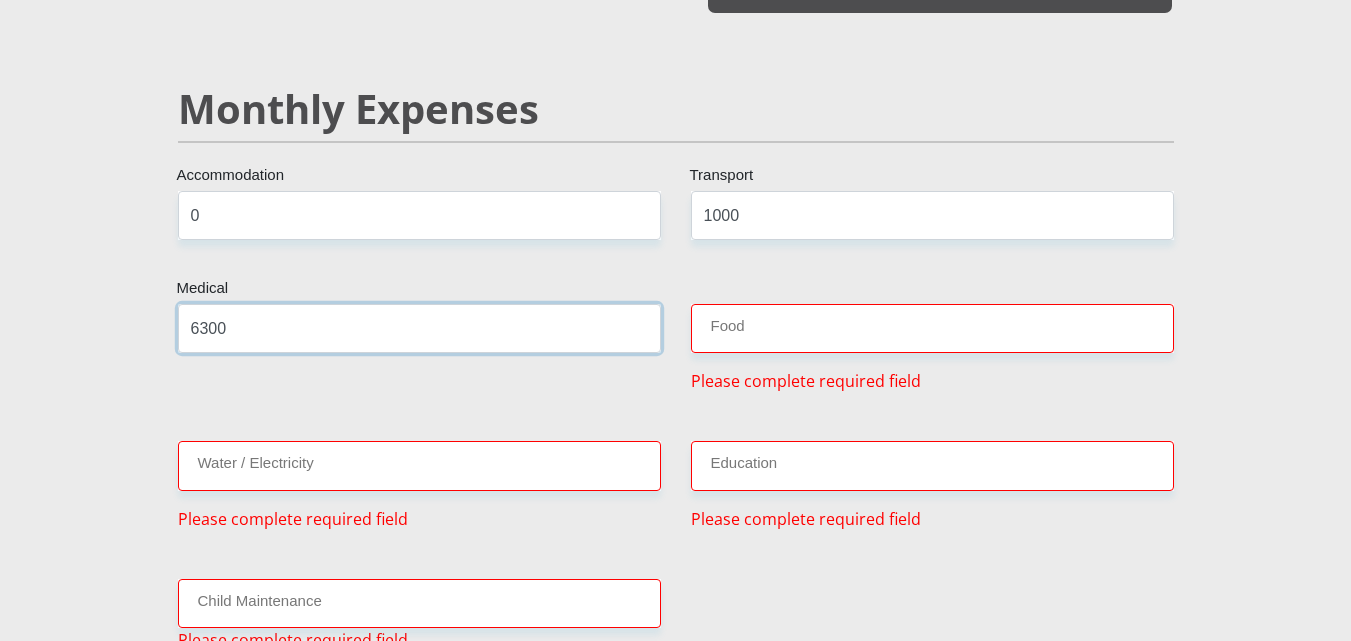 type on "6300" 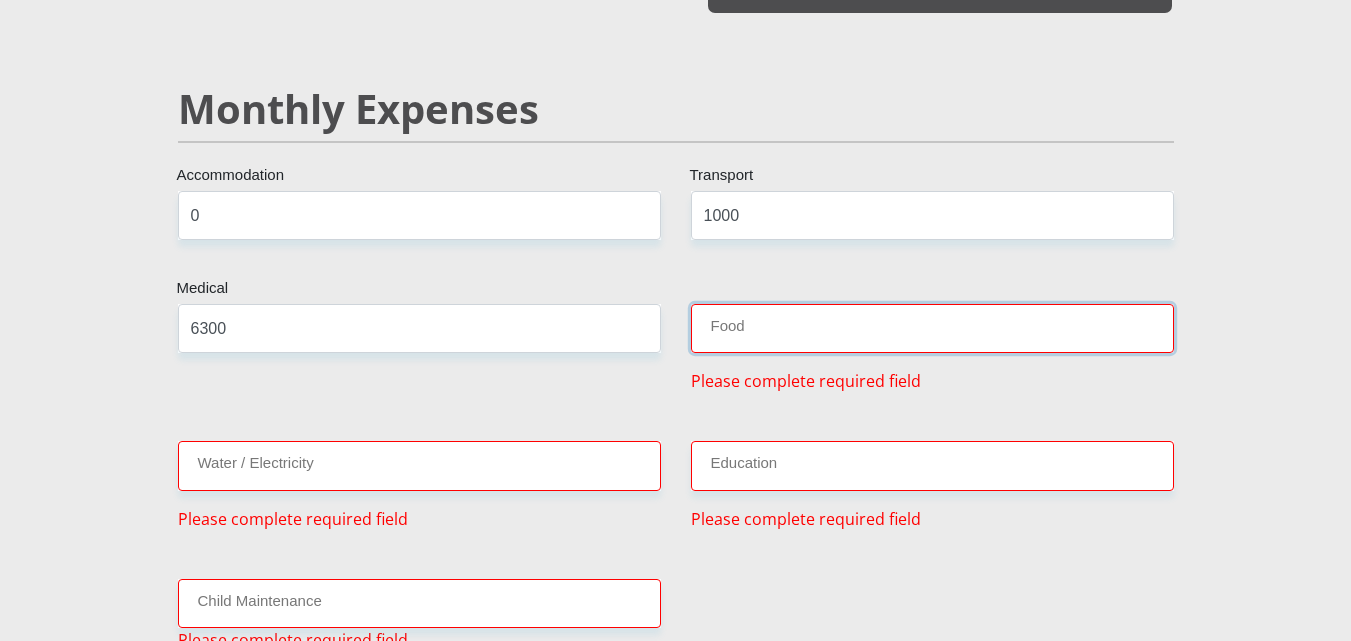 click on "Food" at bounding box center [932, 328] 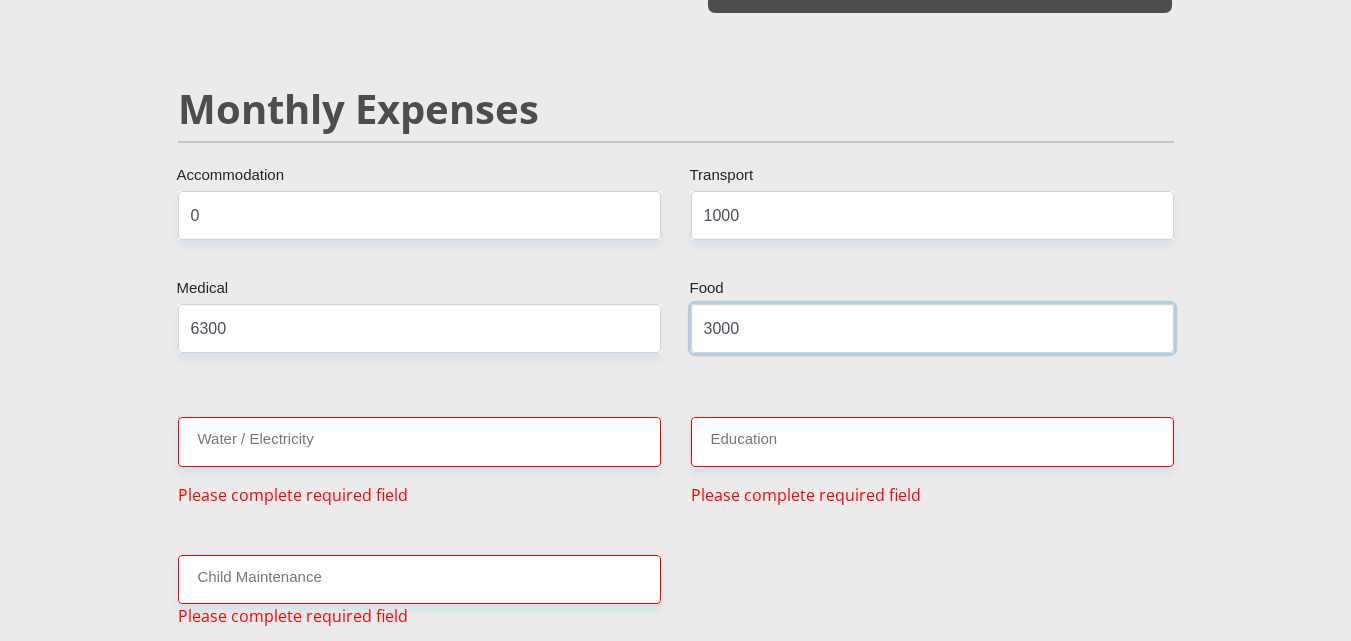 type on "3000" 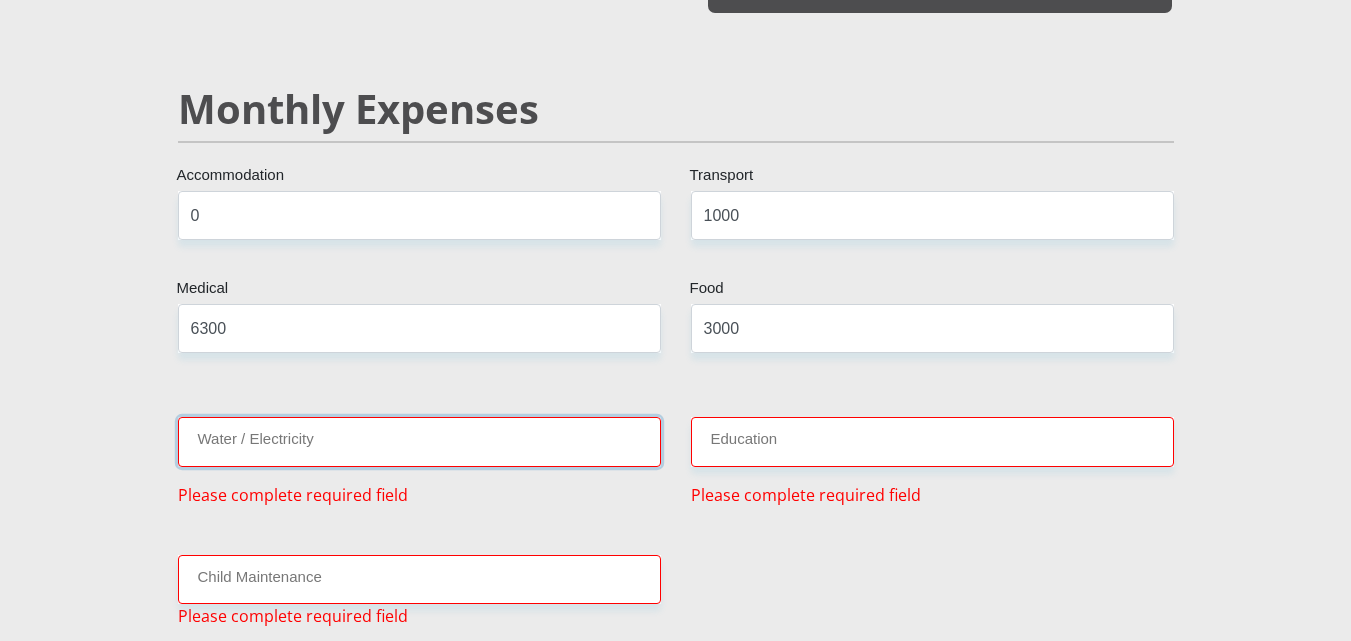 click on "Water / Electricity" at bounding box center [419, 441] 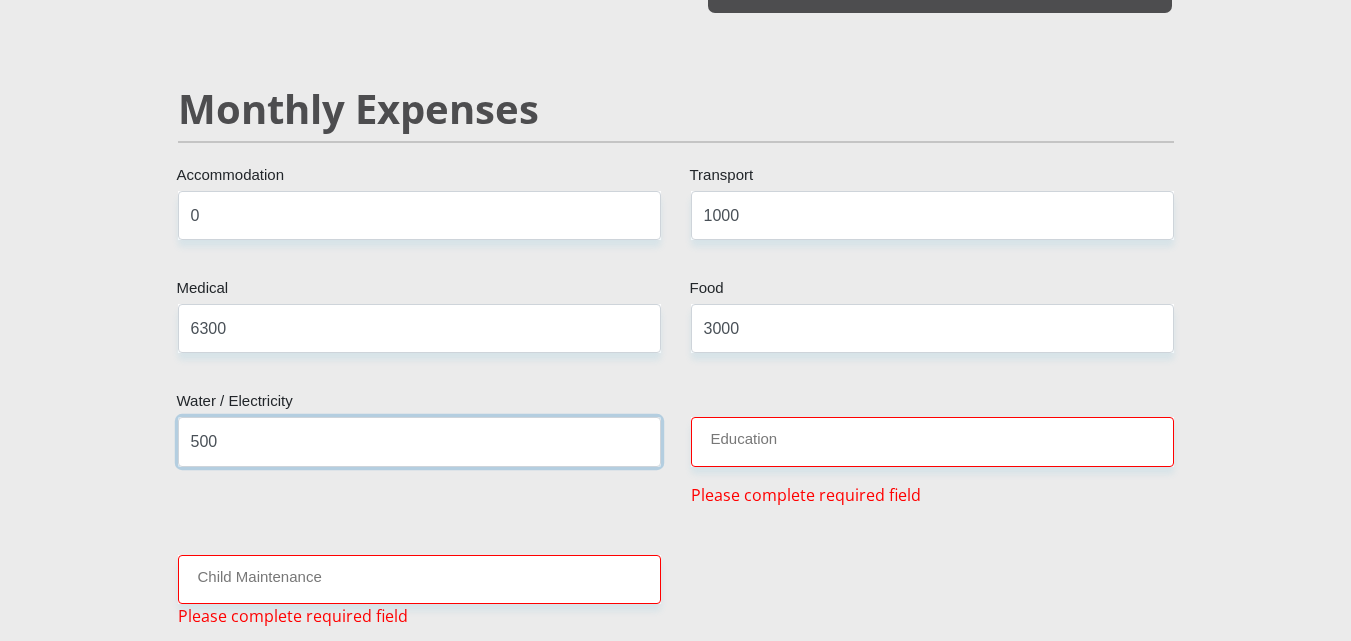 type on "500" 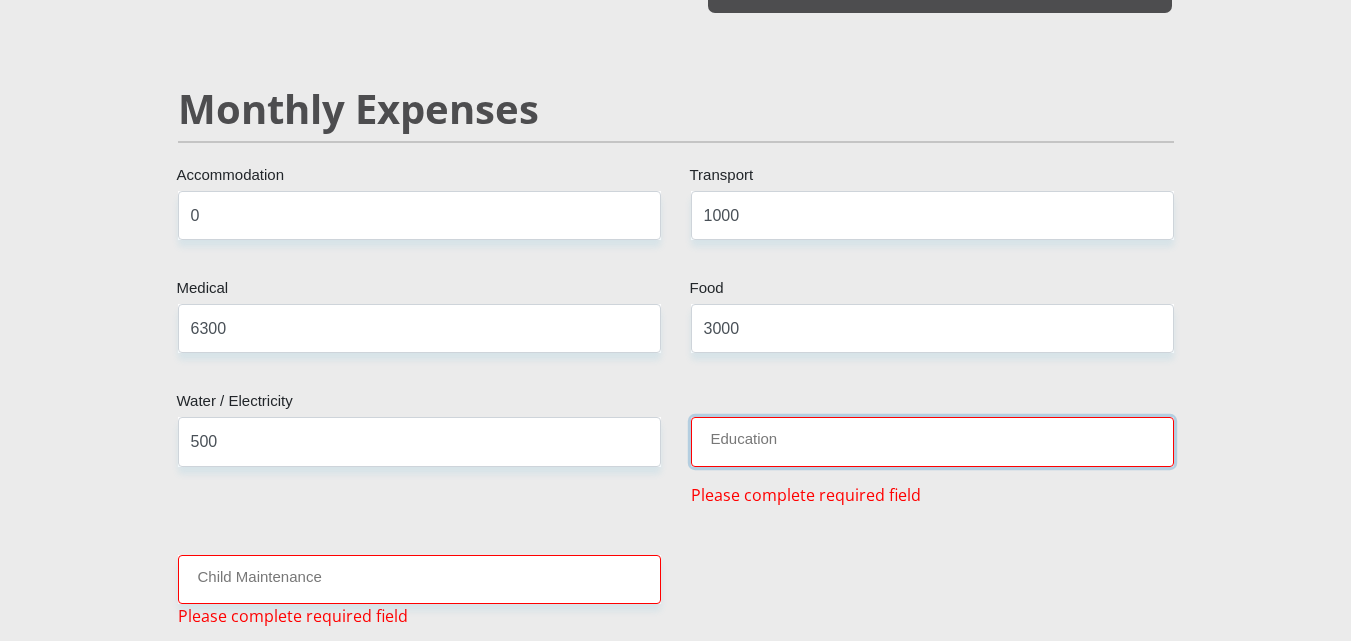 click on "Education" at bounding box center [932, 441] 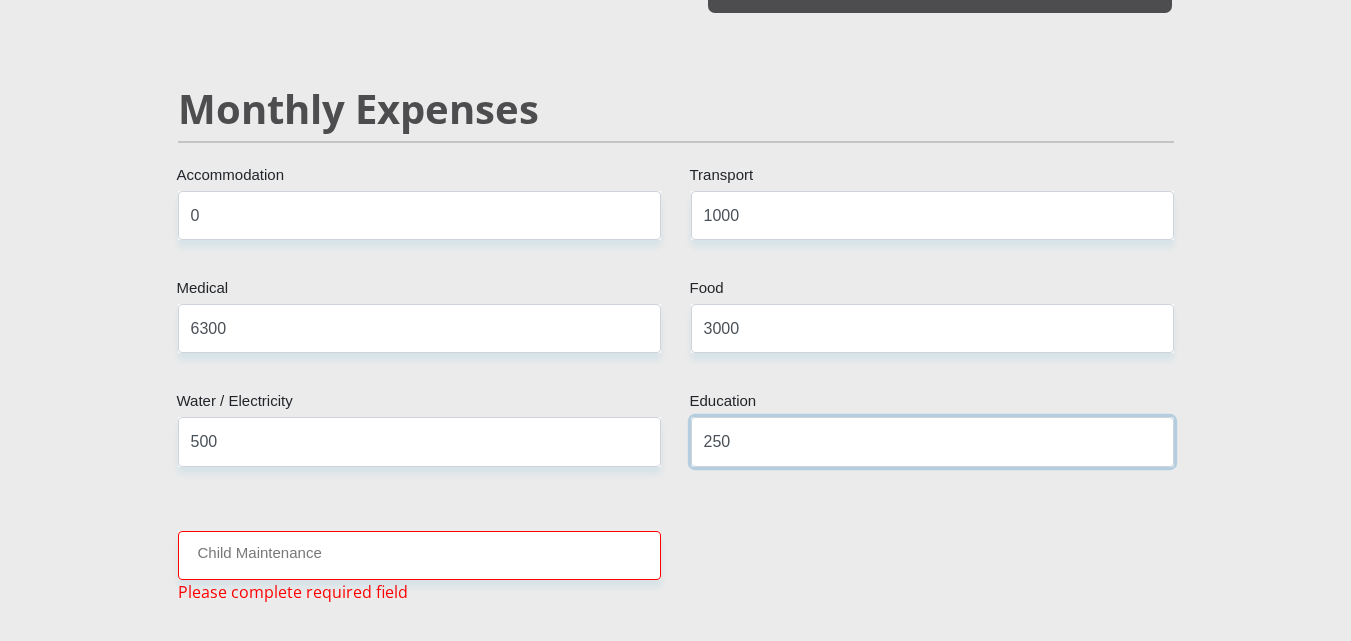 type on "250" 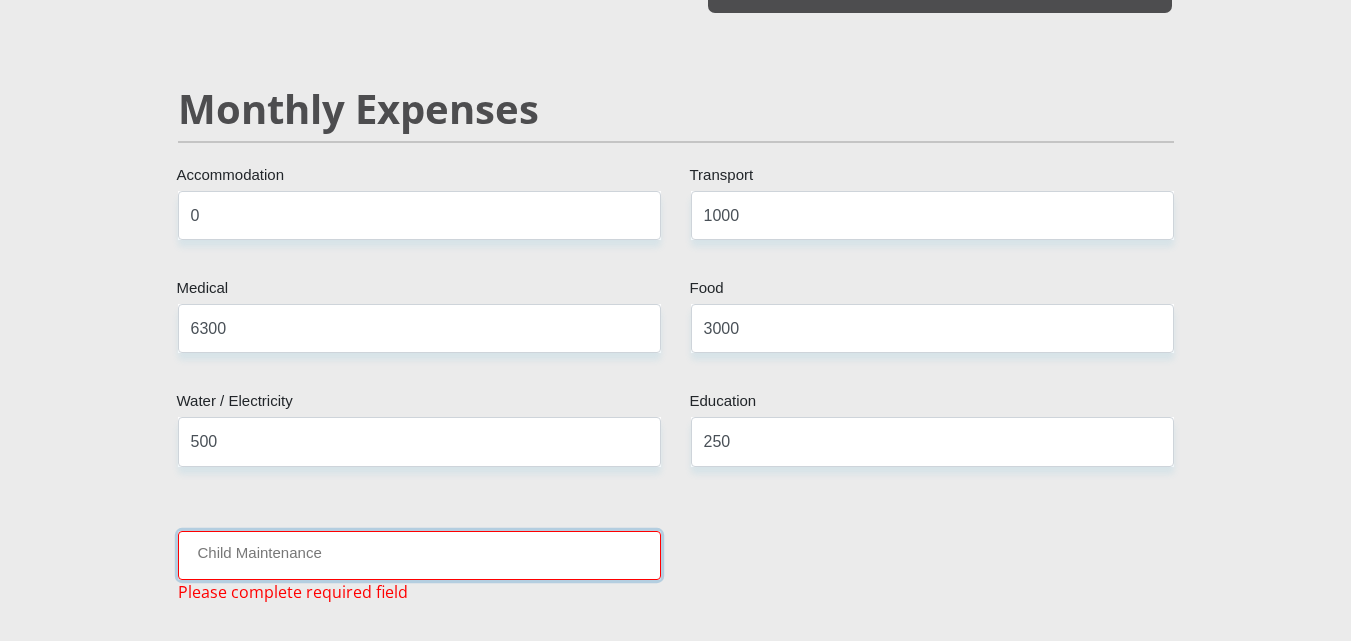 click on "Child Maintenance" at bounding box center (419, 555) 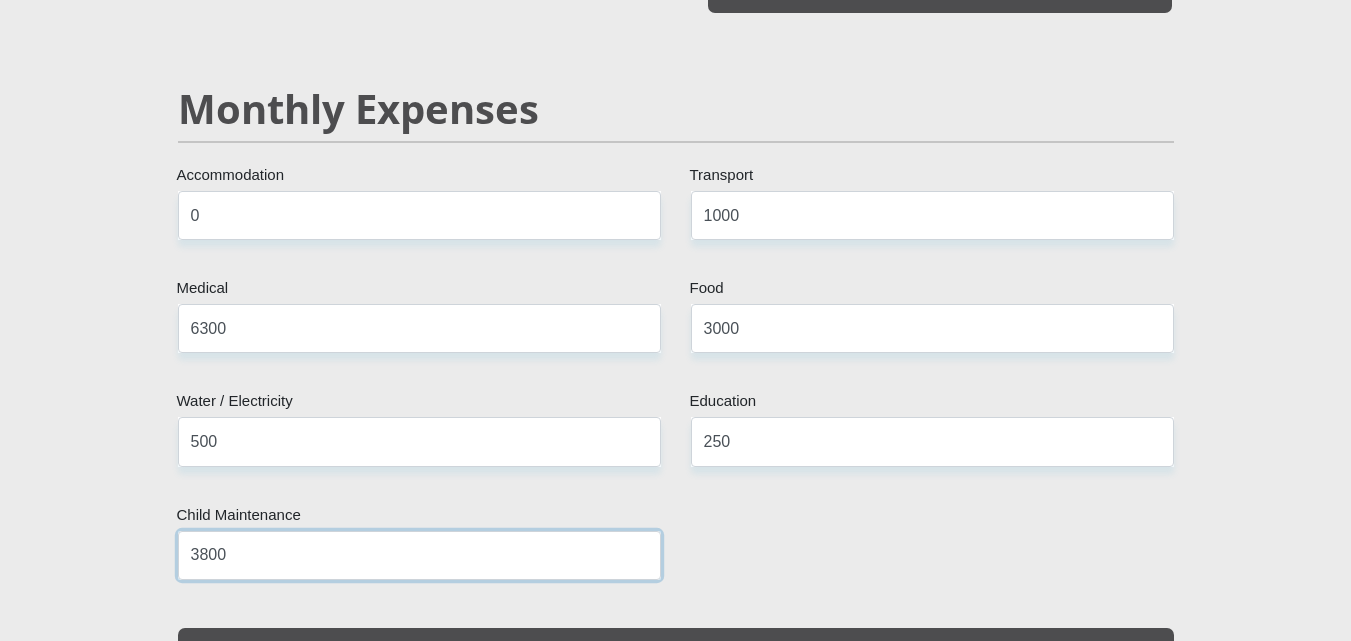 type on "3800" 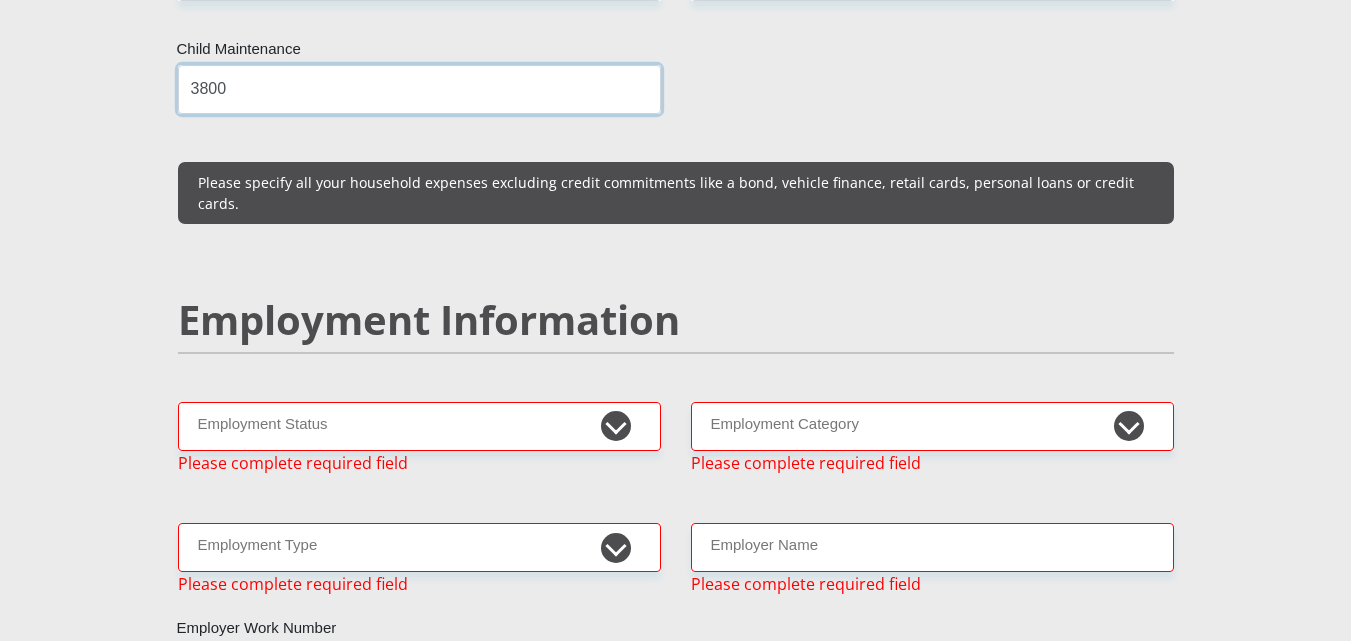 scroll, scrollTop: 2938, scrollLeft: 0, axis: vertical 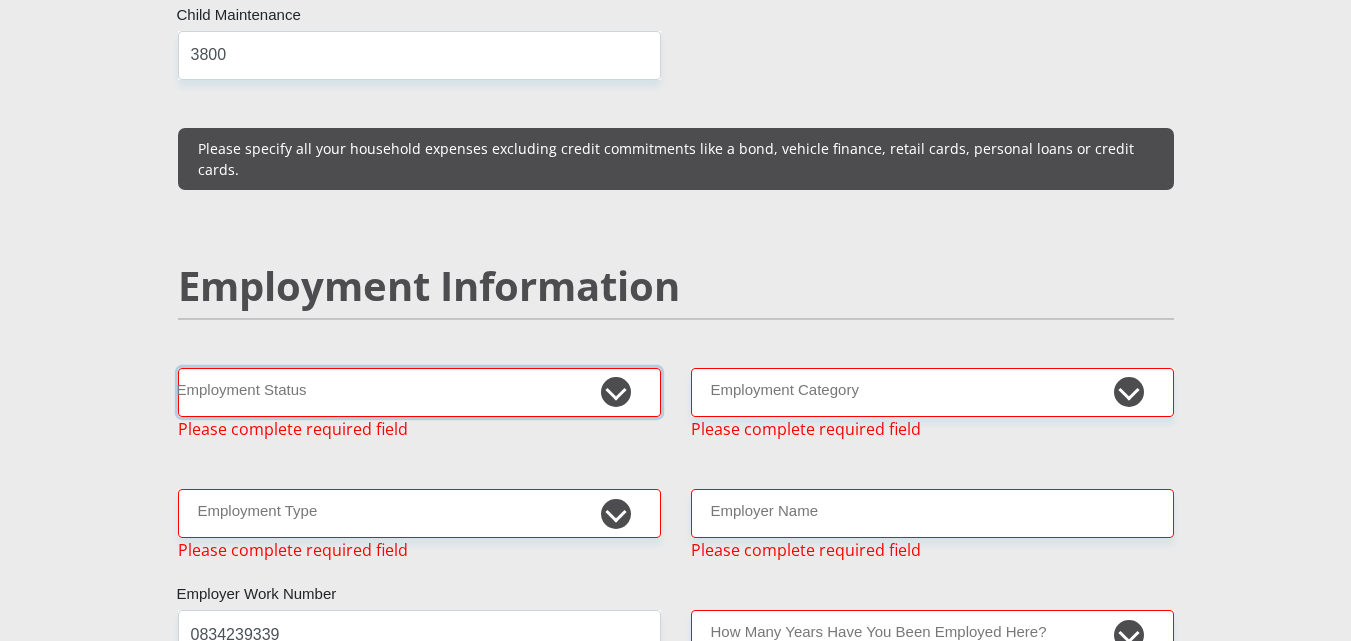 click on "Permanent/Full-time
Part-time/Casual
[DEMOGRAPHIC_DATA] Worker
Self-Employed
Housewife
Retired
Student
Medically Boarded
Disability
Unemployed" at bounding box center (419, 392) 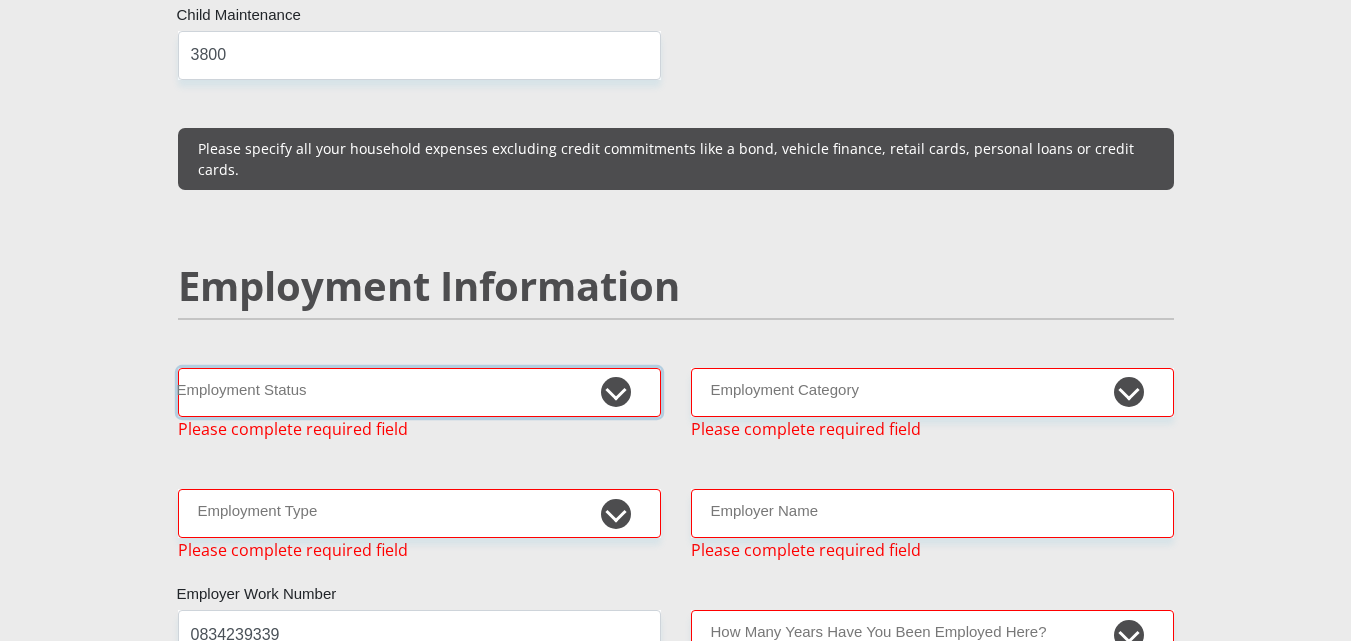 select on "1" 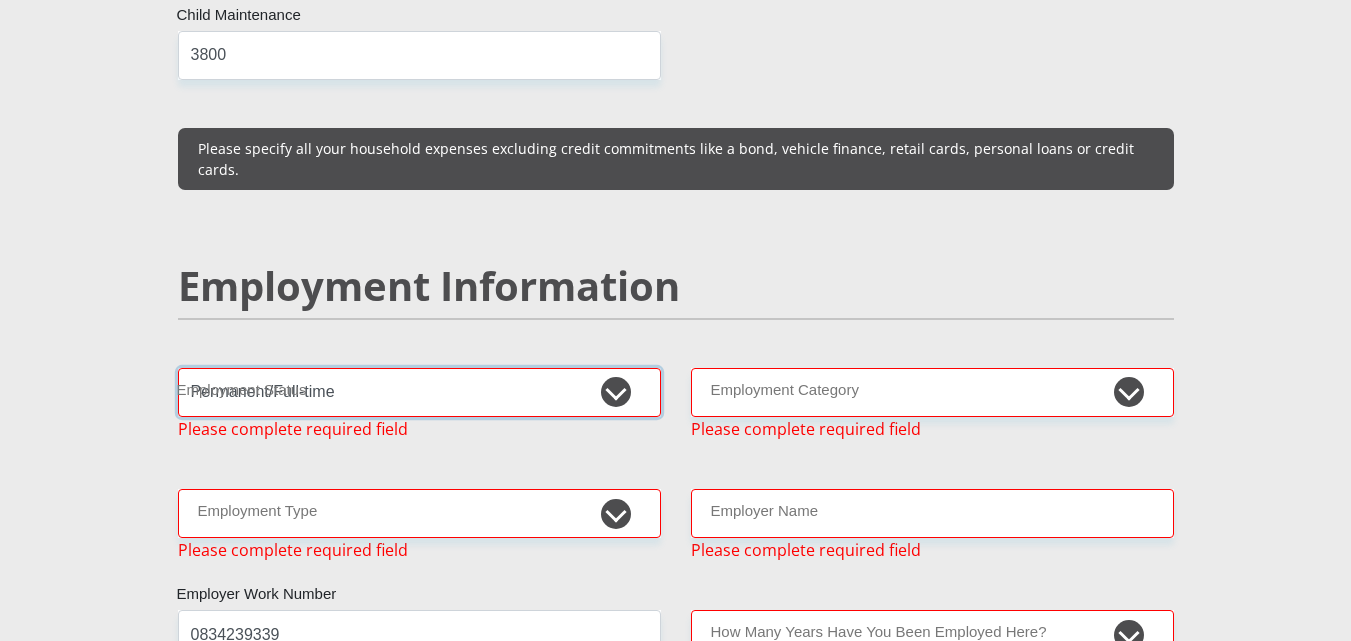 click on "Permanent/Full-time
Part-time/Casual
[DEMOGRAPHIC_DATA] Worker
Self-Employed
Housewife
Retired
Student
Medically Boarded
Disability
Unemployed" at bounding box center (419, 392) 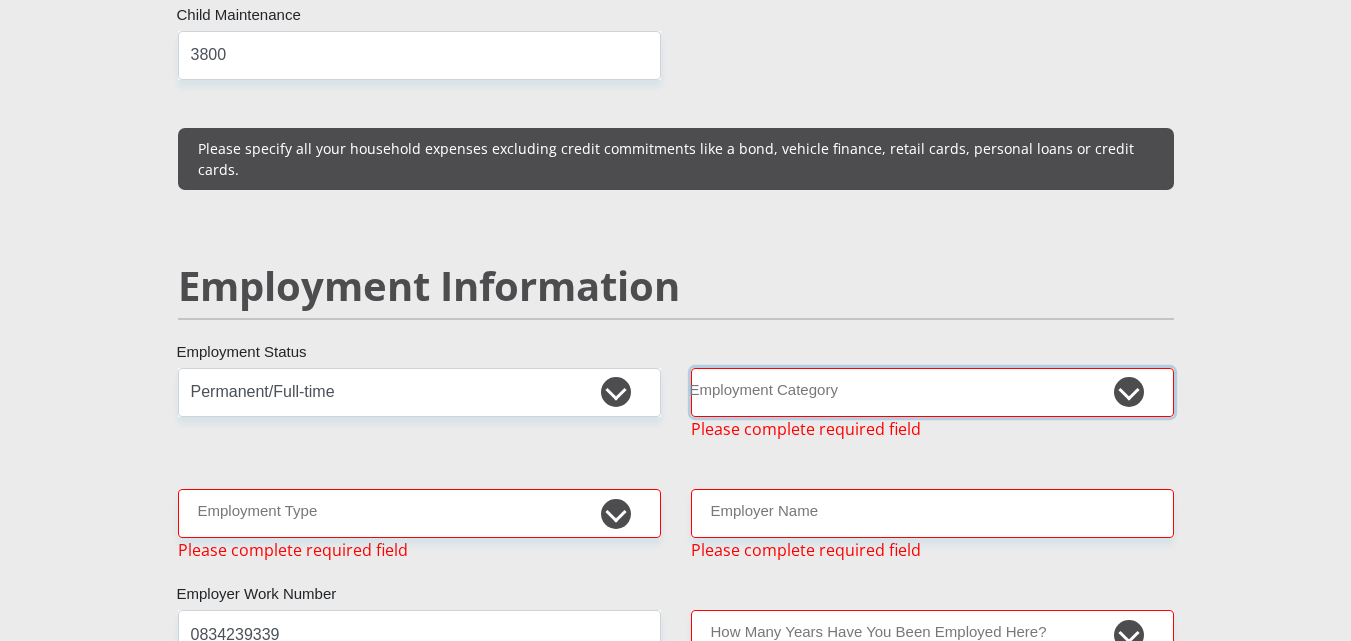 click on "AGRICULTURE
ALCOHOL & TOBACCO
CONSTRUCTION MATERIALS
METALLURGY
EQUIPMENT FOR RENEWABLE ENERGY
SPECIALIZED CONTRACTORS
CAR
GAMING (INCL. INTERNET
OTHER WHOLESALE
UNLICENSED PHARMACEUTICALS
CURRENCY EXCHANGE HOUSES
OTHER FINANCIAL INSTITUTIONS & INSURANCE
REAL ESTATE AGENTS
OIL & GAS
OTHER MATERIALS (E.G. IRON ORE)
PRECIOUS STONES & PRECIOUS METALS
POLITICAL ORGANIZATIONS
RELIGIOUS ORGANIZATIONS(NOT SECTS)
ACTI. HAVING BUSINESS DEAL WITH PUBLIC ADMINISTRATION
LAUNDROMATS" at bounding box center (932, 392) 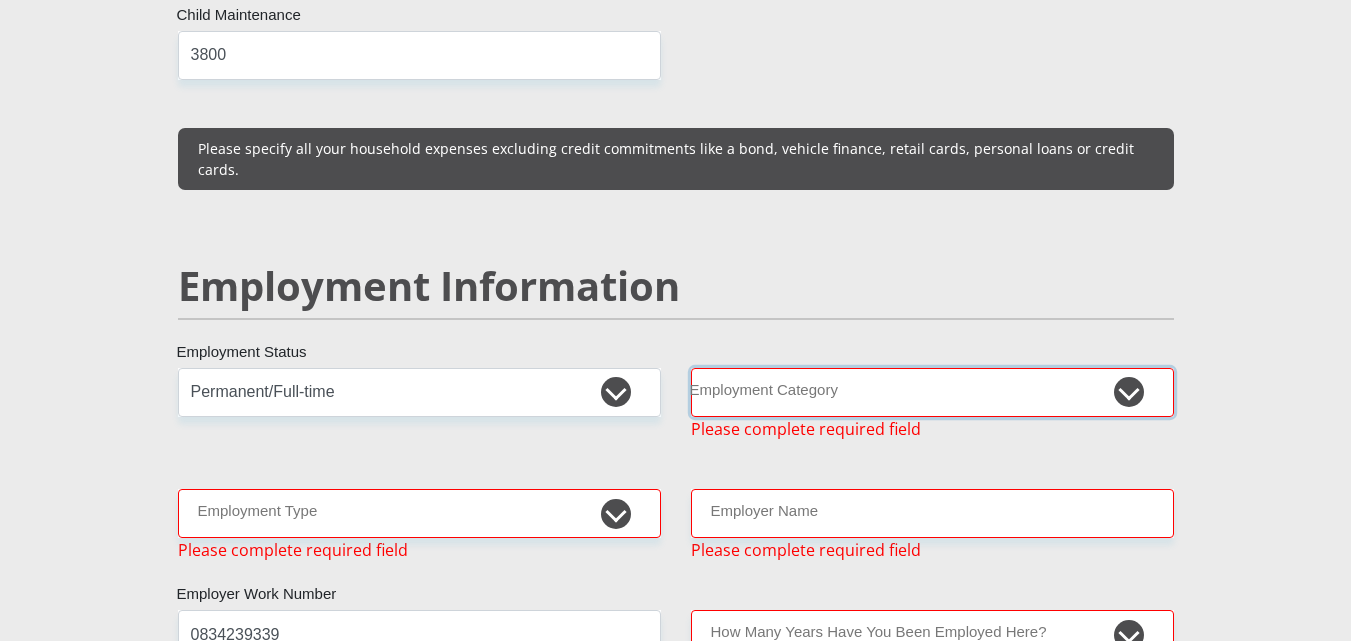 select on "67" 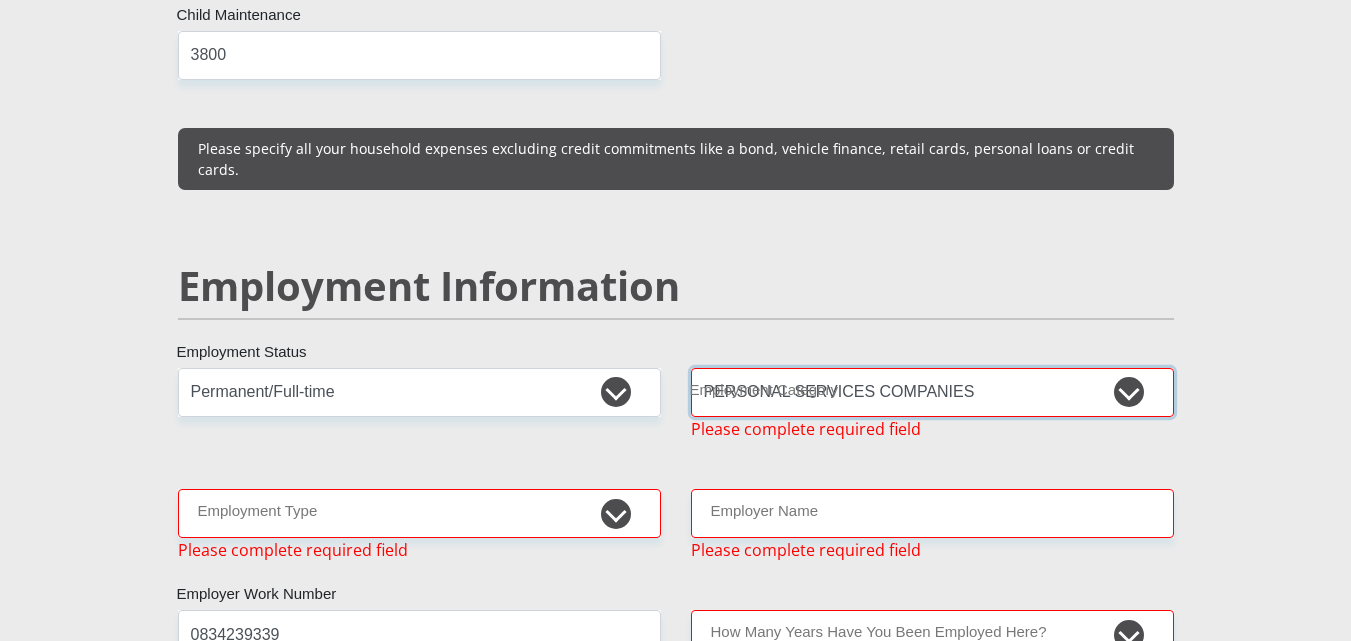 click on "AGRICULTURE
ALCOHOL & TOBACCO
CONSTRUCTION MATERIALS
METALLURGY
EQUIPMENT FOR RENEWABLE ENERGY
SPECIALIZED CONTRACTORS
CAR
GAMING (INCL. INTERNET
OTHER WHOLESALE
UNLICENSED PHARMACEUTICALS
CURRENCY EXCHANGE HOUSES
OTHER FINANCIAL INSTITUTIONS & INSURANCE
REAL ESTATE AGENTS
OIL & GAS
OTHER MATERIALS (E.G. IRON ORE)
PRECIOUS STONES & PRECIOUS METALS
POLITICAL ORGANIZATIONS
RELIGIOUS ORGANIZATIONS(NOT SECTS)
ACTI. HAVING BUSINESS DEAL WITH PUBLIC ADMINISTRATION
LAUNDROMATS" at bounding box center (932, 392) 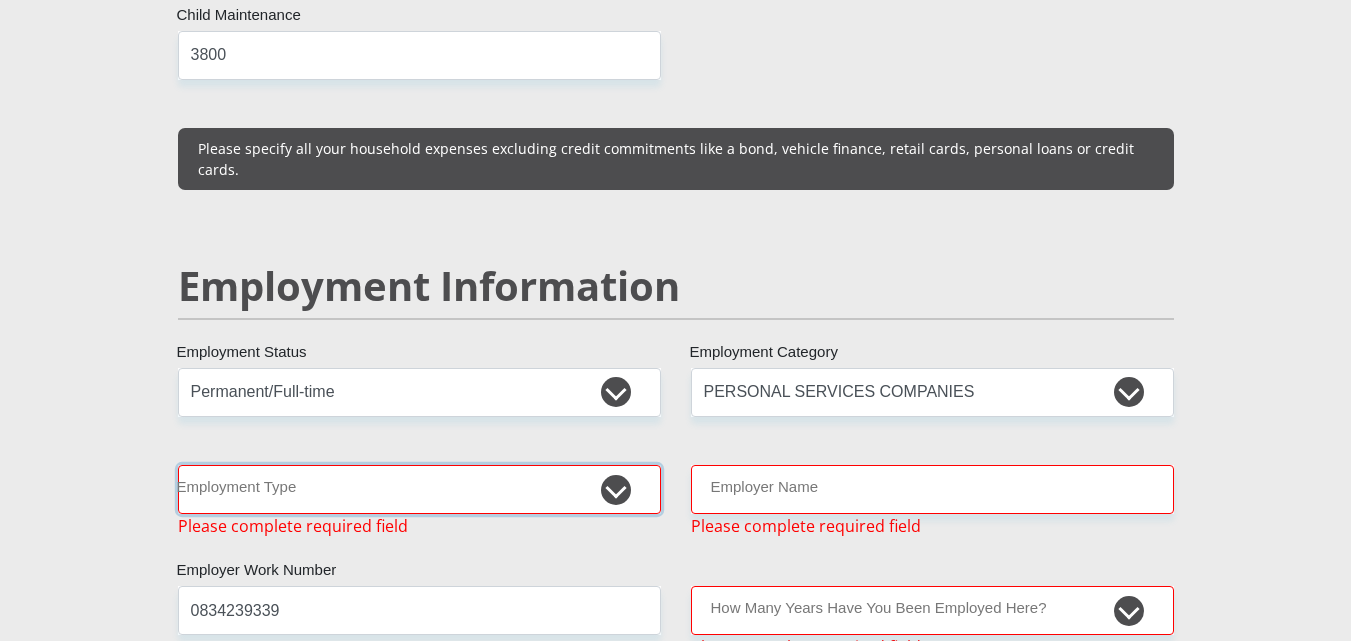 click on "College/Lecturer
Craft Seller
Creative
Driver
Executive
Farmer
Forces - Non Commissioned
Forces - Officer
Hawker
Housewife
Labourer
Licenced Professional
Manager
Miner
Non Licenced Professional
Office Staff/Clerk
Outside Worker
Pensioner
Permanent Teacher
Production/Manufacturing
Sales
Self-Employed
Semi-Professional Worker
Service Industry  Social Worker  Student" at bounding box center (419, 489) 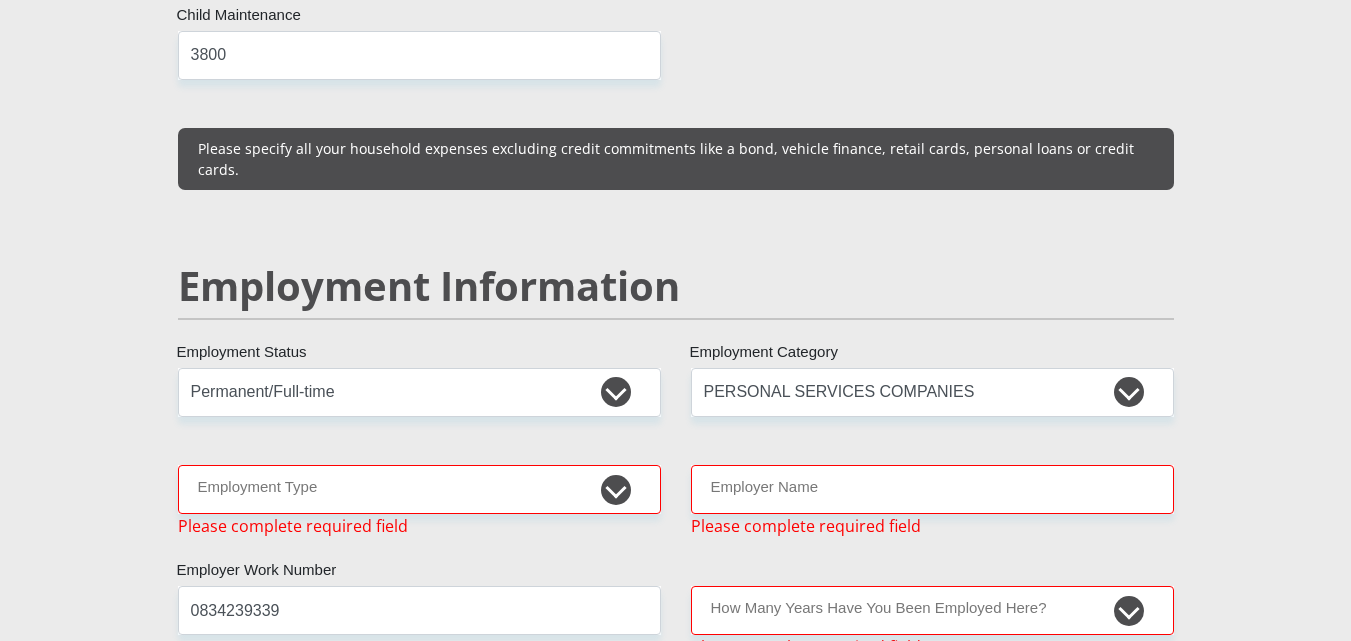 click on "Mr
Ms
Mrs
Dr
[PERSON_NAME]
Title
[PERSON_NAME]
First Name
Ramaya
Surname
9304170119082
South African ID Number
Please input valid ID number
[GEOGRAPHIC_DATA]
[GEOGRAPHIC_DATA]
[GEOGRAPHIC_DATA]
[GEOGRAPHIC_DATA]
[GEOGRAPHIC_DATA]
[GEOGRAPHIC_DATA] [GEOGRAPHIC_DATA]
[GEOGRAPHIC_DATA]
[GEOGRAPHIC_DATA]
[GEOGRAPHIC_DATA]
[GEOGRAPHIC_DATA]
[GEOGRAPHIC_DATA]
[GEOGRAPHIC_DATA]
[GEOGRAPHIC_DATA]" at bounding box center (676, 383) 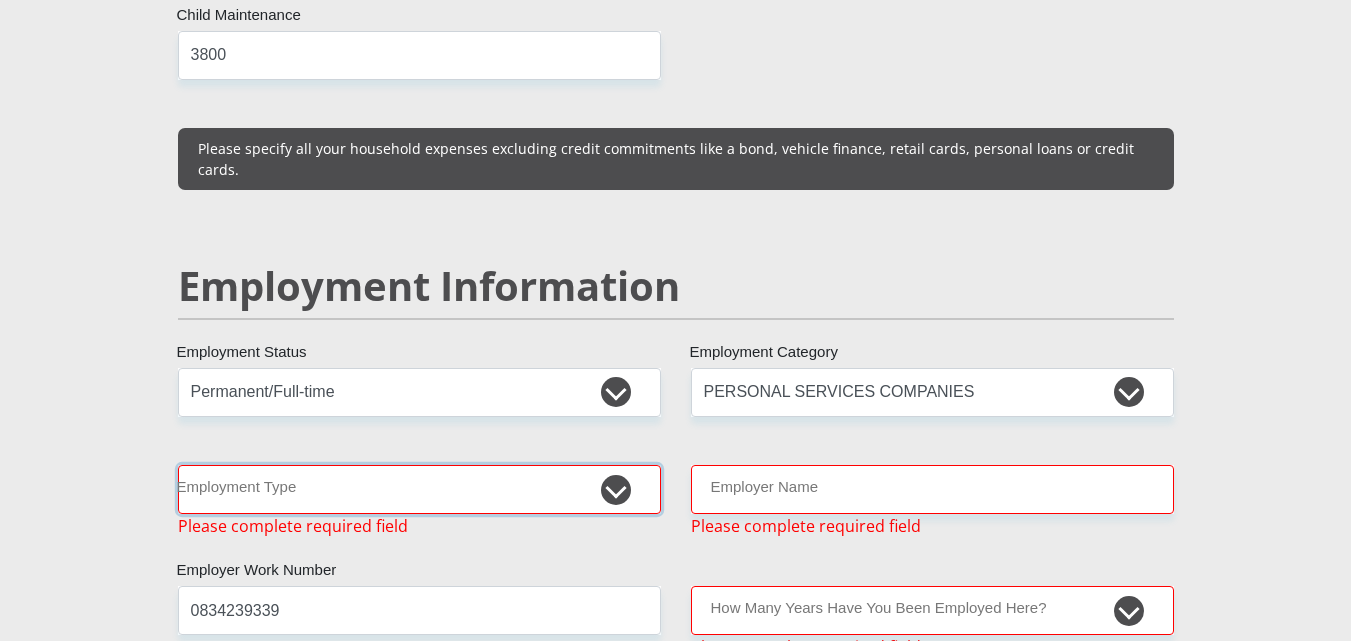 click on "College/Lecturer
Craft Seller
Creative
Driver
Executive
Farmer
Forces - Non Commissioned
Forces - Officer
Hawker
Housewife
Labourer
Licenced Professional
Manager
Miner
Non Licenced Professional
Office Staff/Clerk
Outside Worker
Pensioner
Permanent Teacher
Production/Manufacturing
Sales
Self-Employed
Semi-Professional Worker
Service Industry  Social Worker  Student" at bounding box center [419, 489] 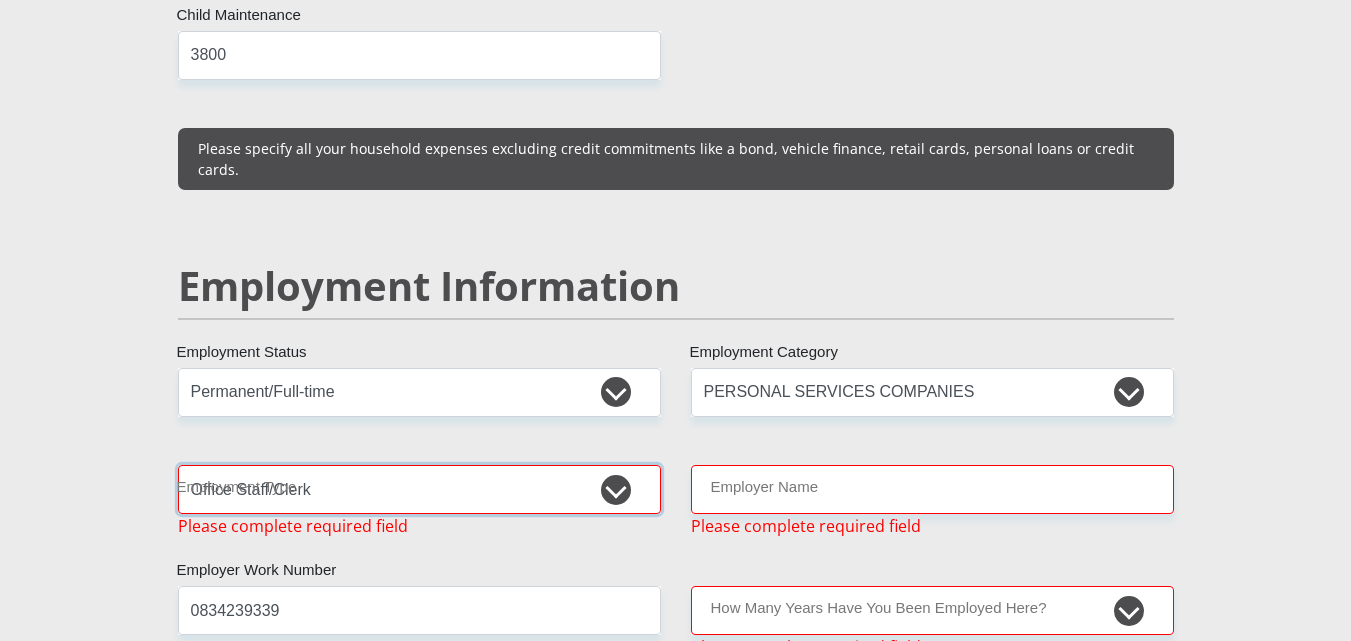 click on "College/Lecturer
Craft Seller
Creative
Driver
Executive
Farmer
Forces - Non Commissioned
Forces - Officer
Hawker
Housewife
Labourer
Licenced Professional
Manager
Miner
Non Licenced Professional
Office Staff/Clerk
Outside Worker
Pensioner
Permanent Teacher
Production/Manufacturing
Sales
Self-Employed
Semi-Professional Worker
Service Industry  Social Worker  Student" at bounding box center (419, 489) 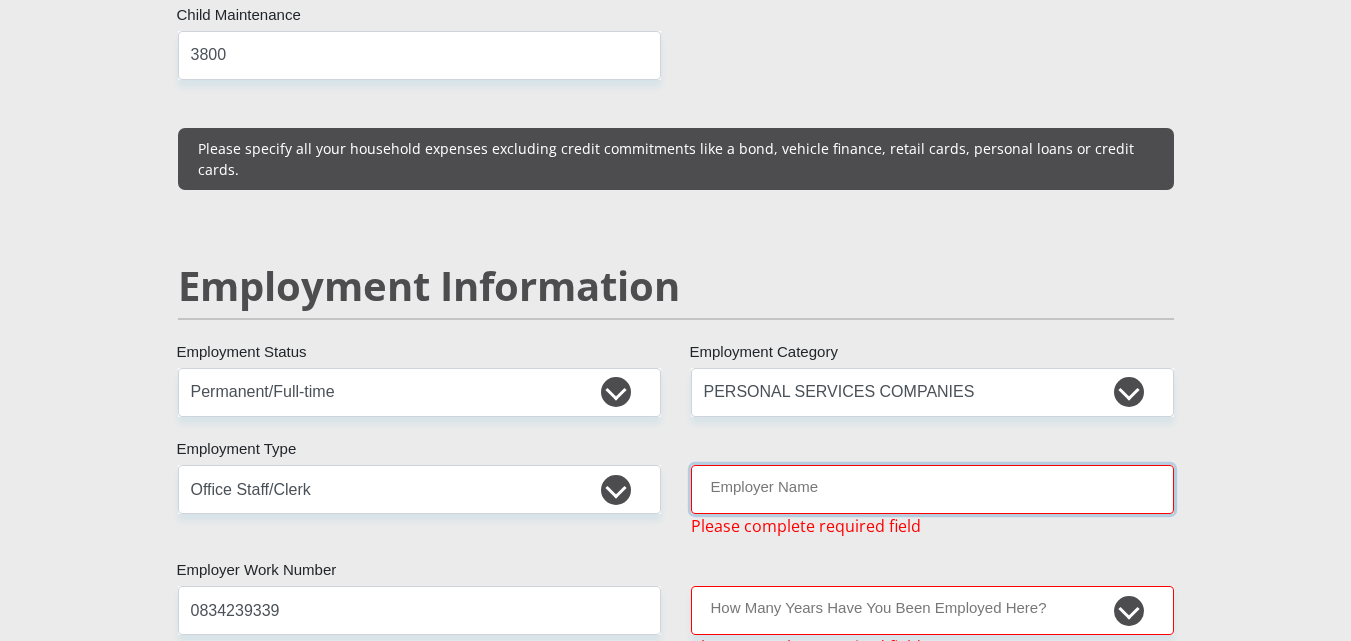 click on "Employer Name" at bounding box center (932, 489) 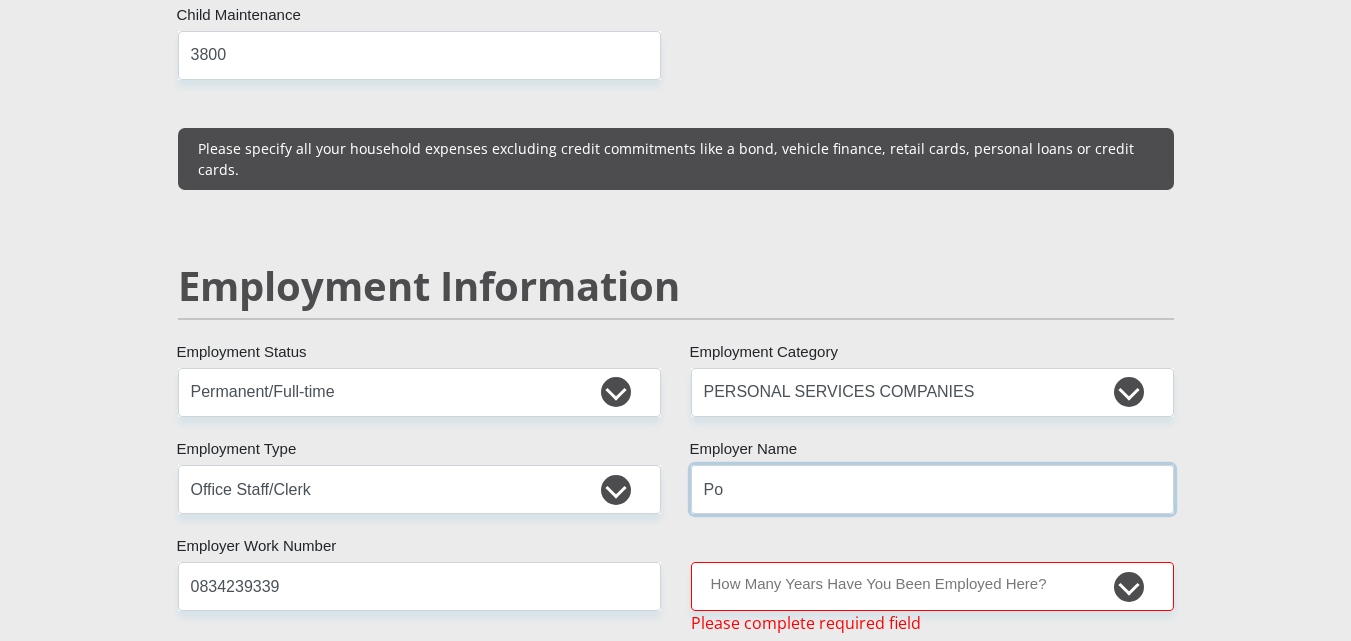 type on "P" 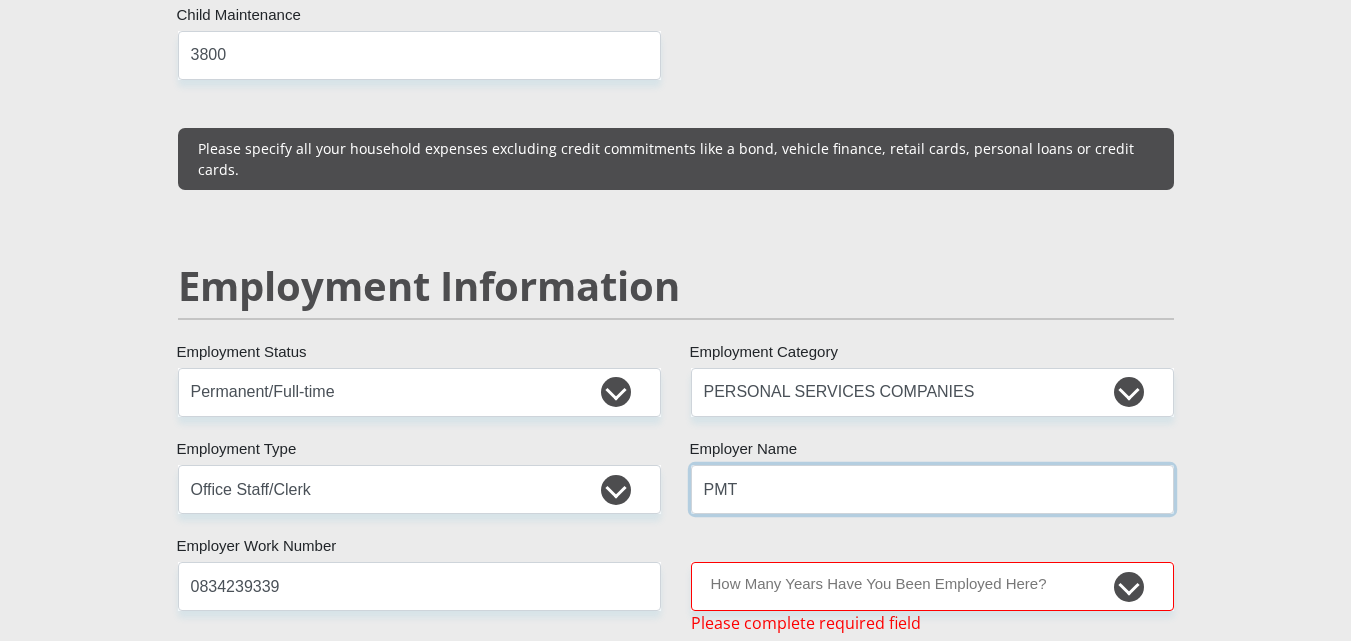 type on "PMT" 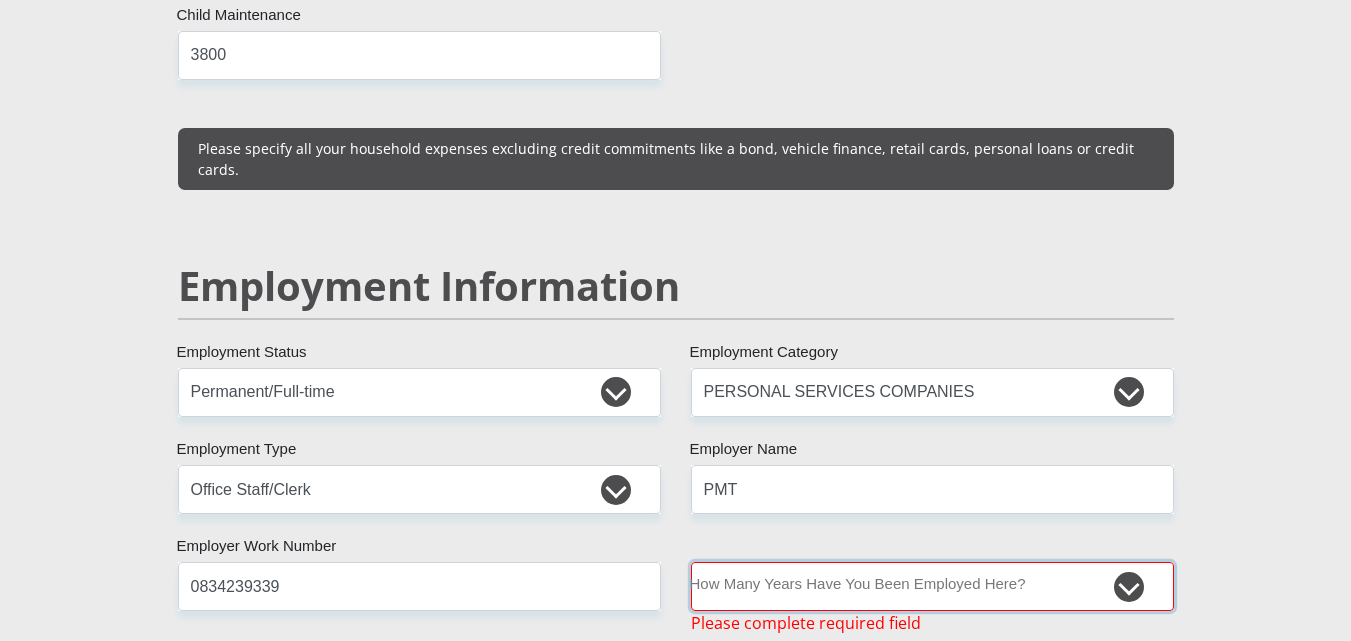 click on "less than 1 year
1-3 years
3-5 years
5+ years" at bounding box center (932, 586) 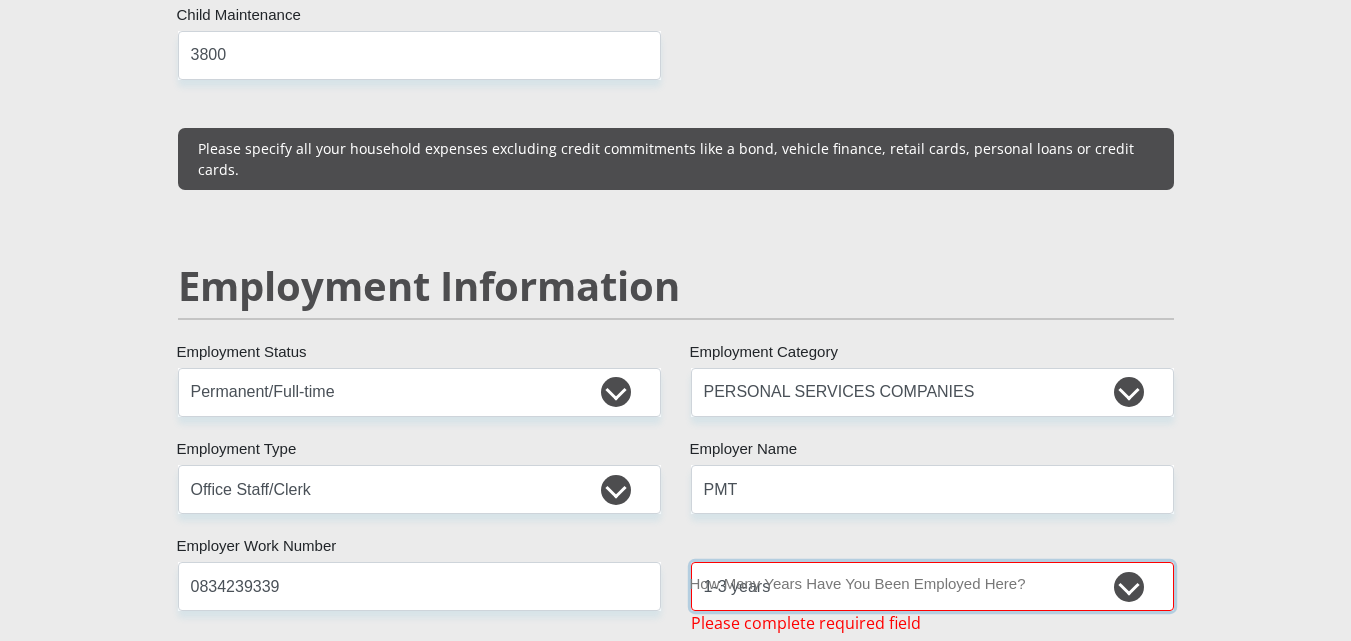 click on "less than 1 year
1-3 years
3-5 years
5+ years" at bounding box center (932, 586) 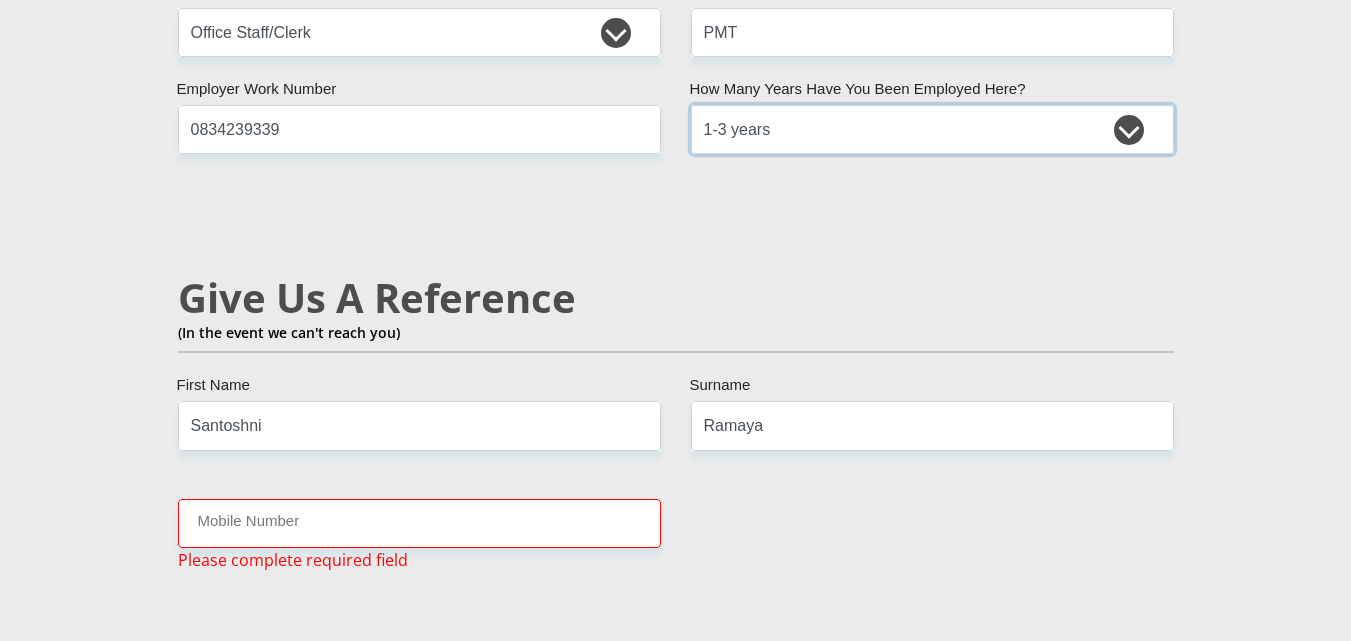 scroll, scrollTop: 3538, scrollLeft: 0, axis: vertical 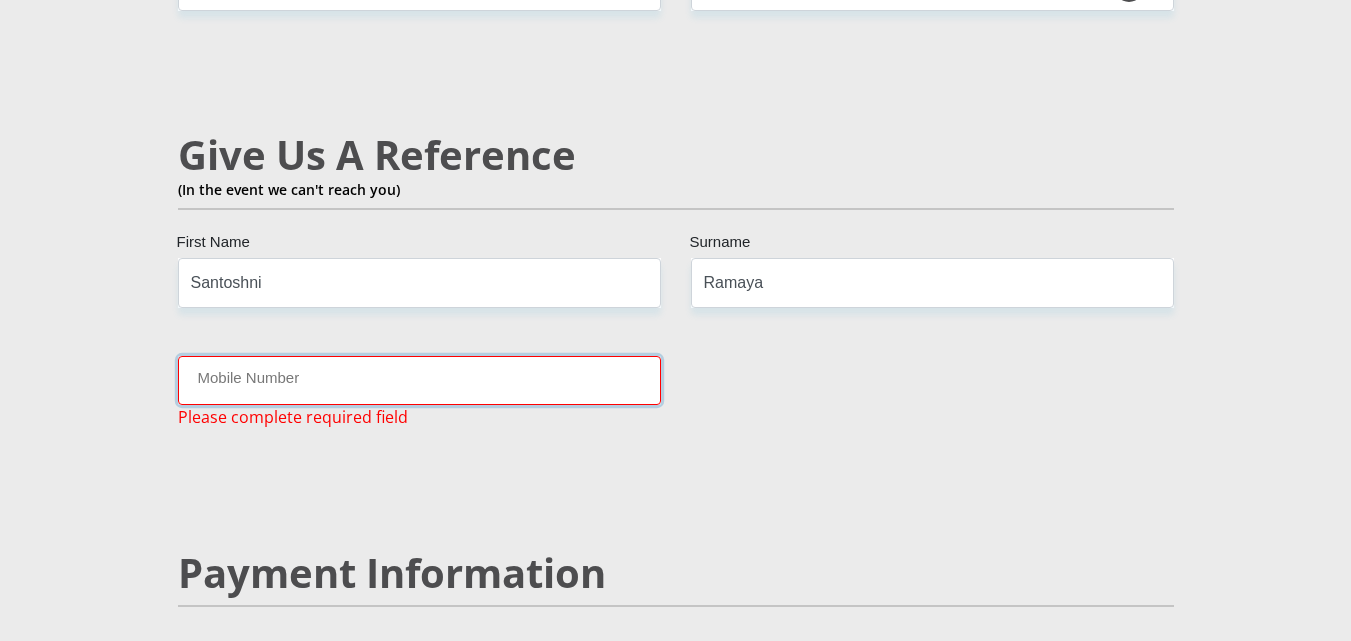 click on "Mobile Number" at bounding box center (419, 380) 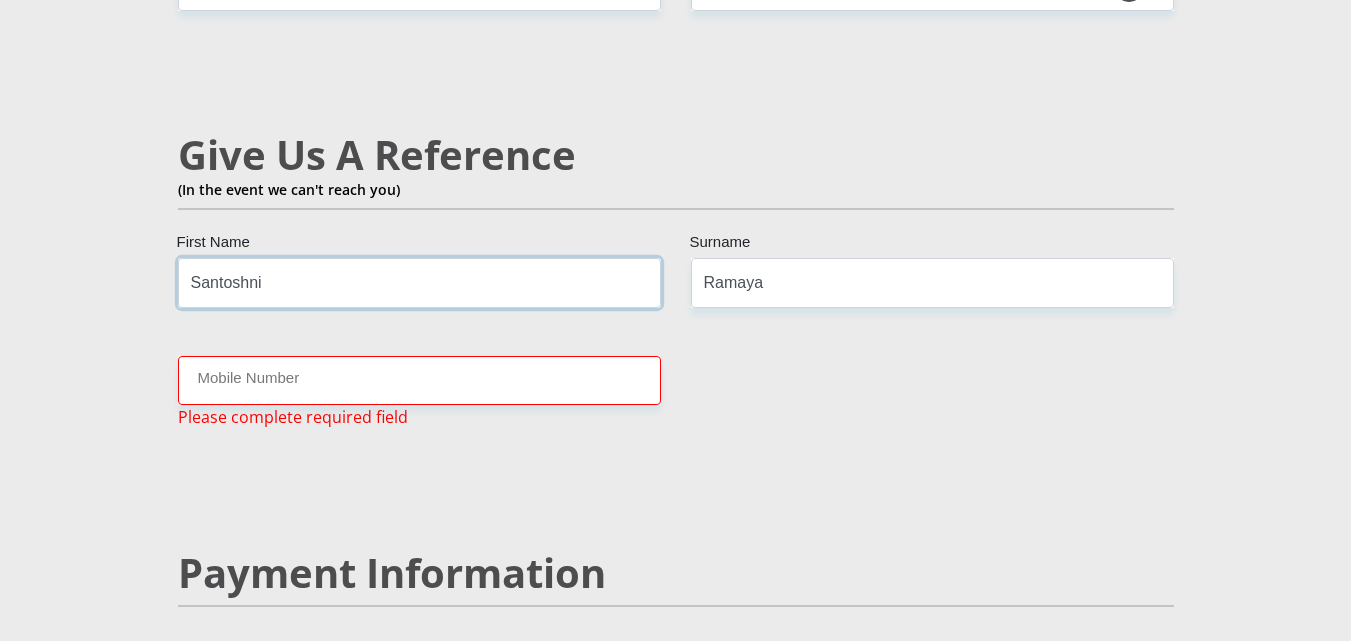 click on "Santoshni" at bounding box center [419, 282] 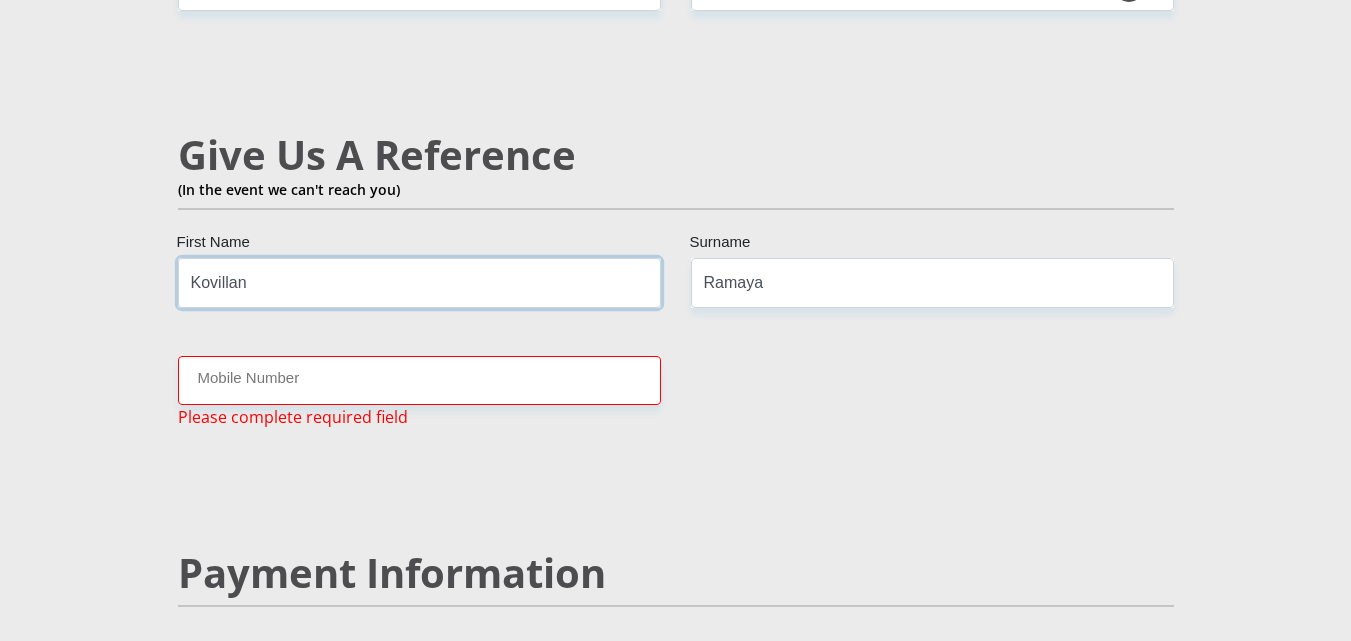 type on "Kovillan" 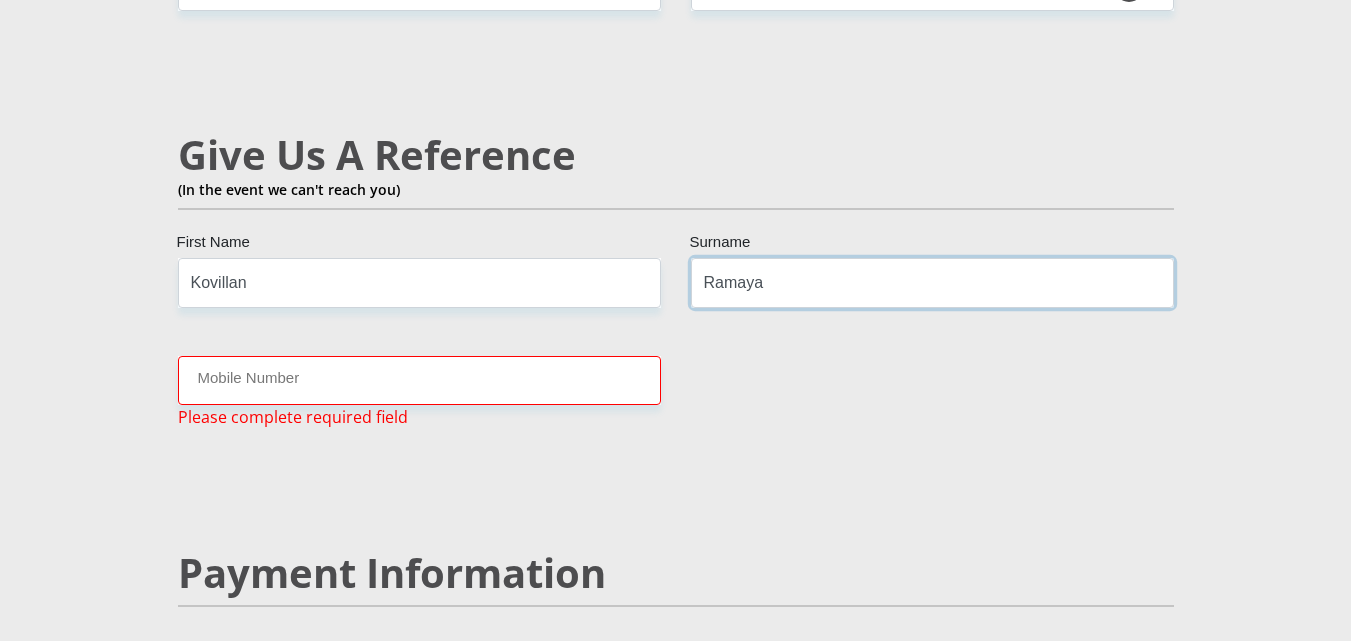 click on "Ramaya" at bounding box center (932, 282) 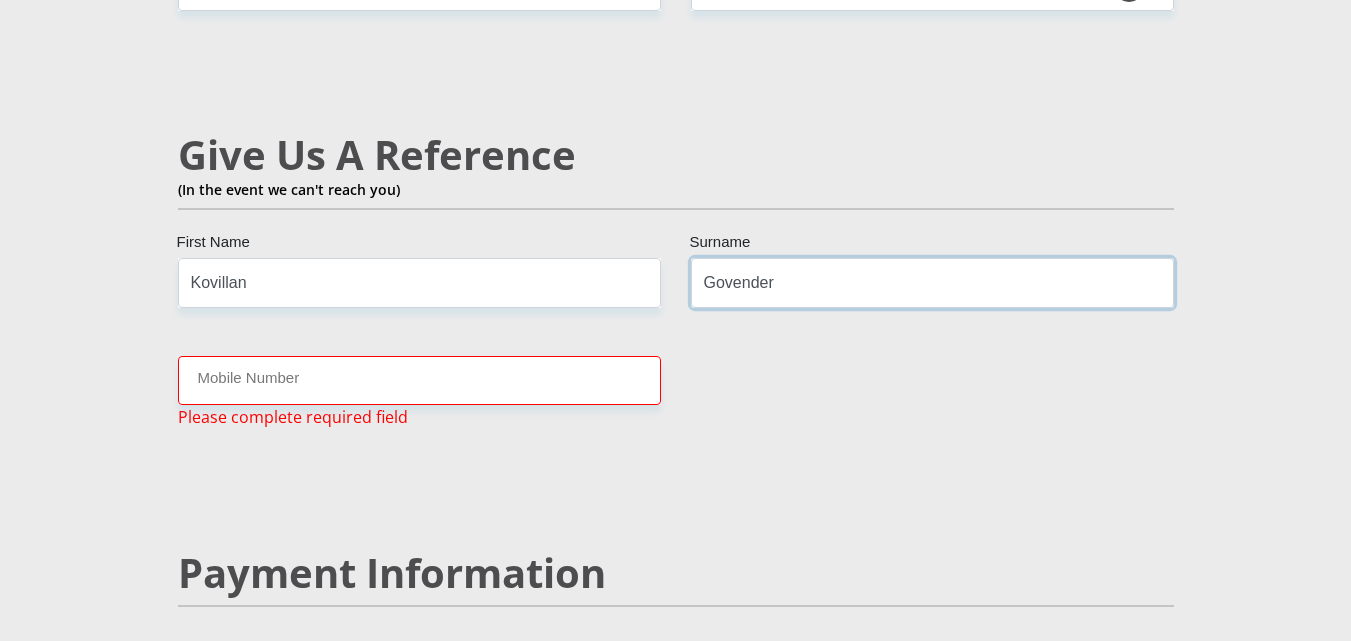 type on "Govender" 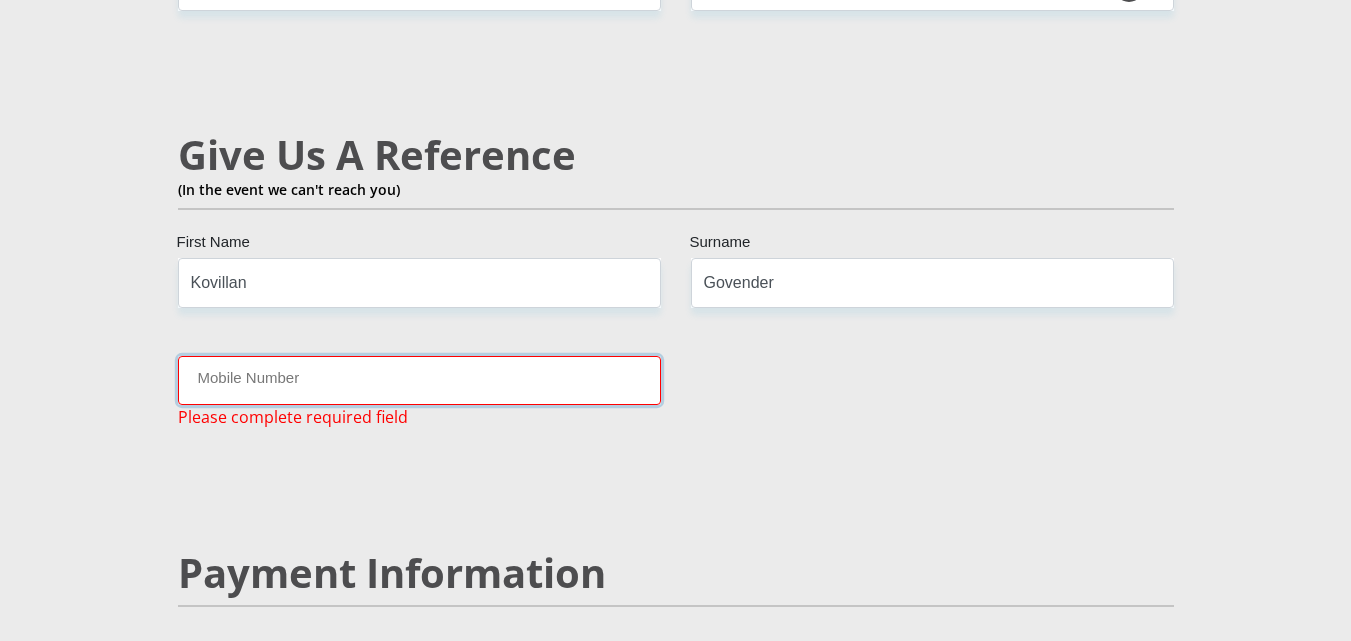 click on "Mobile Number" at bounding box center (419, 380) 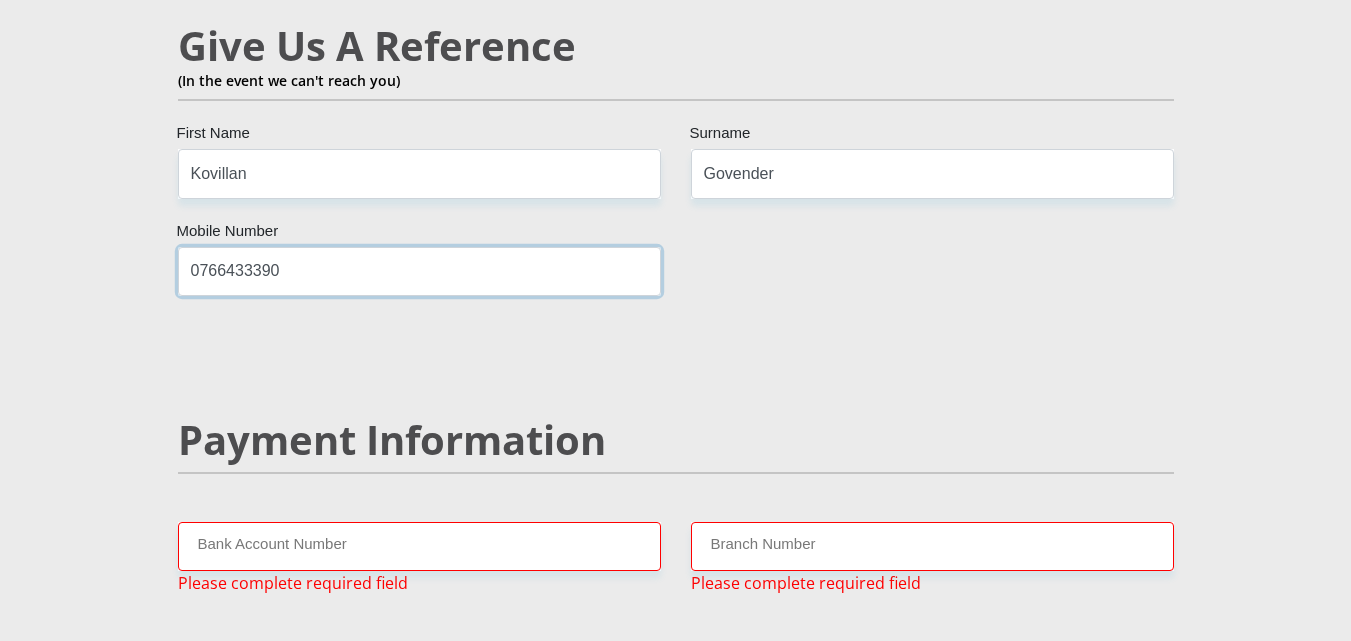 scroll, scrollTop: 3838, scrollLeft: 0, axis: vertical 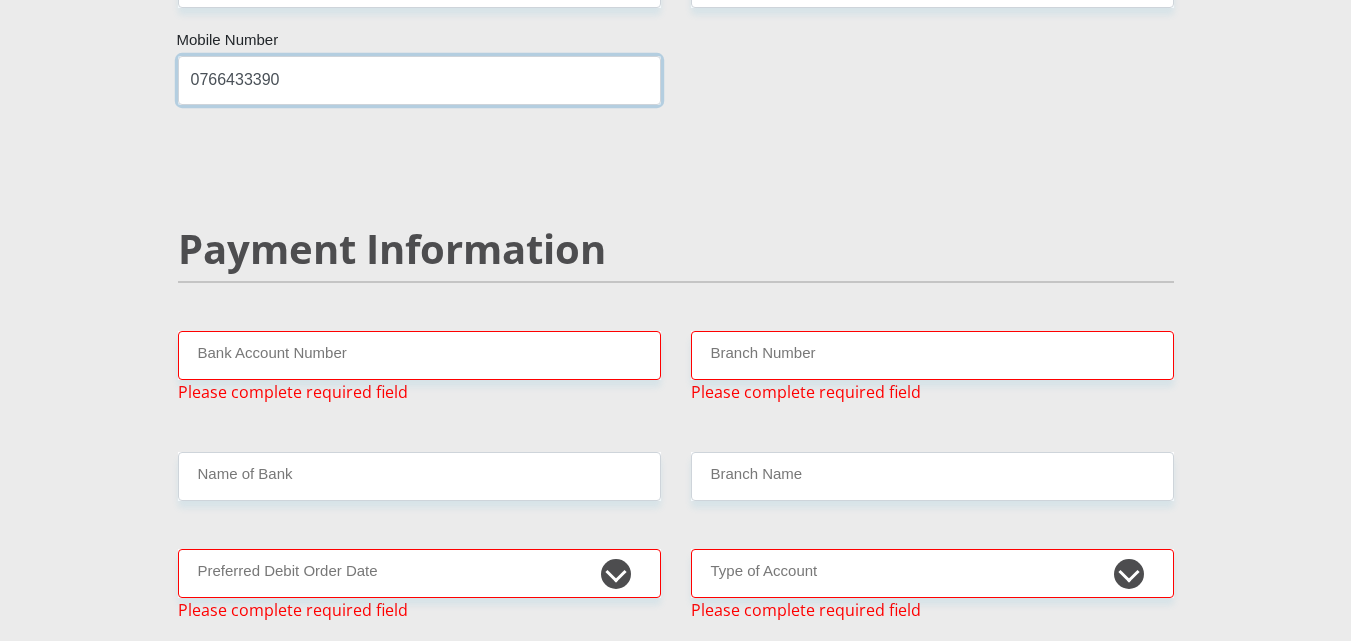 type on "0766433390" 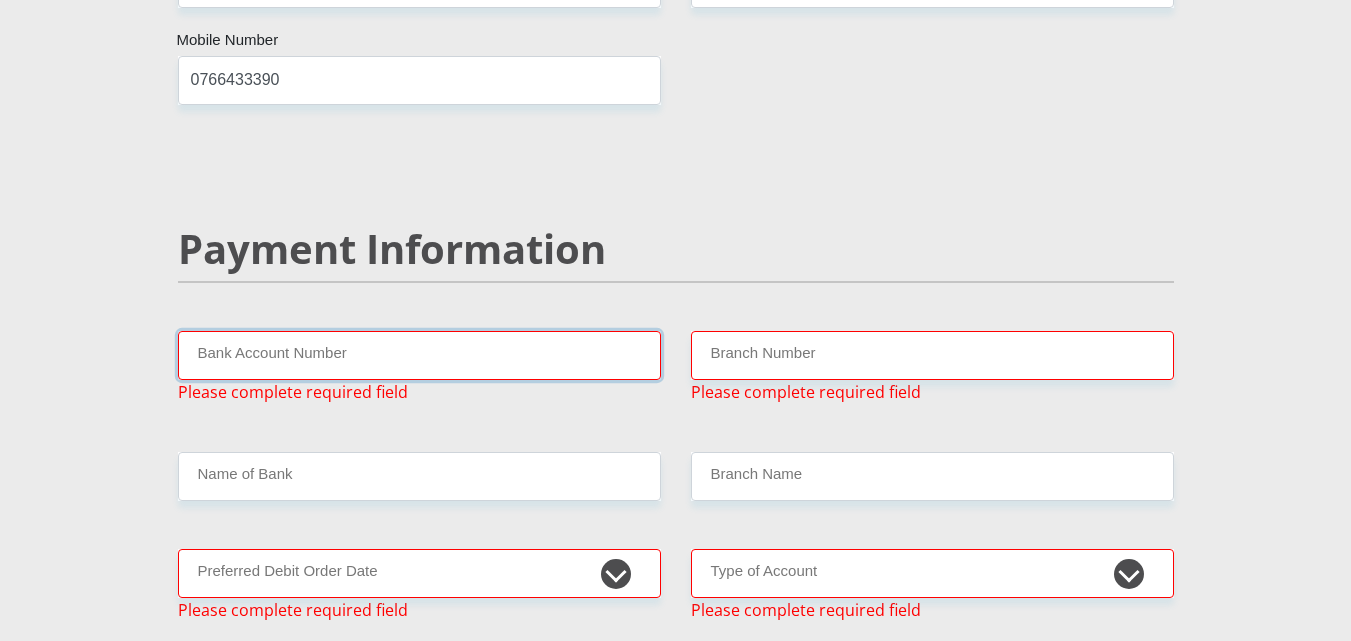 click on "Bank Account Number" at bounding box center (419, 355) 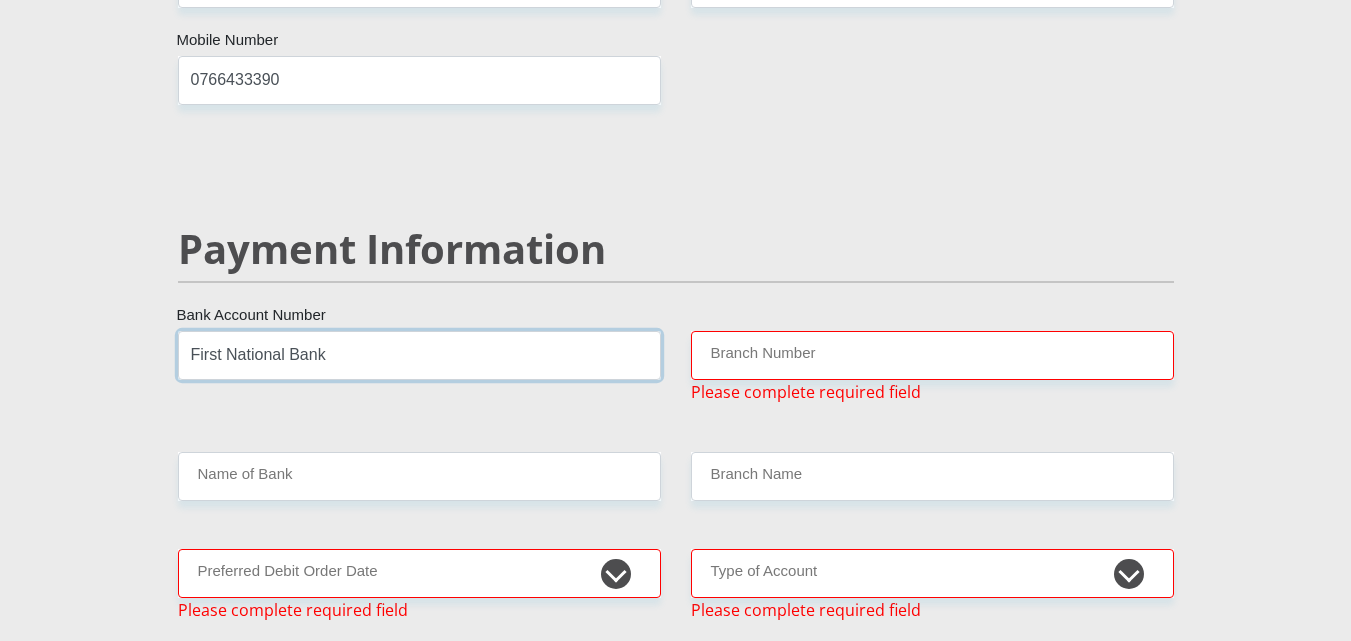 type on "First National Bank" 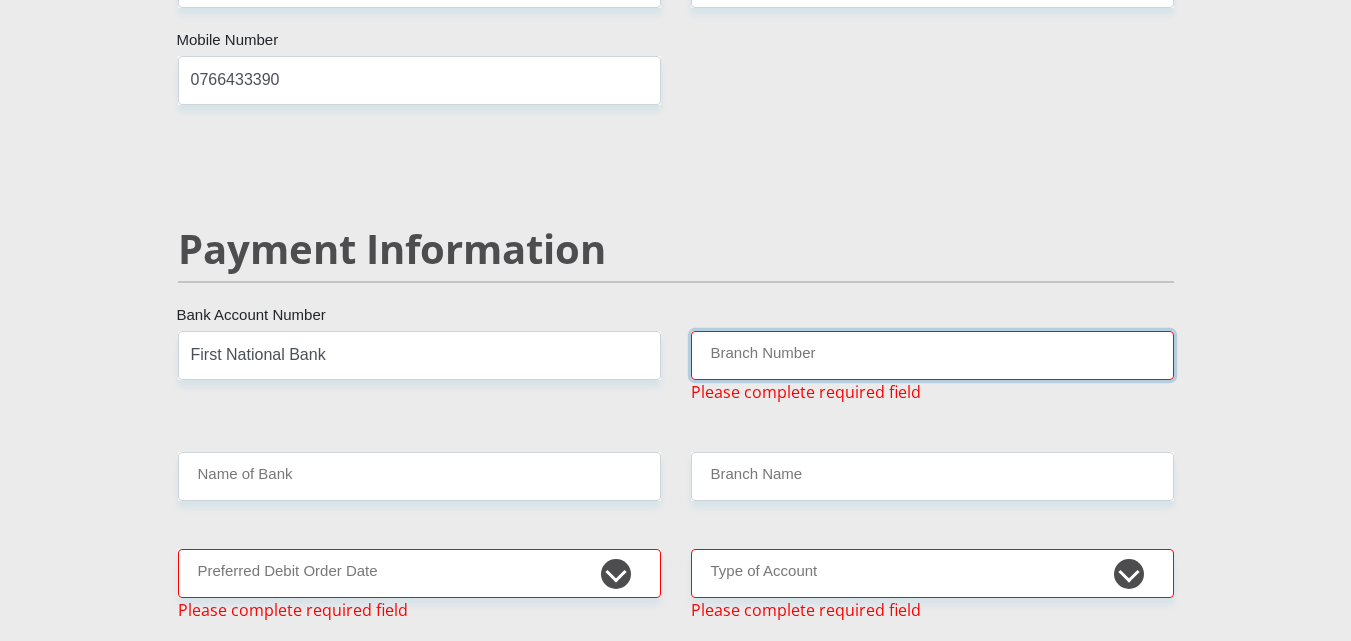 click on "Branch Number" at bounding box center [932, 355] 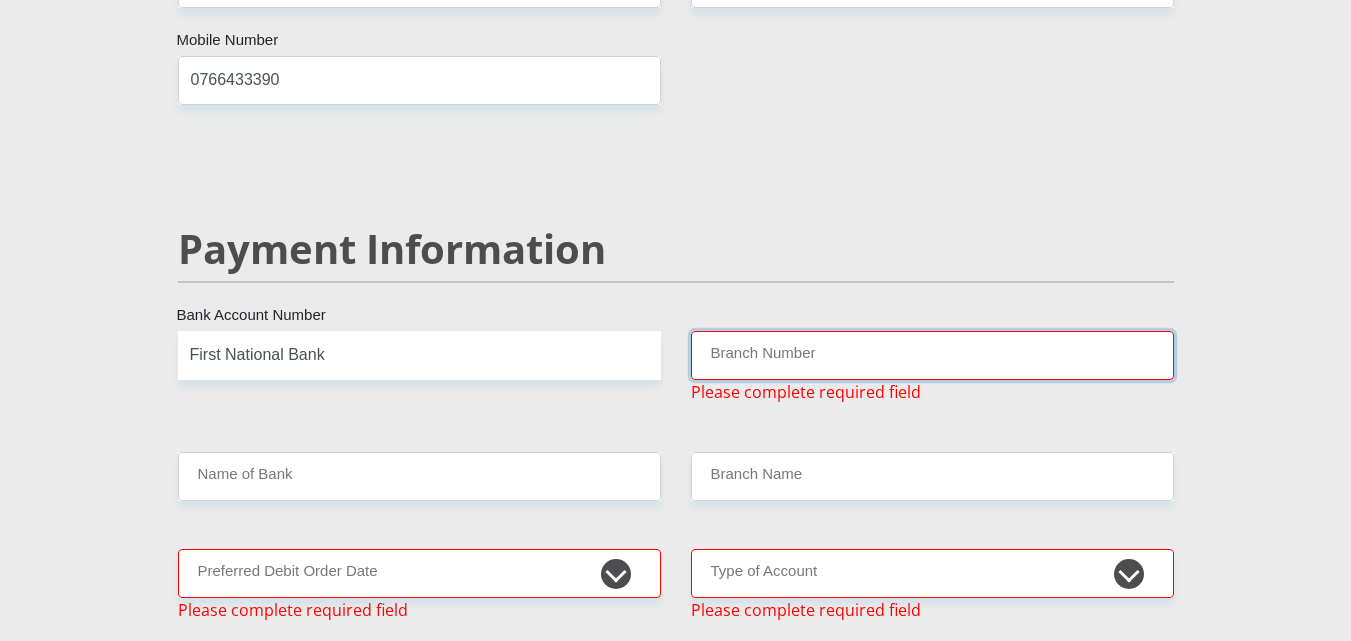 paste on "250655" 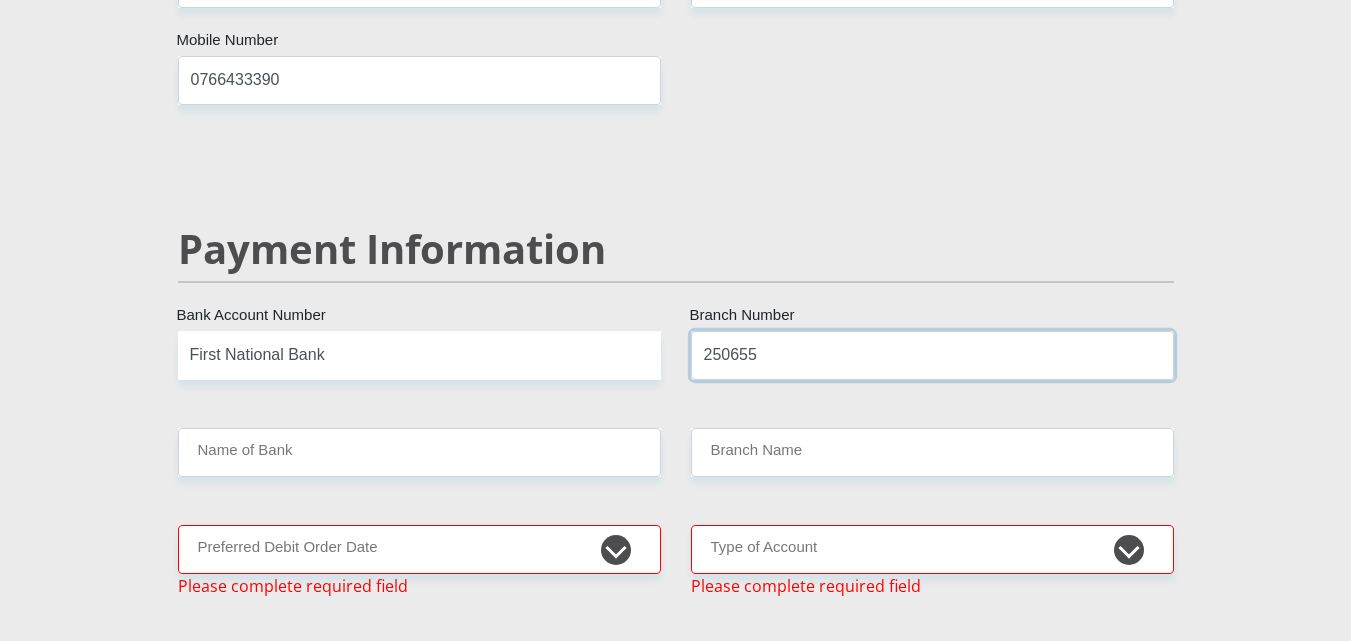 type on "250655" 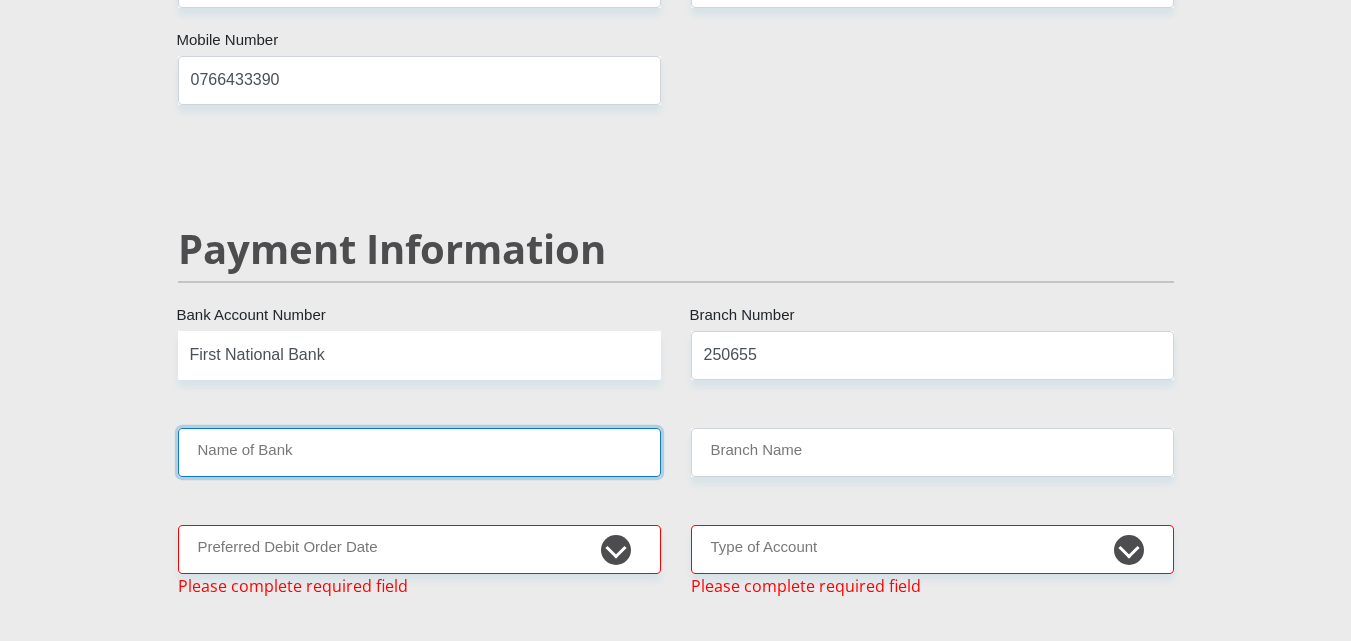 click on "Name of Bank" at bounding box center [419, 452] 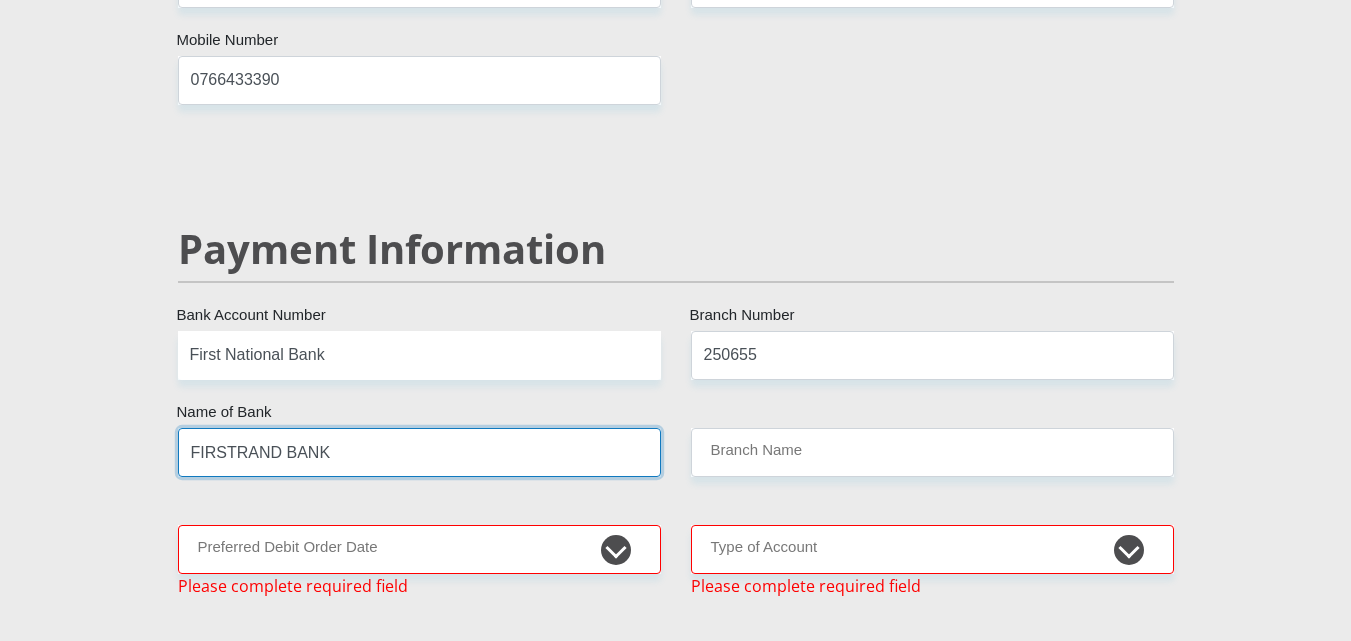 type on "BRANCH 560" 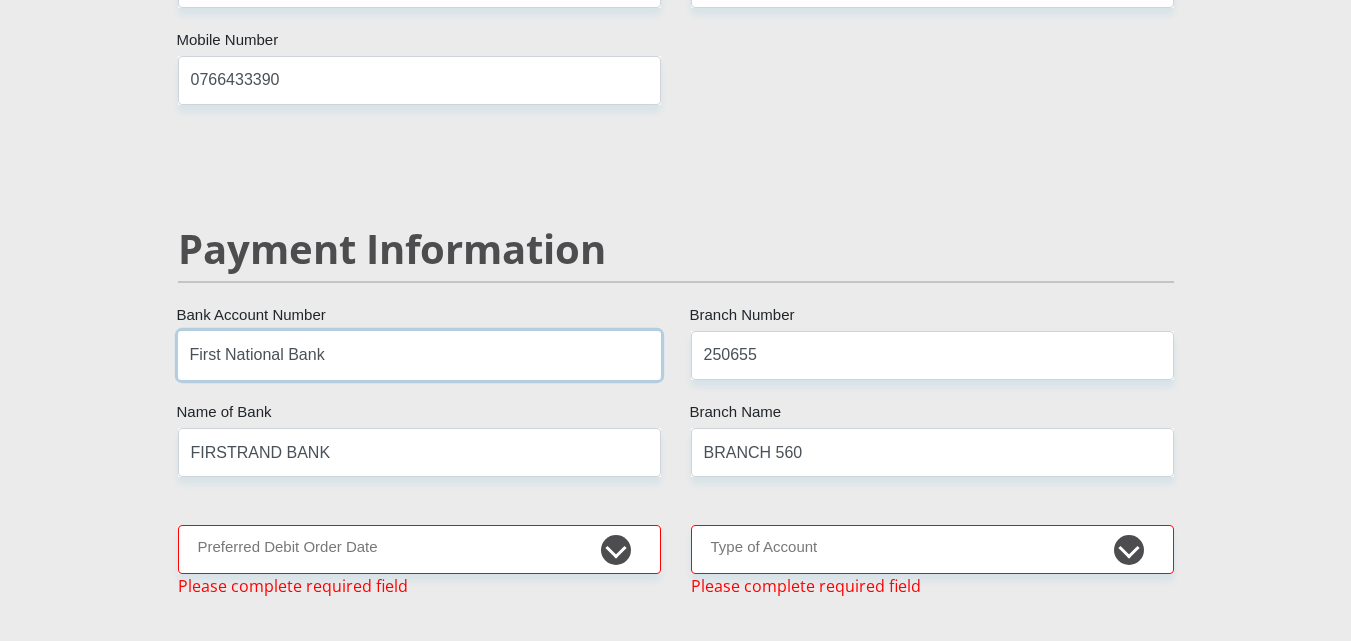 click on "First National Bank" at bounding box center (419, 355) 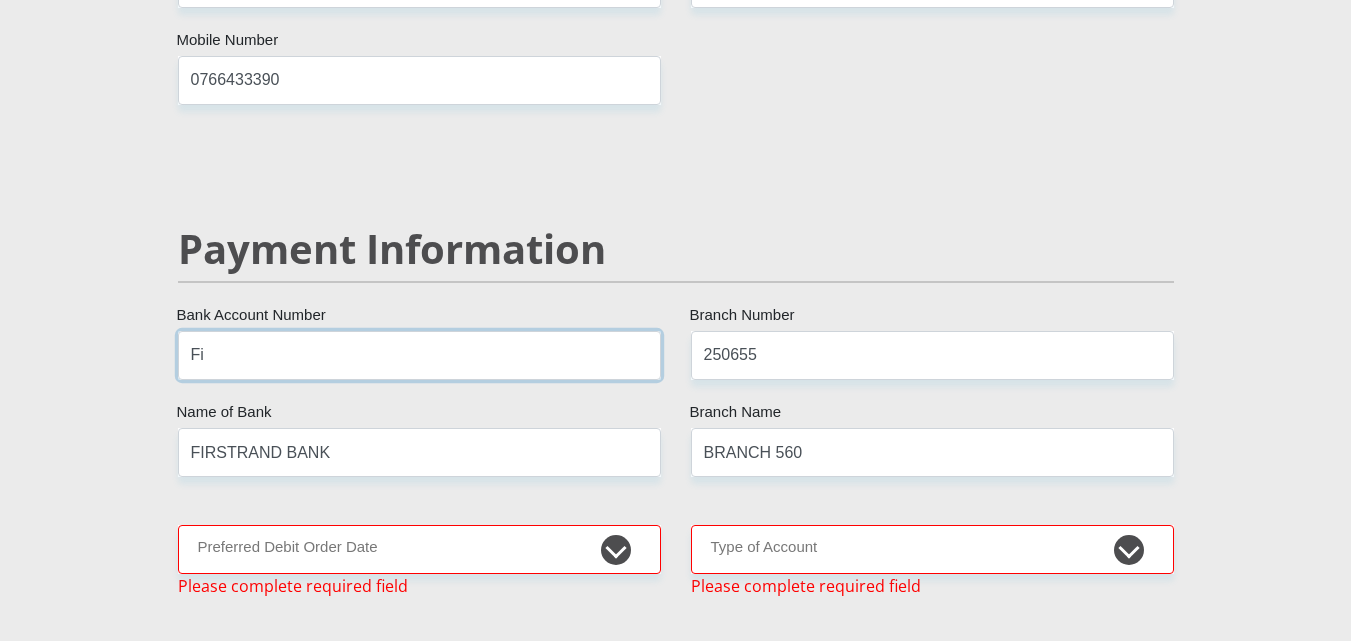 type on "F" 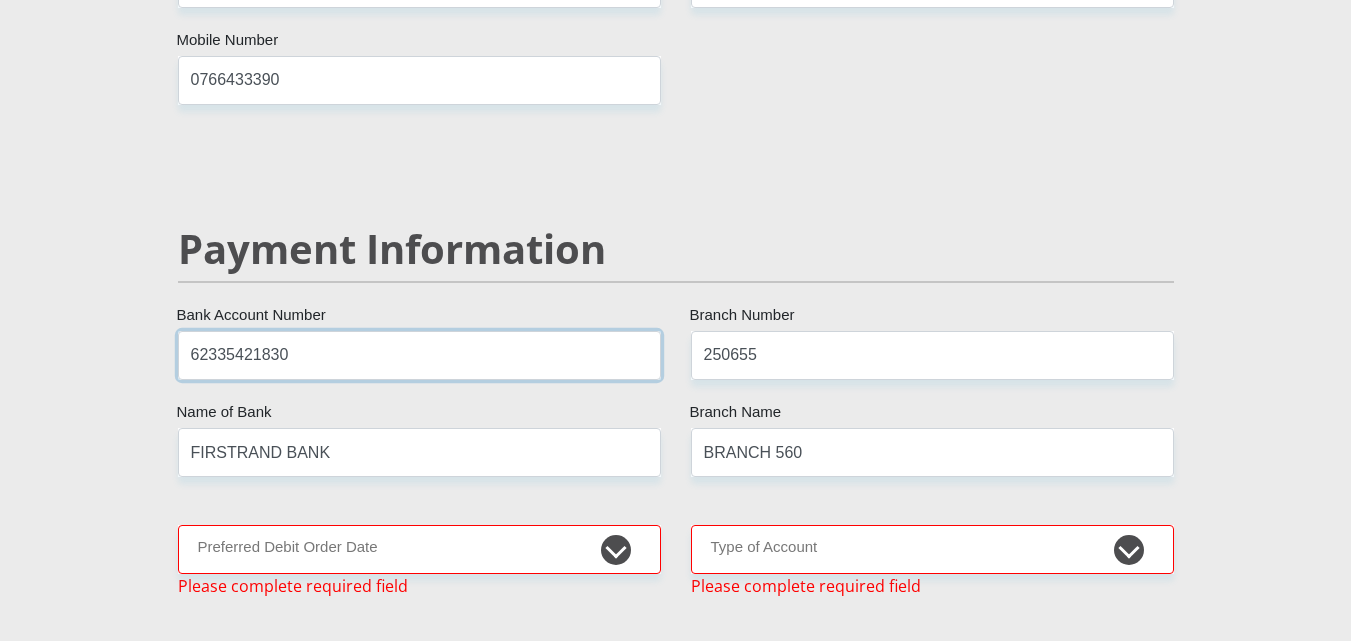 type on "62335421830" 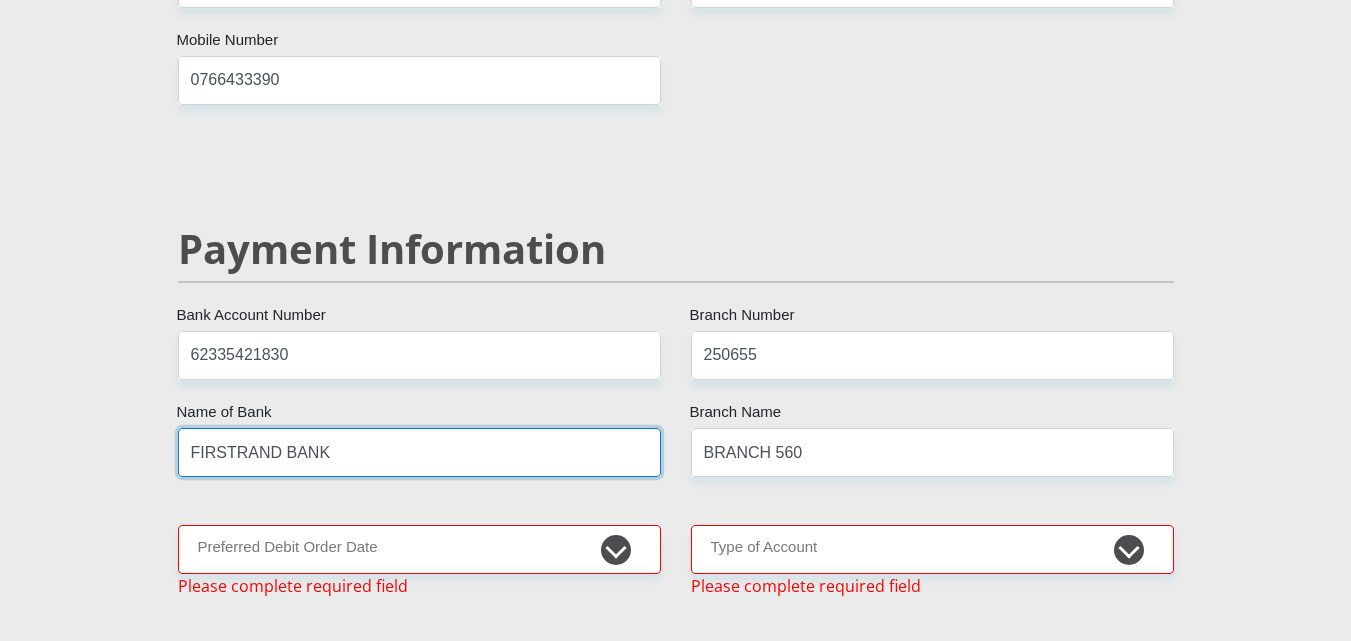 click on "FIRSTRAND BANK" at bounding box center (419, 452) 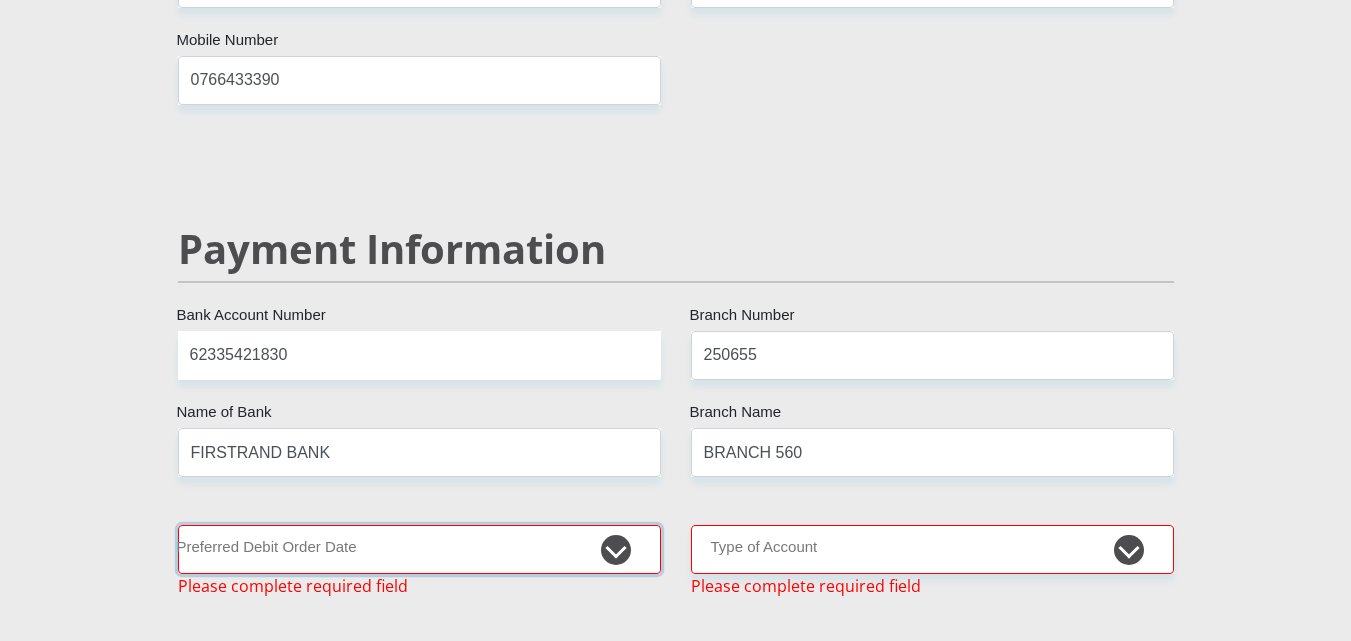 click on "1st
2nd
3rd
4th
5th
7th
18th
19th
20th
21st
22nd
23rd
24th
25th
26th
27th
28th
29th
30th" at bounding box center [419, 549] 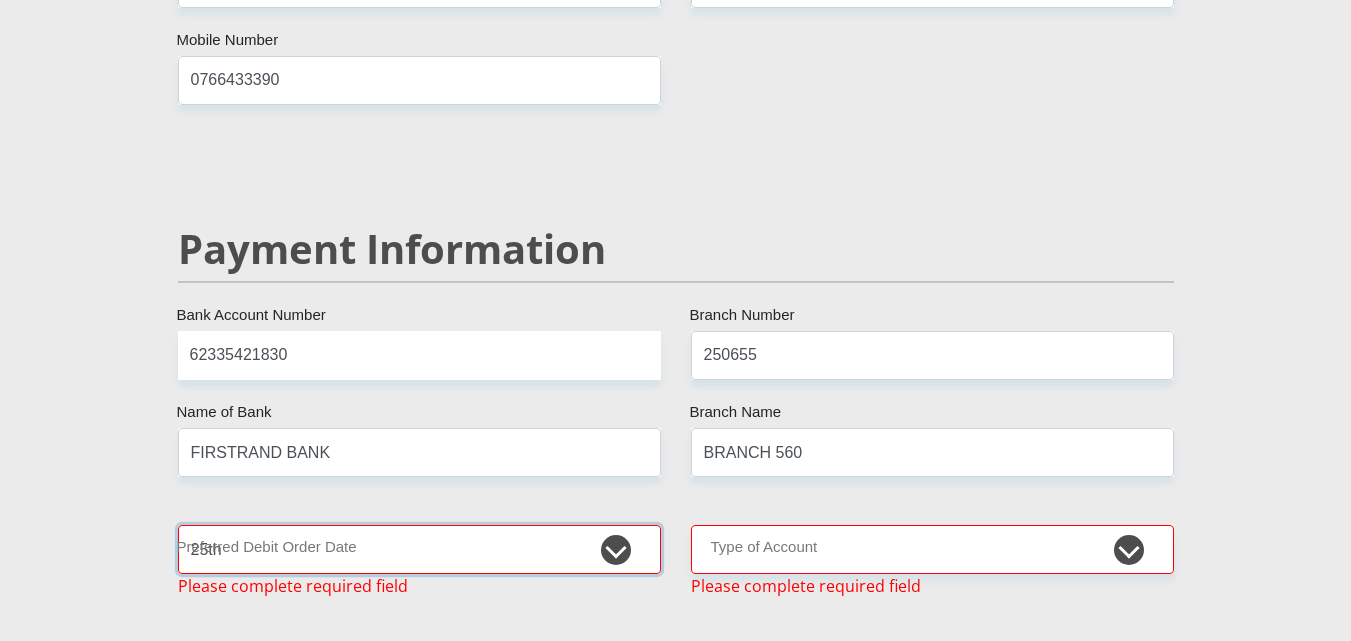 click on "1st
2nd
3rd
4th
5th
7th
18th
19th
20th
21st
22nd
23rd
24th
25th
26th
27th
28th
29th
30th" at bounding box center [419, 549] 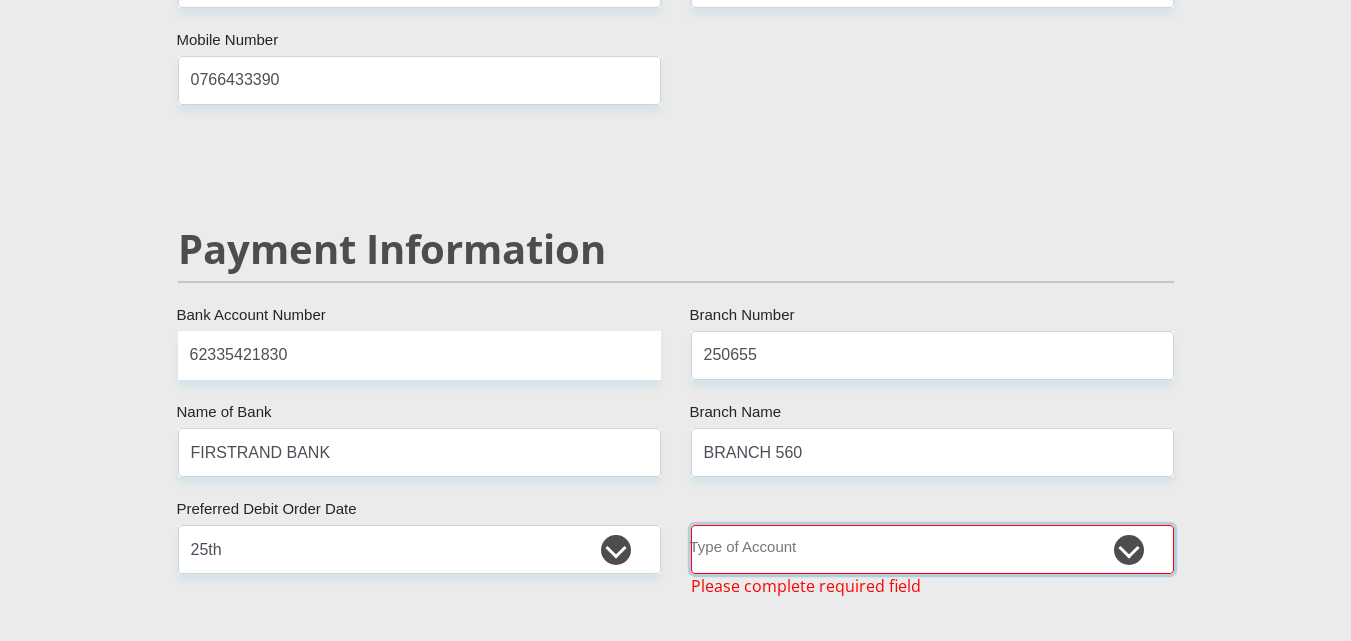 click on "Cheque
Savings" at bounding box center (932, 549) 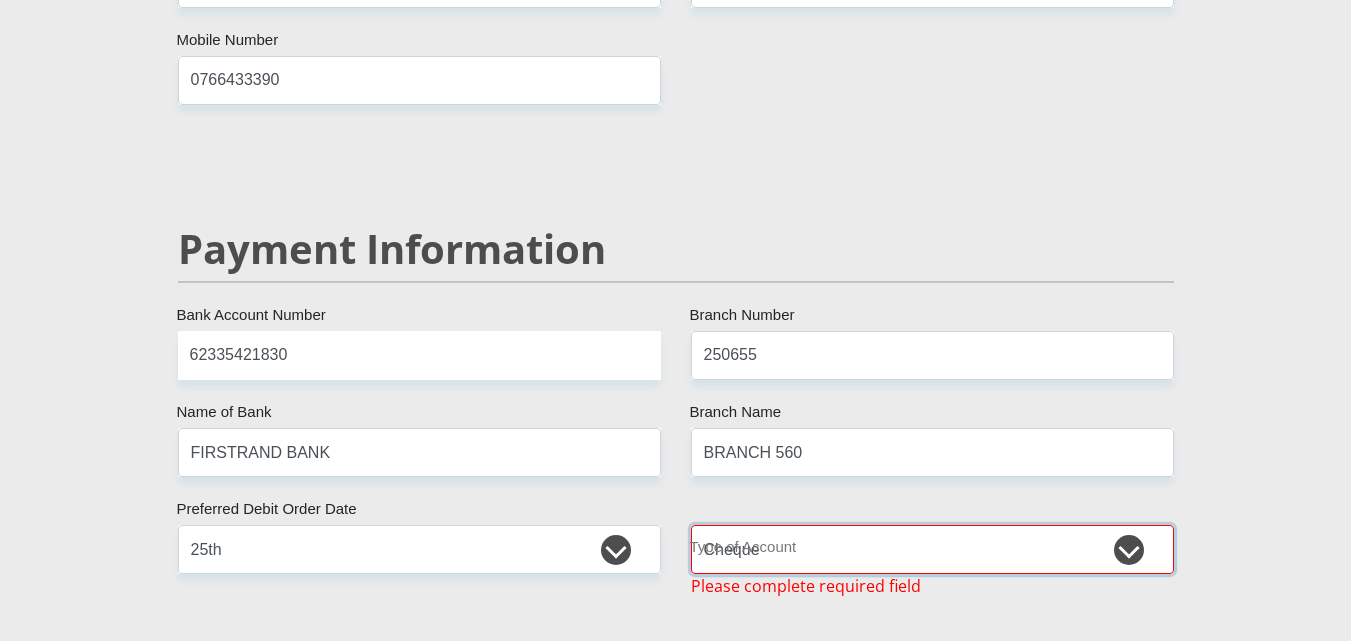 click on "Cheque
Savings" at bounding box center (932, 549) 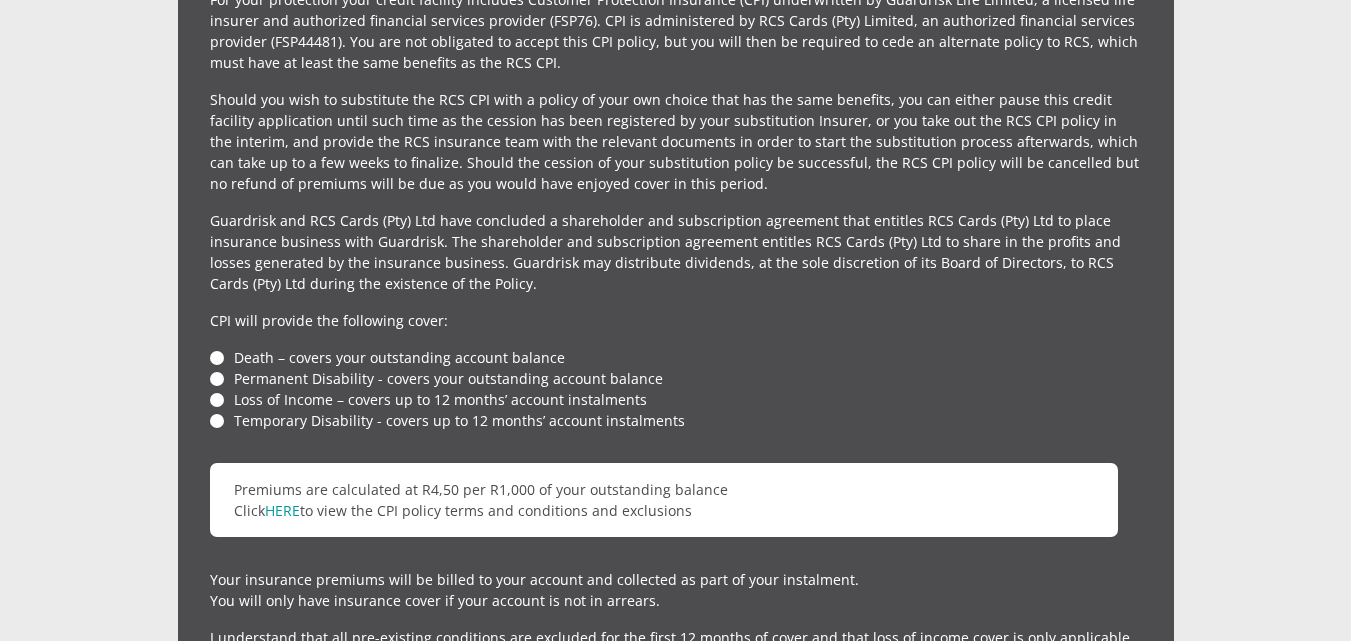 scroll, scrollTop: 4738, scrollLeft: 0, axis: vertical 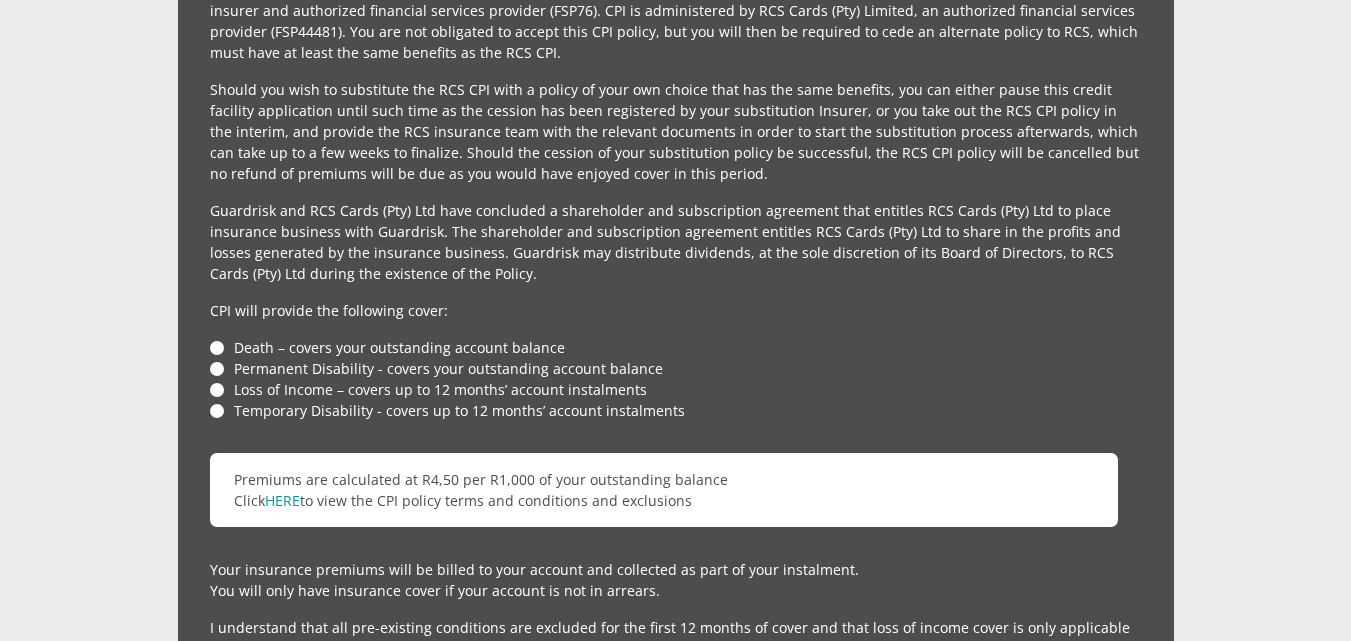 click on "Death – covers your outstanding account balance" at bounding box center (676, 347) 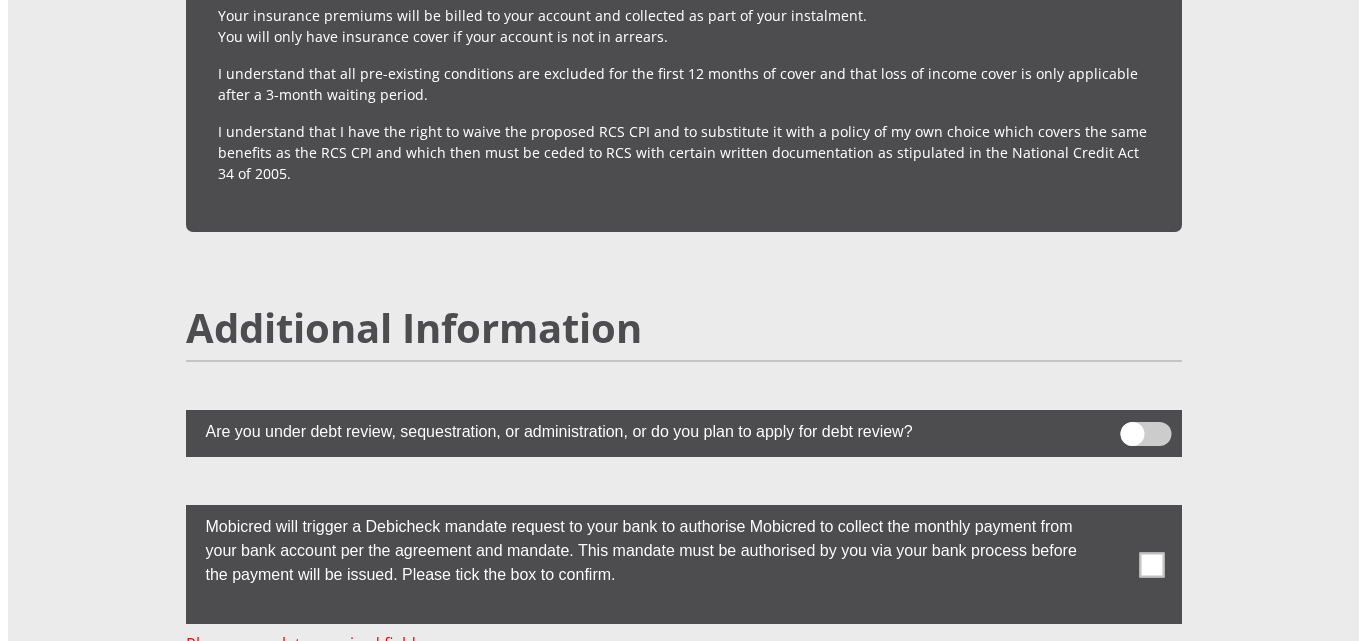 scroll, scrollTop: 5338, scrollLeft: 0, axis: vertical 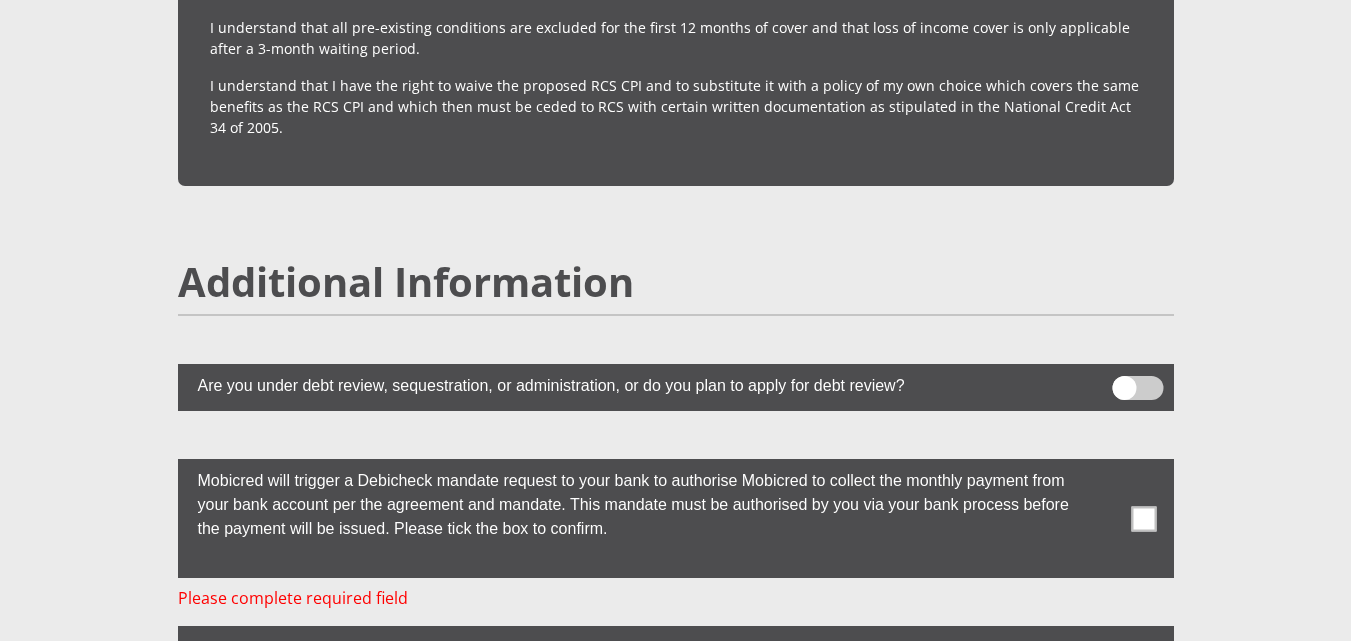 click at bounding box center [1137, 388] 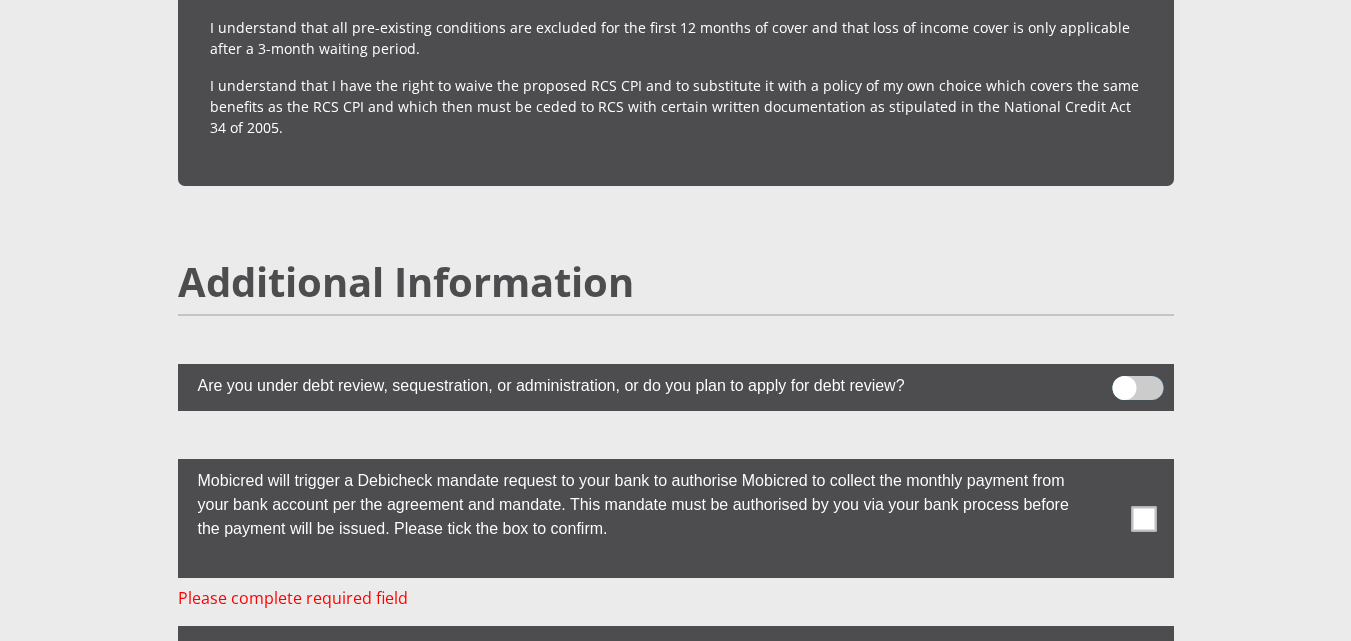 click at bounding box center (1124, 381) 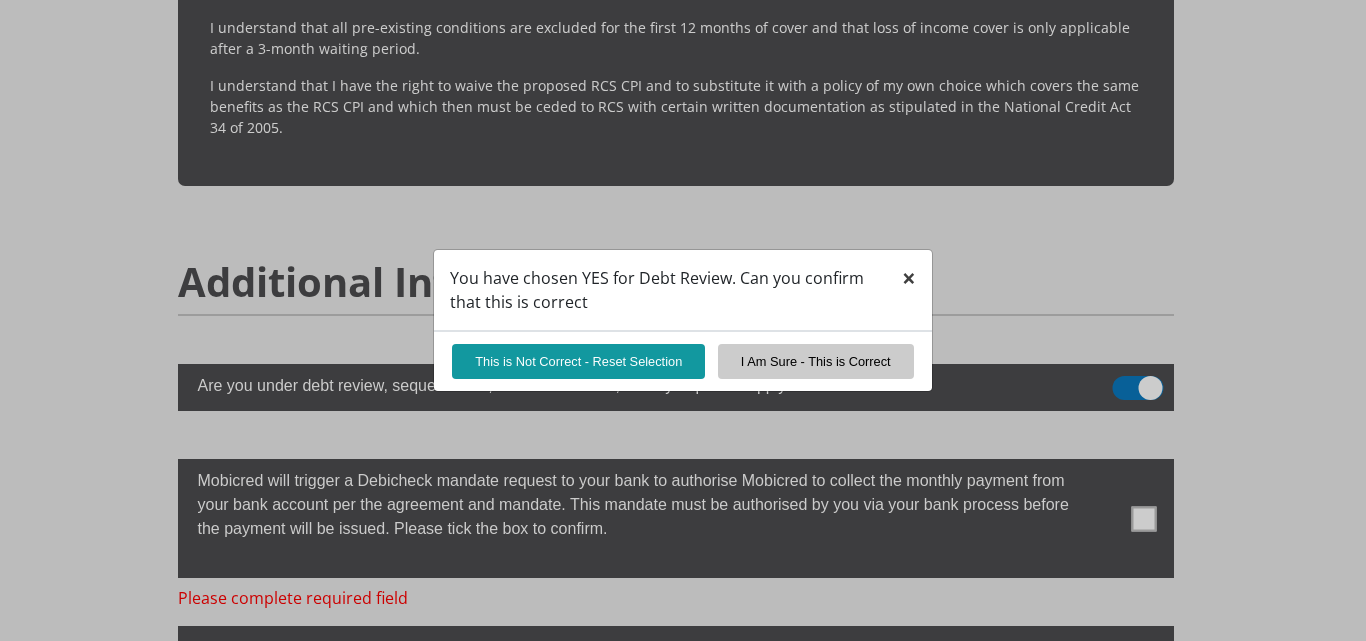 click on "×" at bounding box center (909, 277) 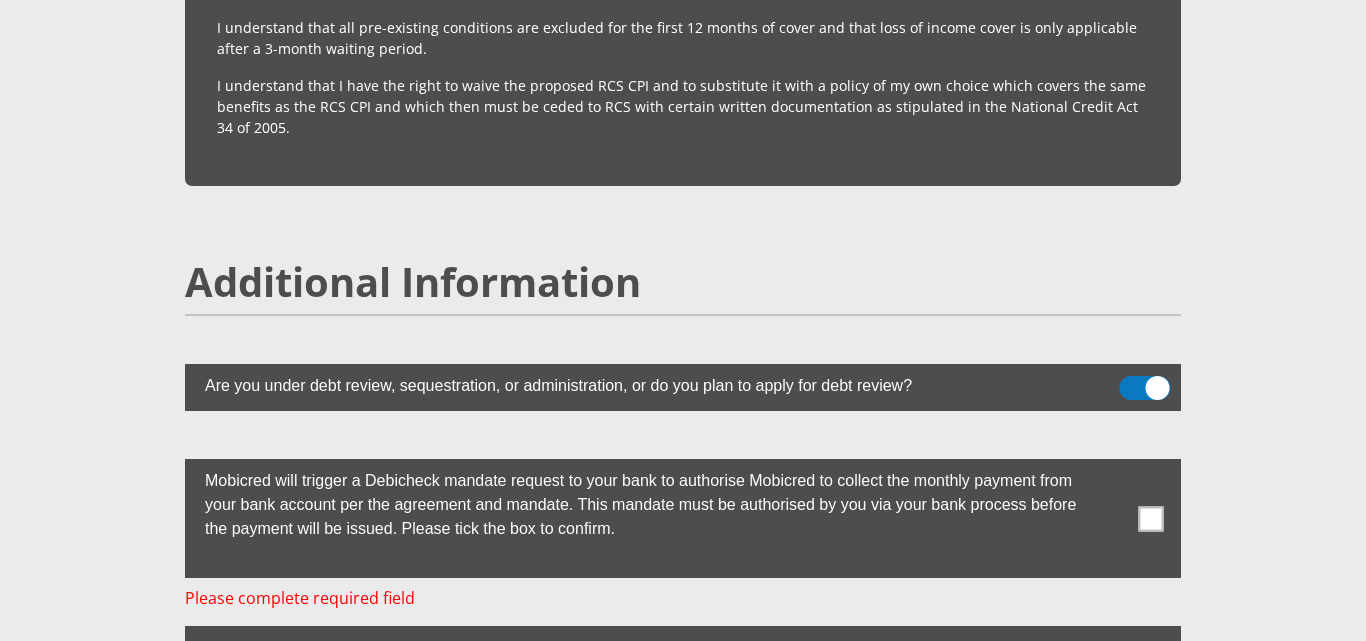 click at bounding box center [1145, 388] 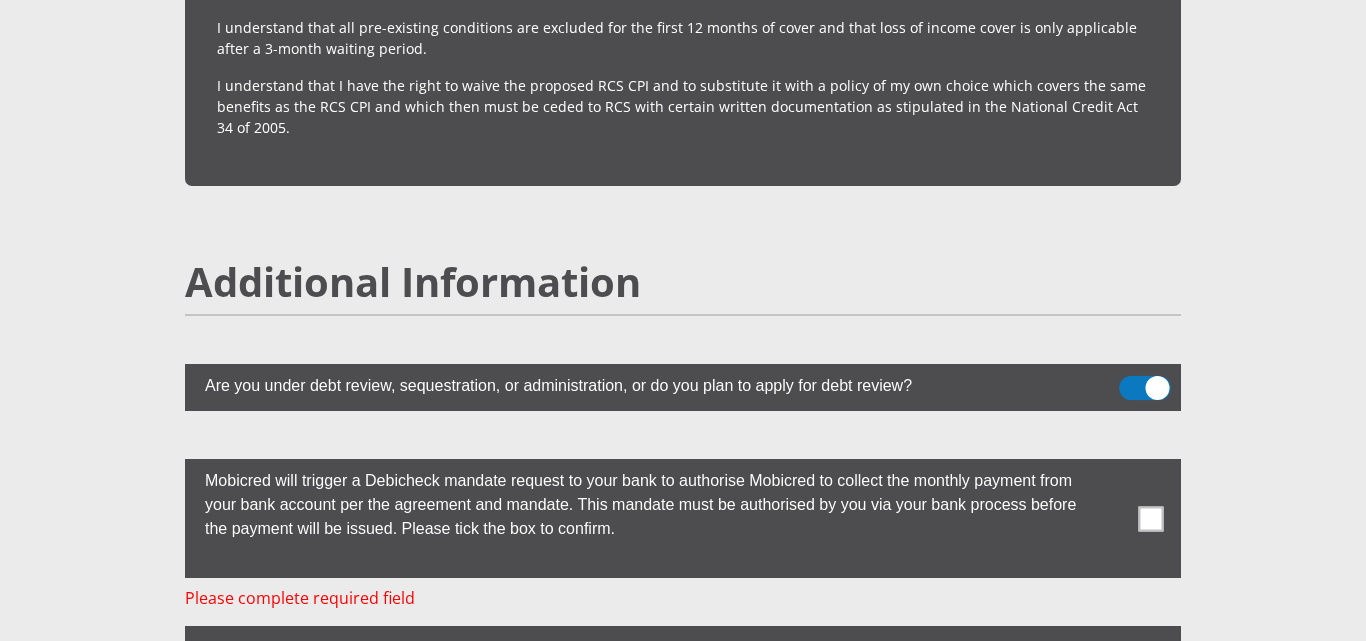 click at bounding box center (1131, 381) 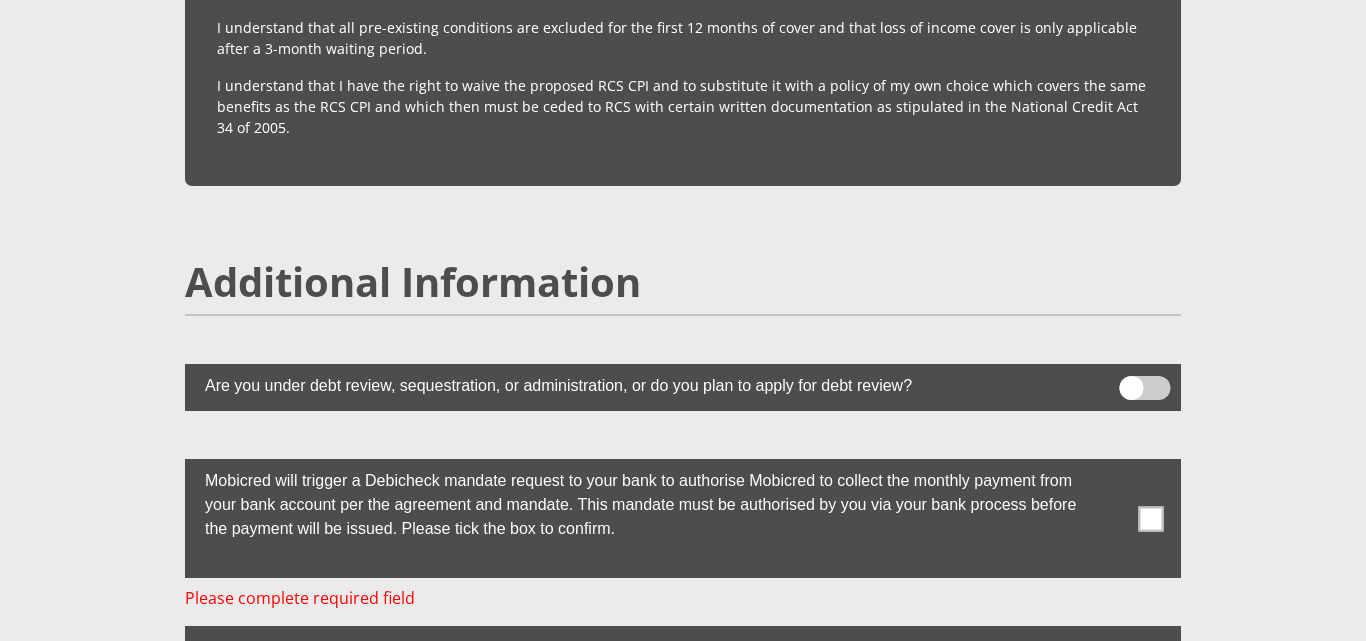 click at bounding box center [1151, 518] 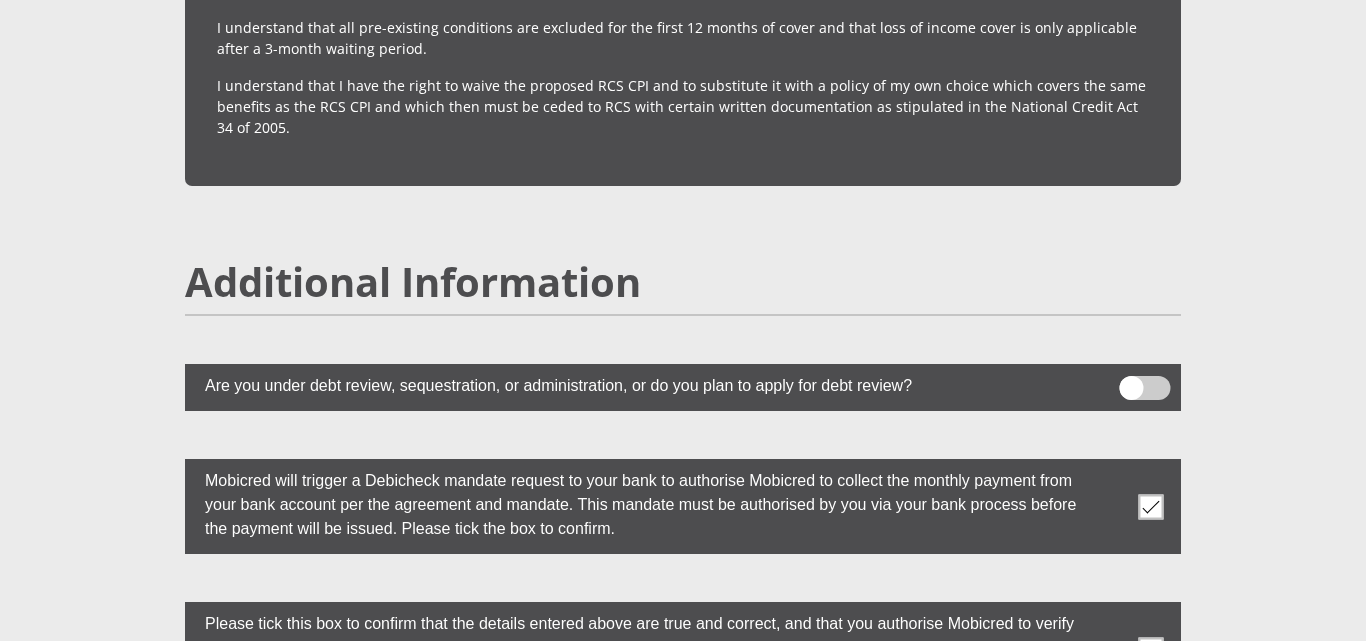 click on "Personal Details
Mr
Ms
Mrs
Dr
[PERSON_NAME]
Title
[PERSON_NAME]
First Name
Ramaya
Surname
9304170119082
South African ID Number
Please input valid ID number
[GEOGRAPHIC_DATA]
[GEOGRAPHIC_DATA]
[GEOGRAPHIC_DATA]
[GEOGRAPHIC_DATA]
[GEOGRAPHIC_DATA]
[GEOGRAPHIC_DATA] [GEOGRAPHIC_DATA]
[GEOGRAPHIC_DATA]
[GEOGRAPHIC_DATA]
[GEOGRAPHIC_DATA]
[GEOGRAPHIC_DATA]  [GEOGRAPHIC_DATA]" at bounding box center [683, -2074] 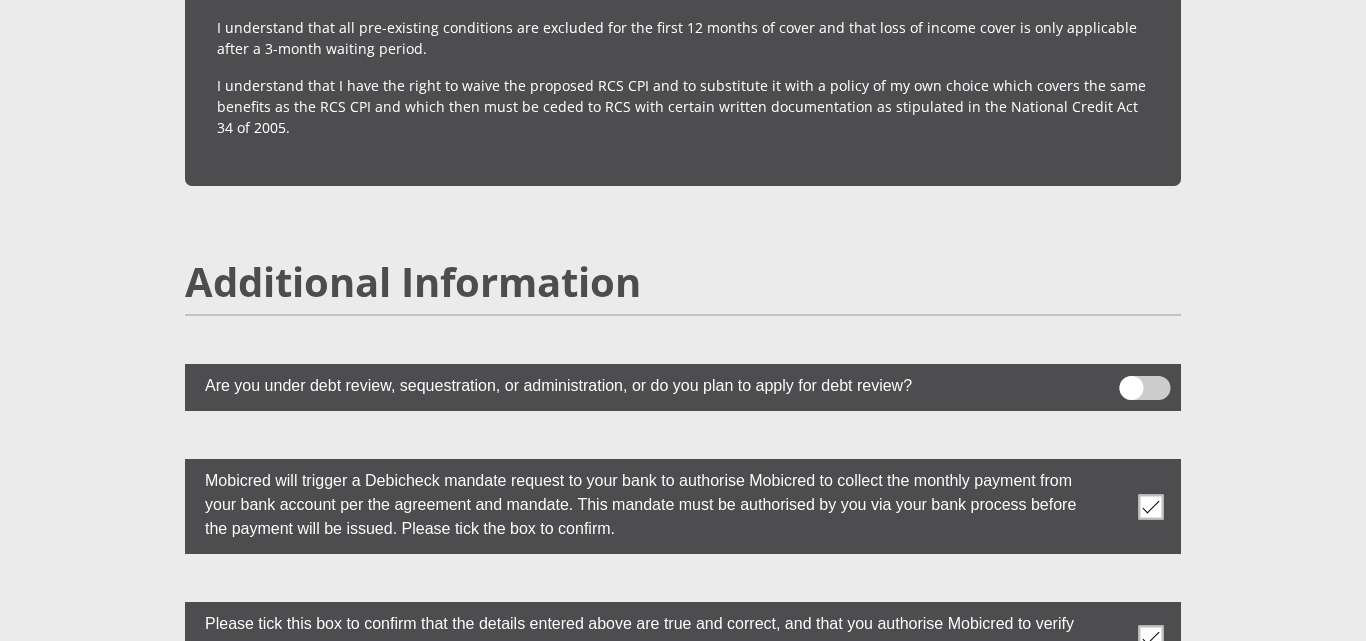 click on "Personal Details
Mr
Ms
Mrs
Dr
[PERSON_NAME]
Title
[PERSON_NAME]
First Name
Ramaya
Surname
9304170119082
South African ID Number
Please input valid ID number
[GEOGRAPHIC_DATA]
[GEOGRAPHIC_DATA]
[GEOGRAPHIC_DATA]
[GEOGRAPHIC_DATA]
[GEOGRAPHIC_DATA]
[GEOGRAPHIC_DATA] [GEOGRAPHIC_DATA]
[GEOGRAPHIC_DATA]
[GEOGRAPHIC_DATA]
[GEOGRAPHIC_DATA]
[GEOGRAPHIC_DATA]  [GEOGRAPHIC_DATA]" at bounding box center (683, -2086) 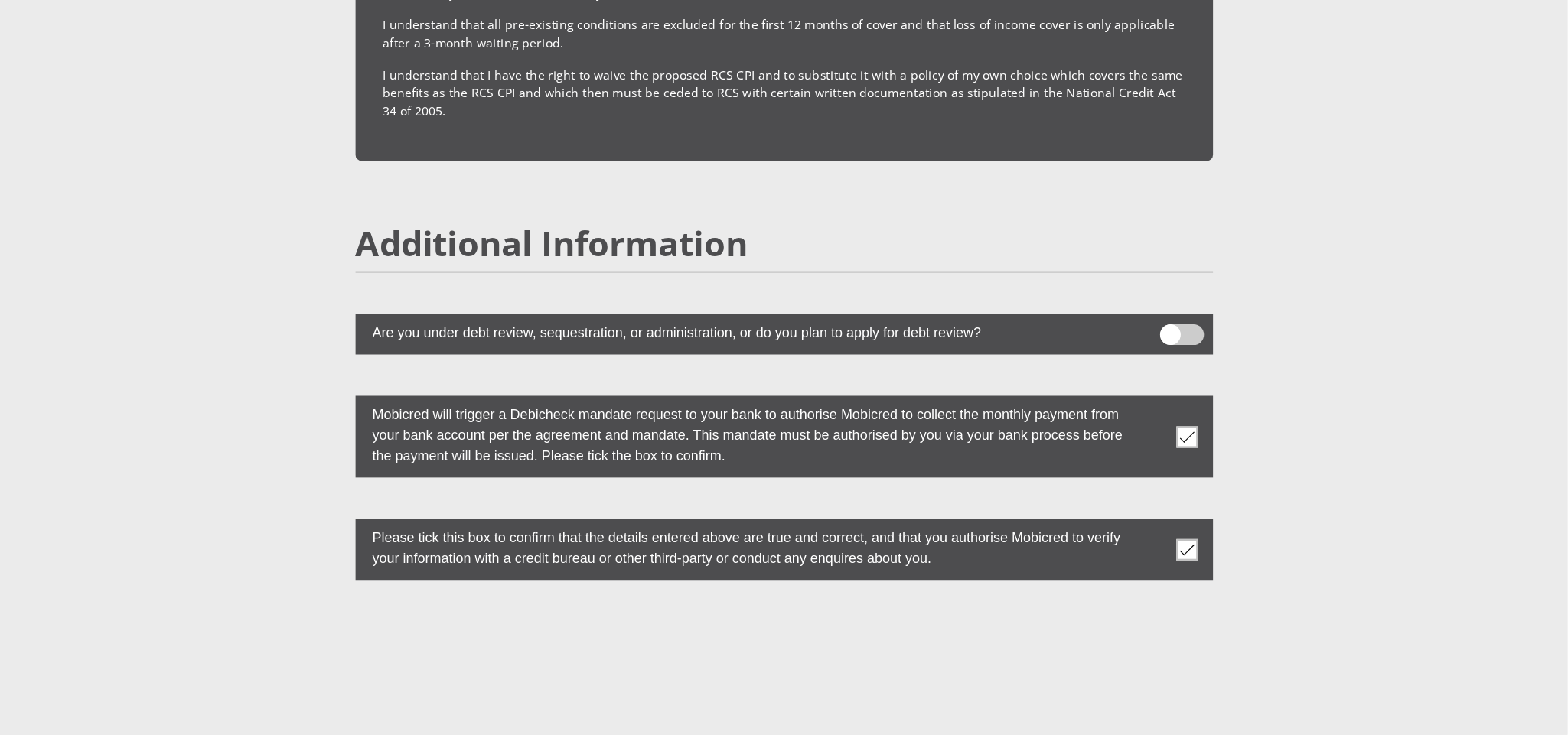 scroll, scrollTop: 4082, scrollLeft: 0, axis: vertical 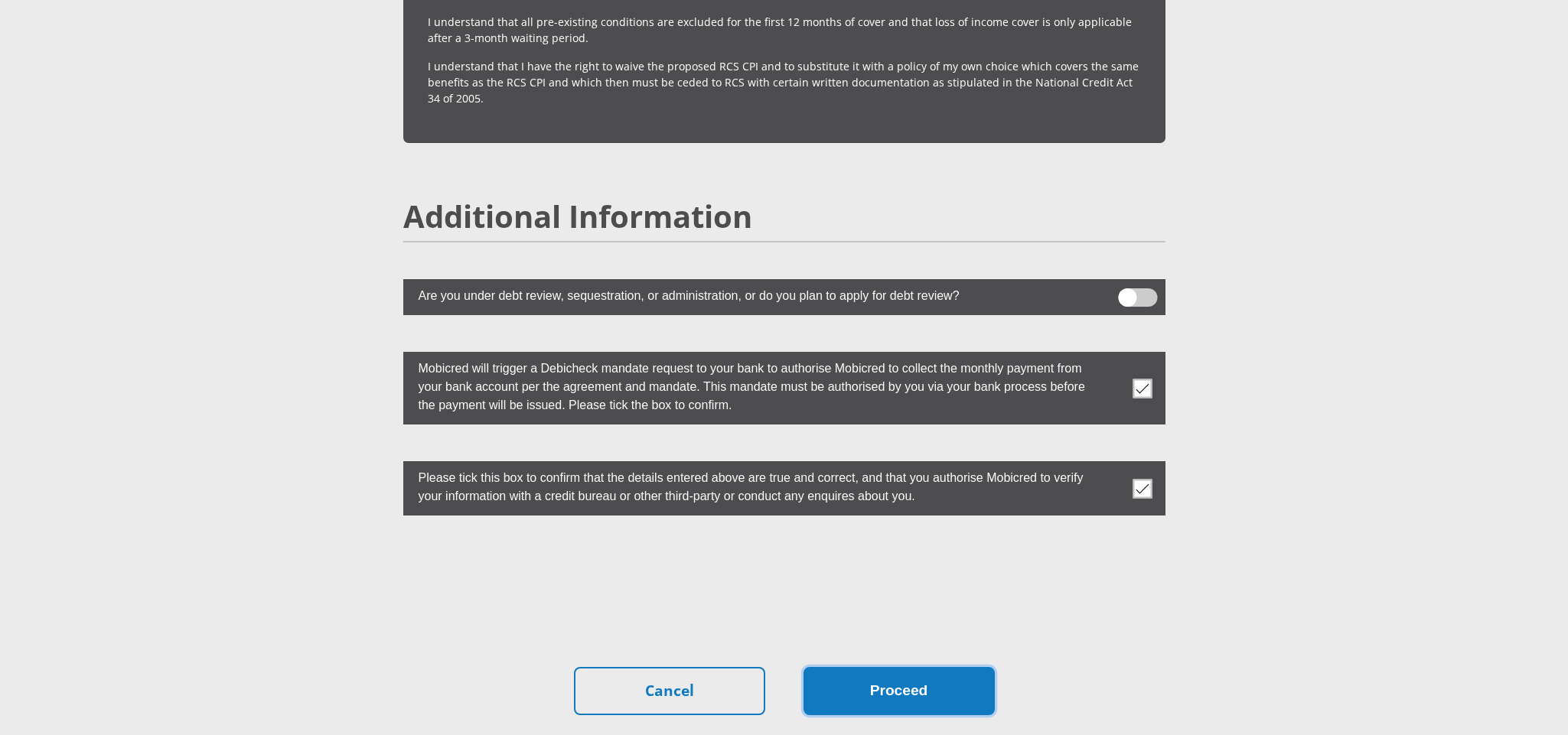click on "Proceed" at bounding box center [899, 691] 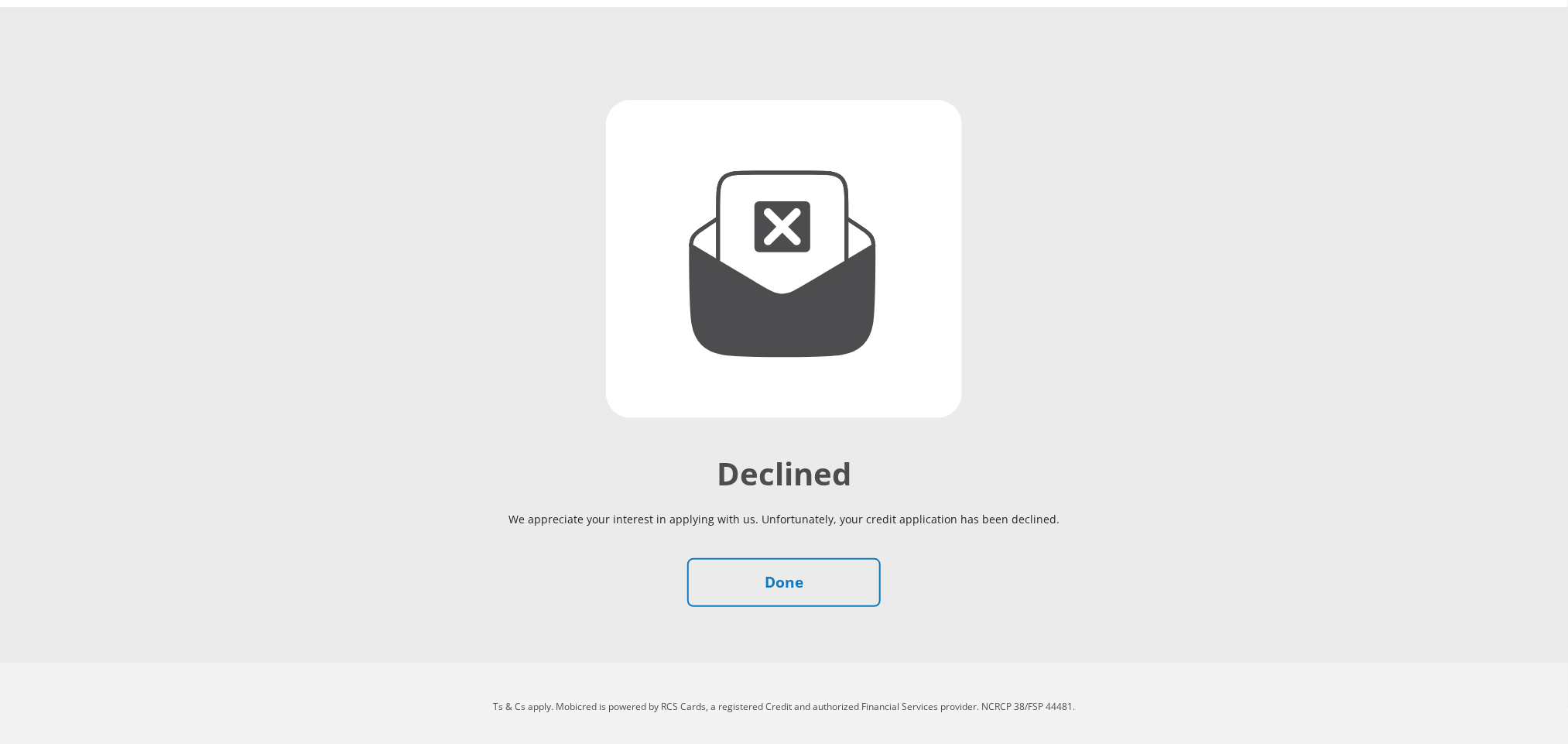 scroll, scrollTop: 84, scrollLeft: 0, axis: vertical 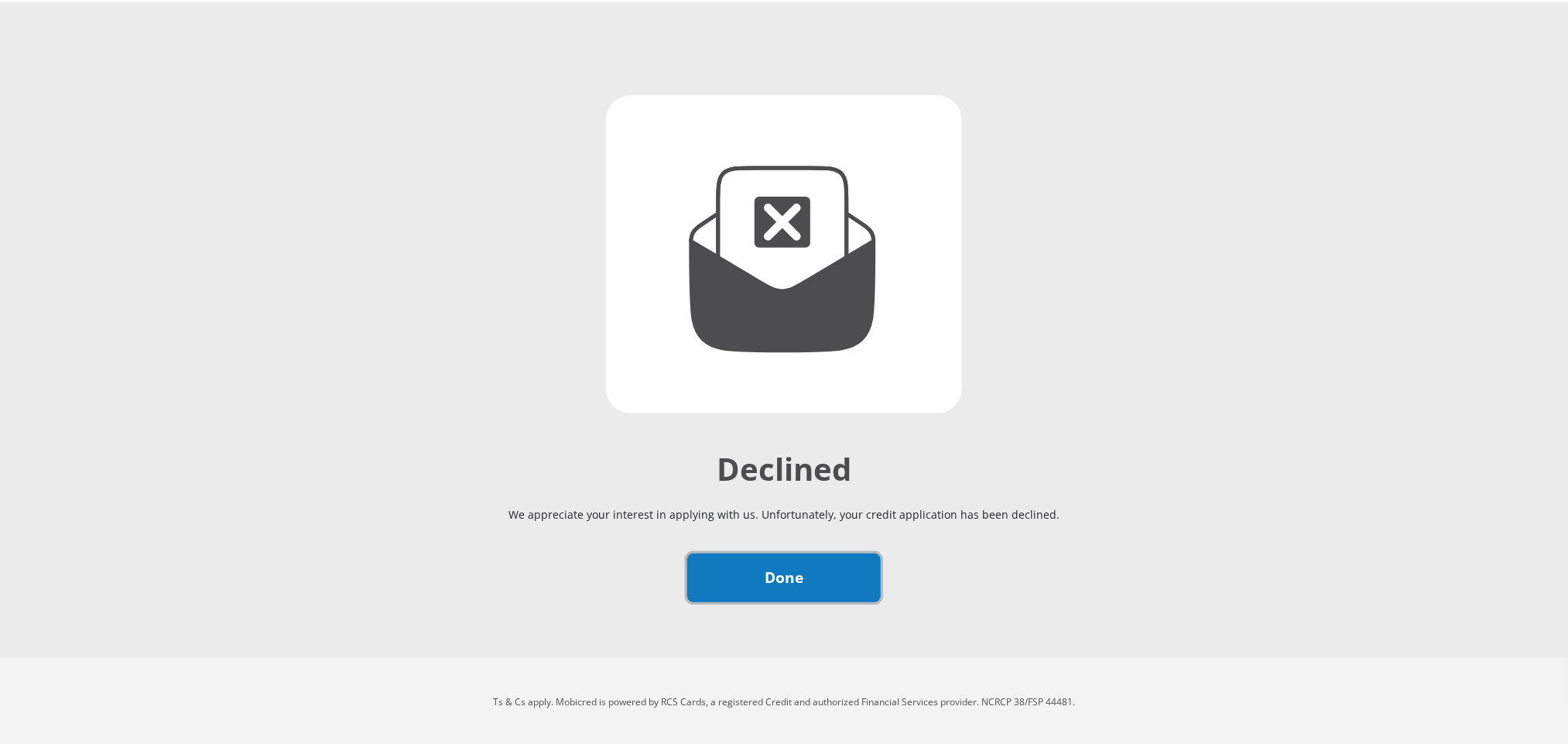 click on "Done" at bounding box center (784, 578) 